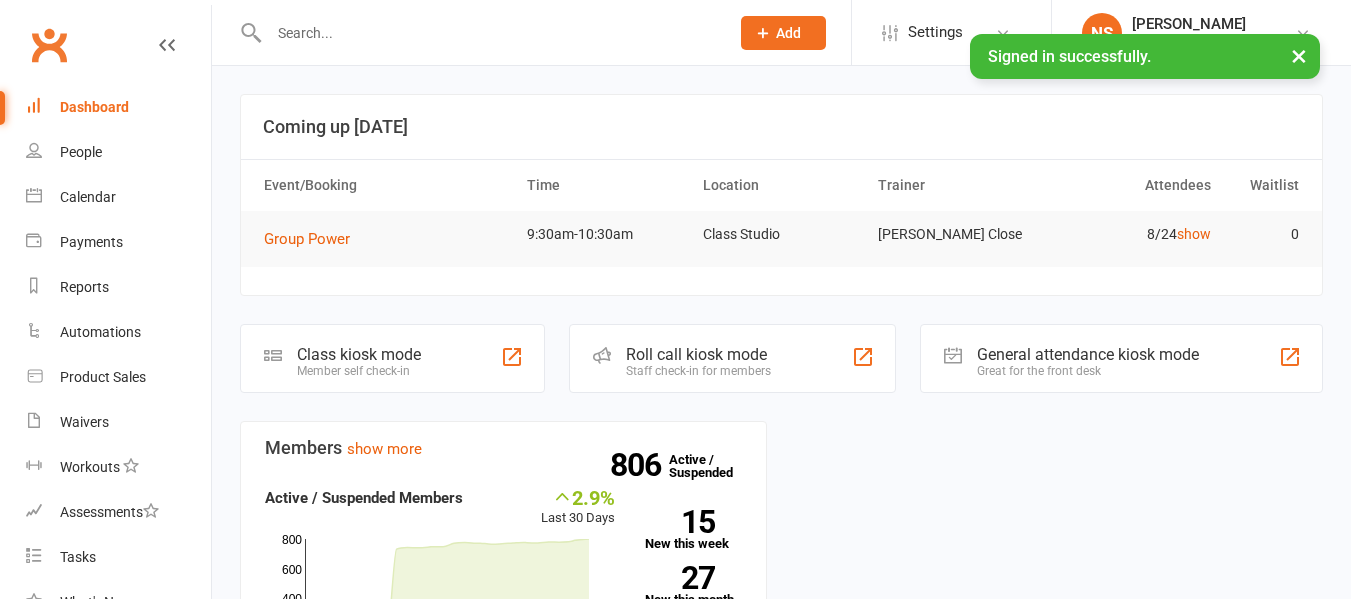 scroll, scrollTop: 0, scrollLeft: 0, axis: both 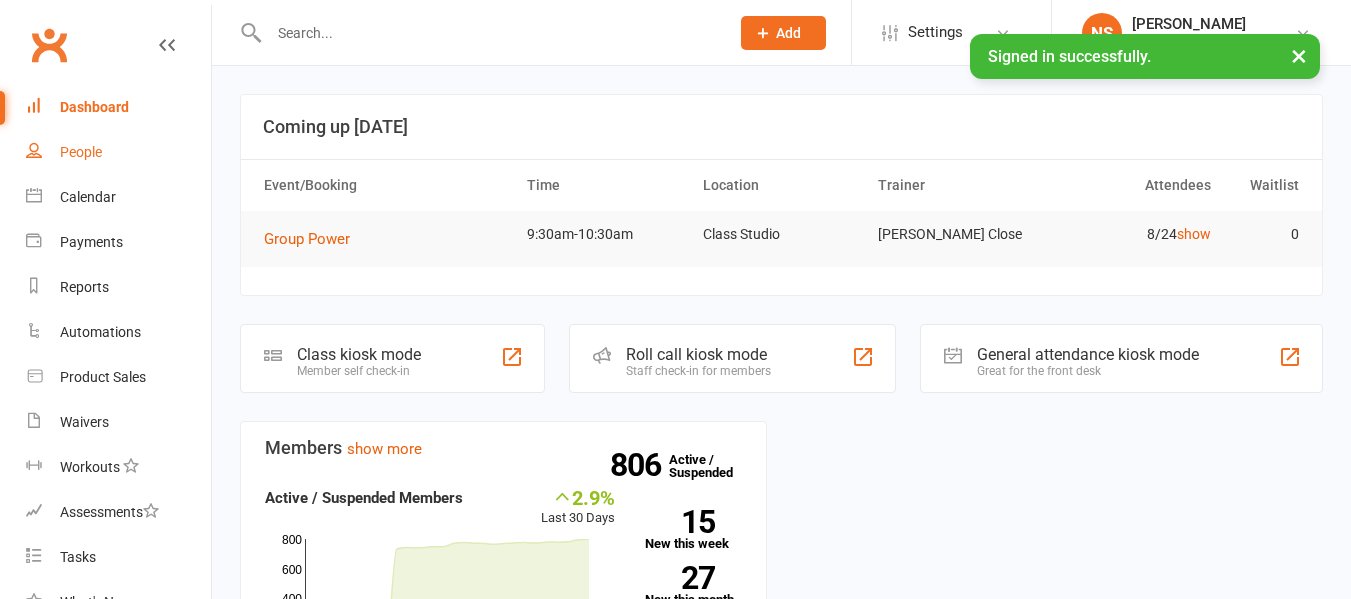 click on "People" at bounding box center (118, 152) 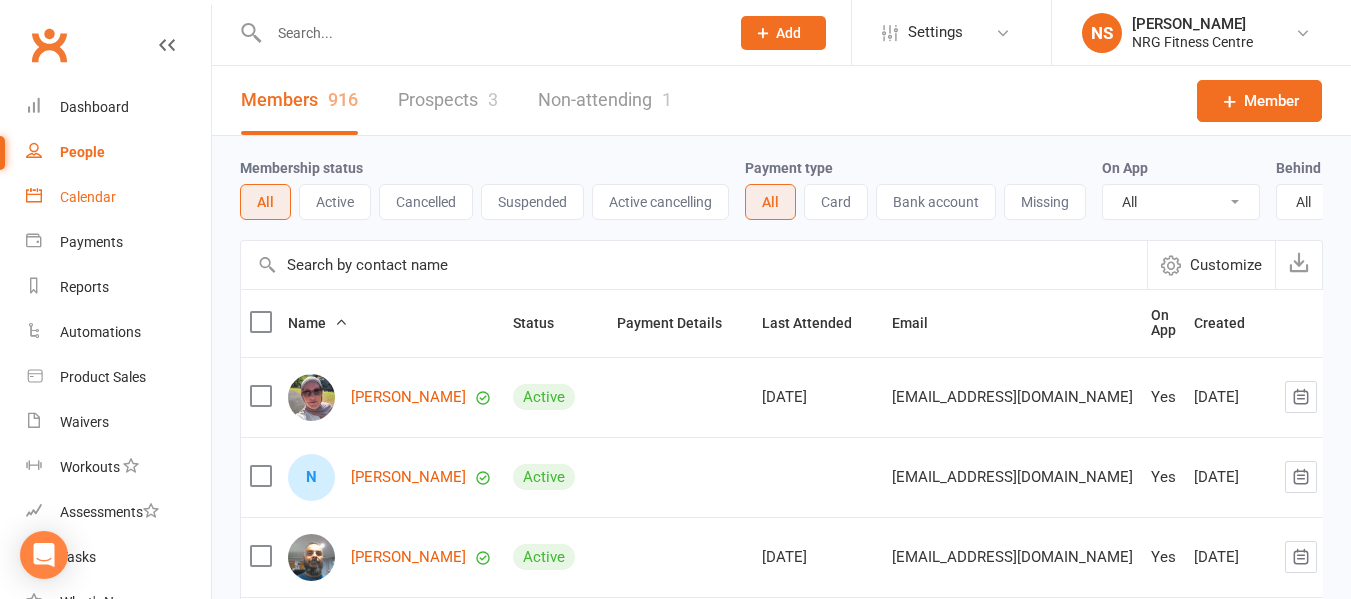 click on "Calendar" at bounding box center [88, 197] 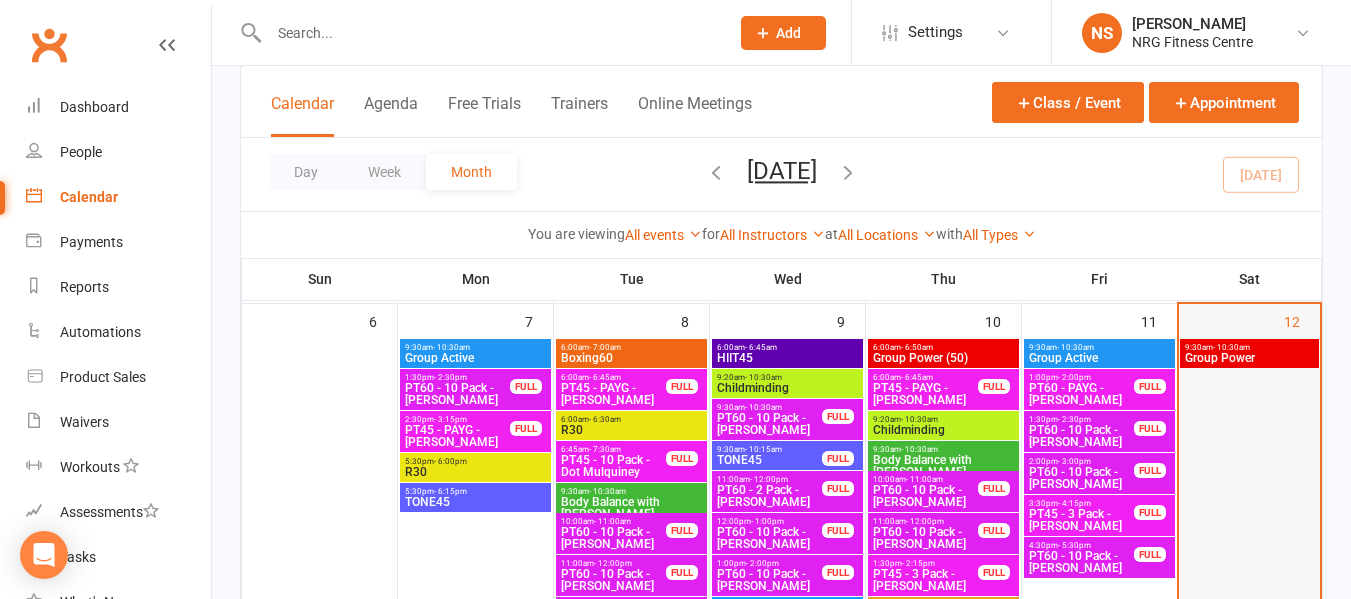 scroll, scrollTop: 600, scrollLeft: 0, axis: vertical 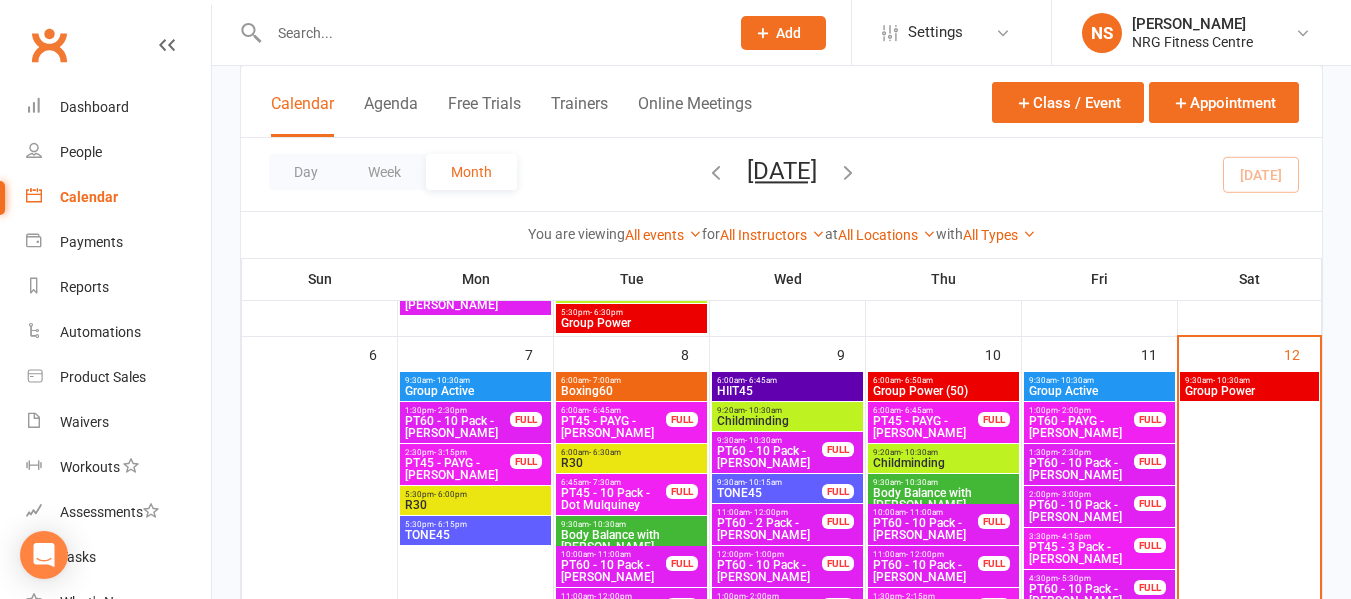 click on "Group Power" at bounding box center (1249, 391) 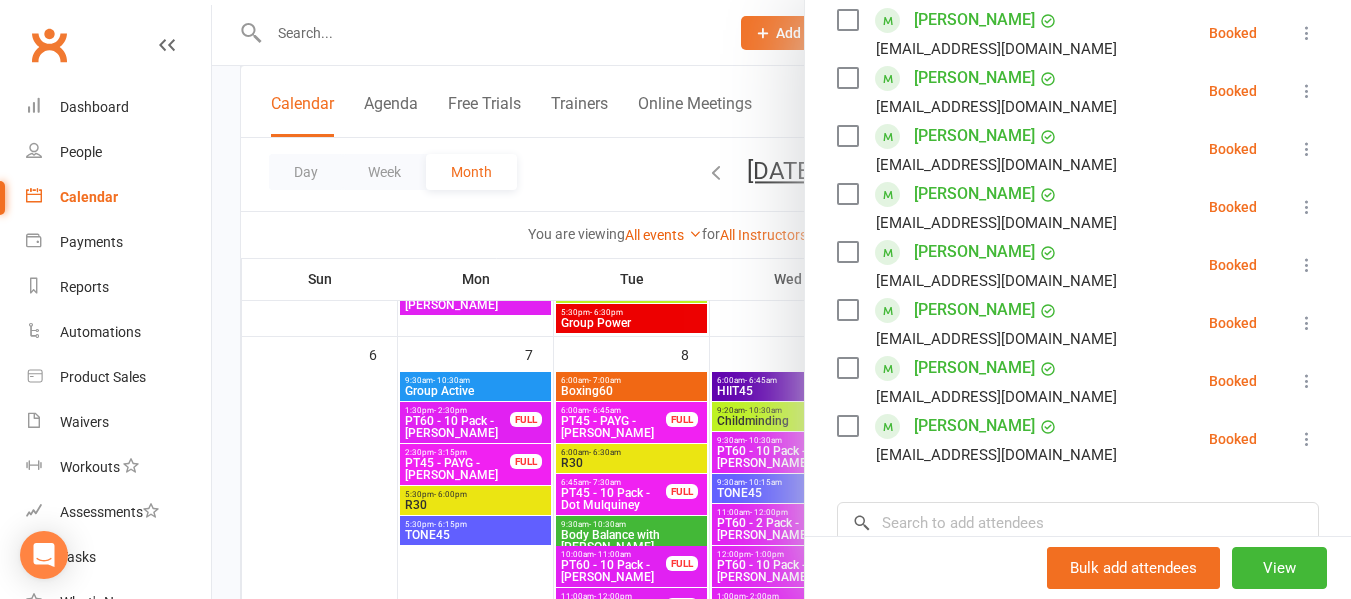 scroll, scrollTop: 400, scrollLeft: 0, axis: vertical 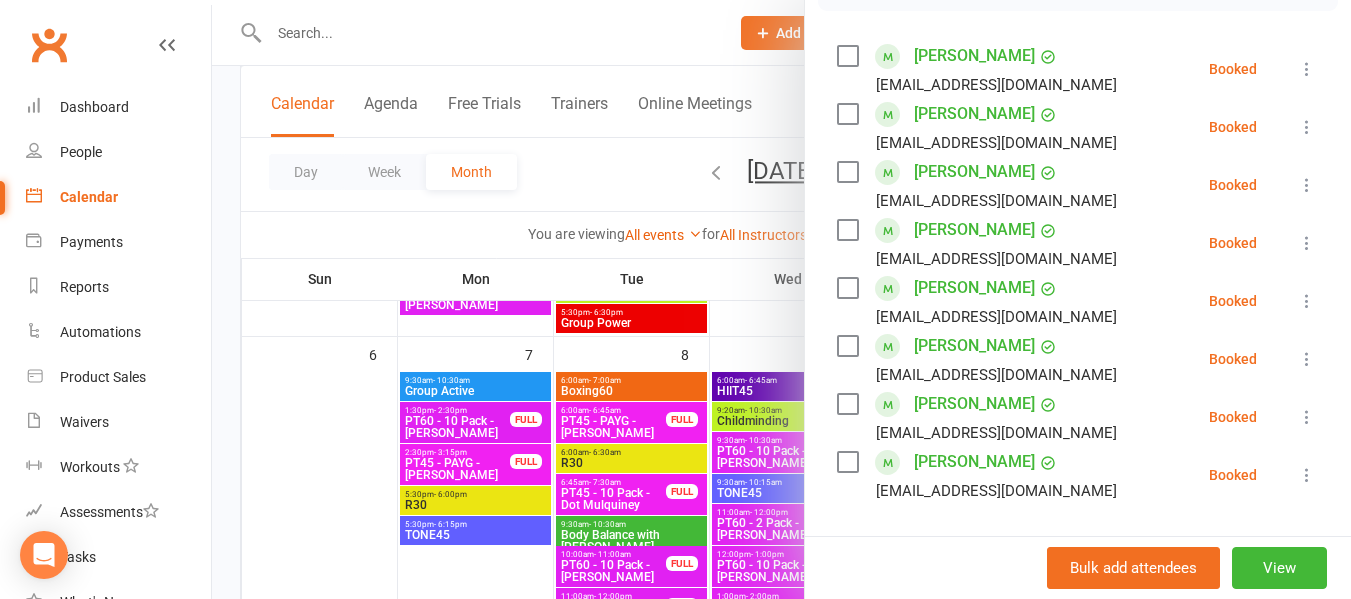 click at bounding box center (781, 299) 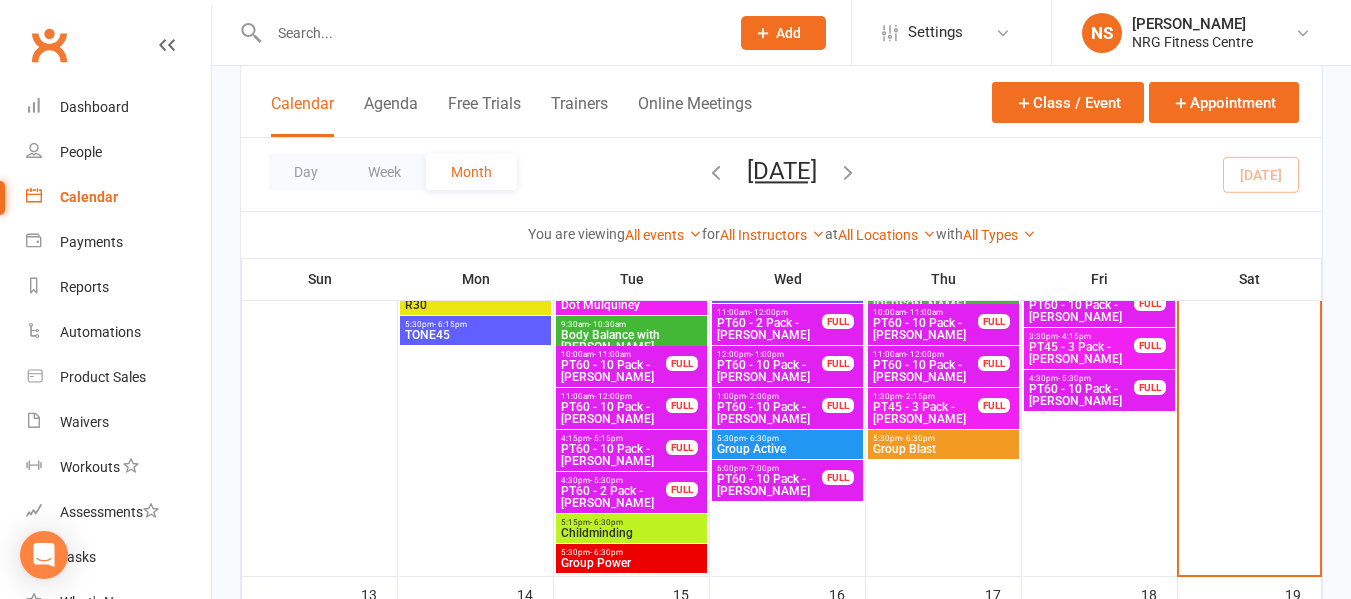 scroll, scrollTop: 700, scrollLeft: 0, axis: vertical 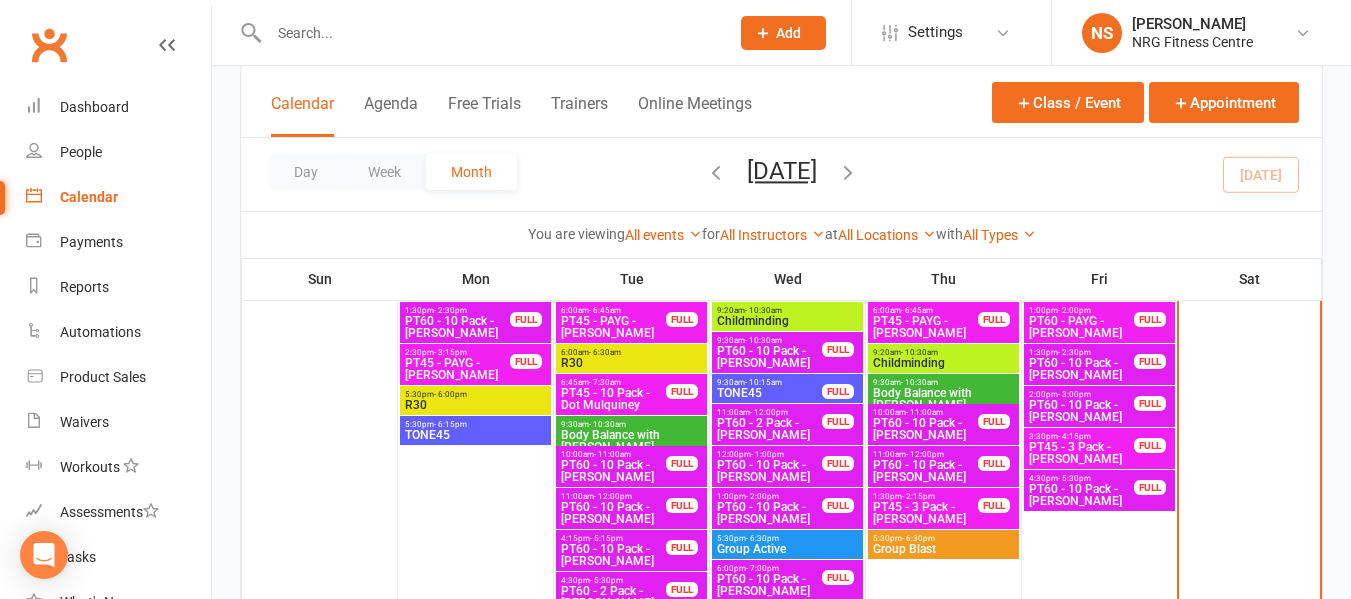 click at bounding box center (489, 33) 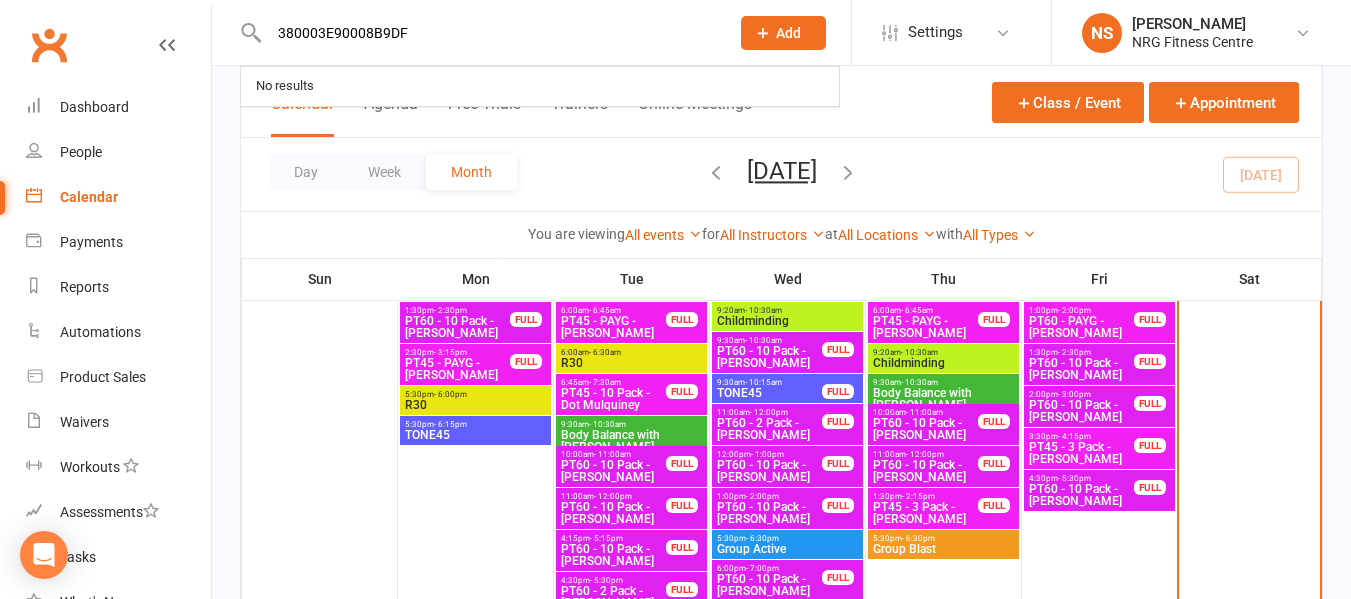 click on "380003E90008B9DF" at bounding box center [489, 33] 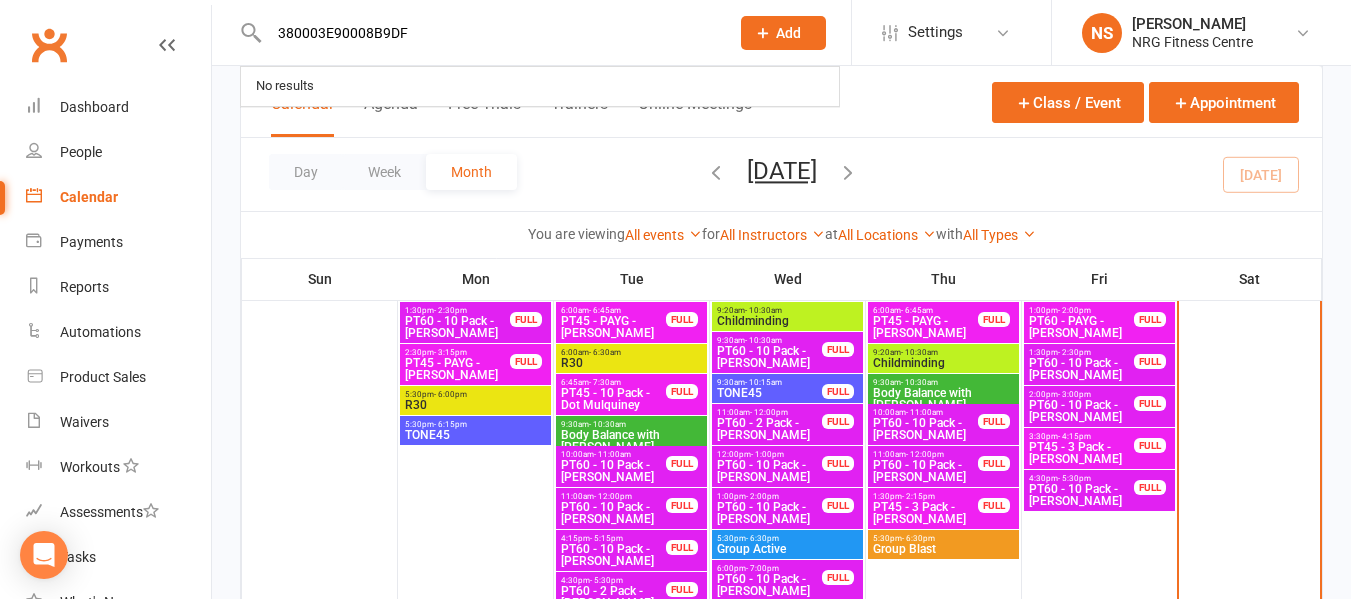 type on "380003E90008B9DF" 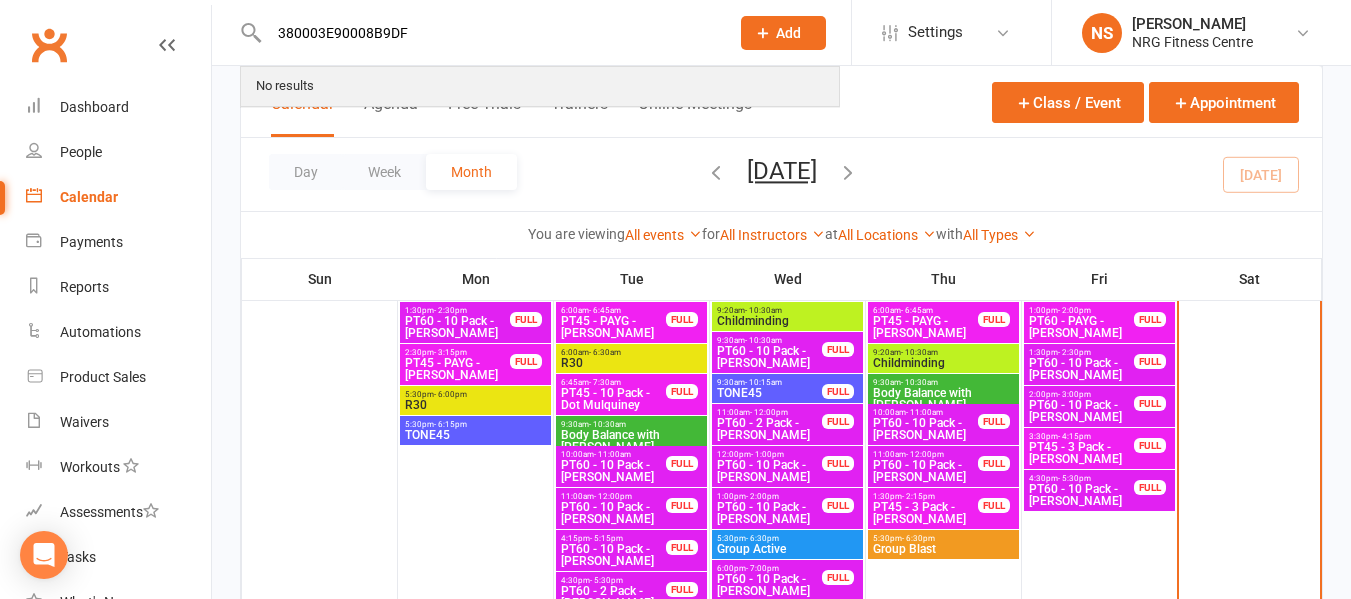 drag, startPoint x: 413, startPoint y: 30, endPoint x: 254, endPoint y: 85, distance: 168.24387 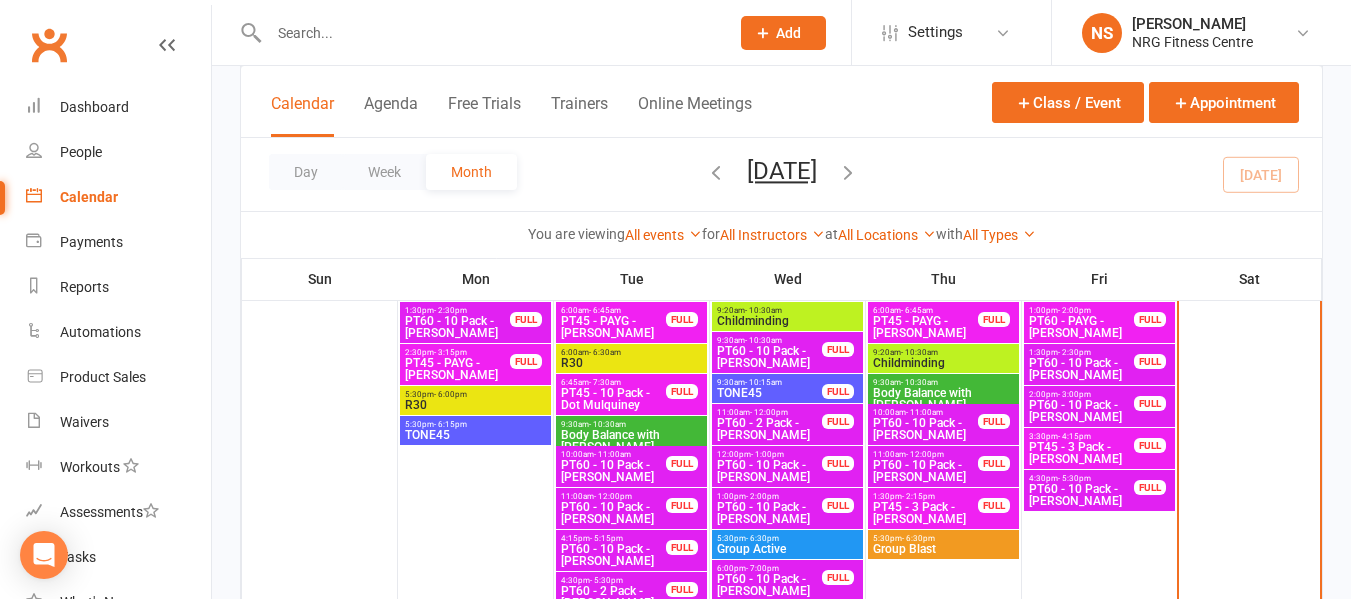 paste on "571871" 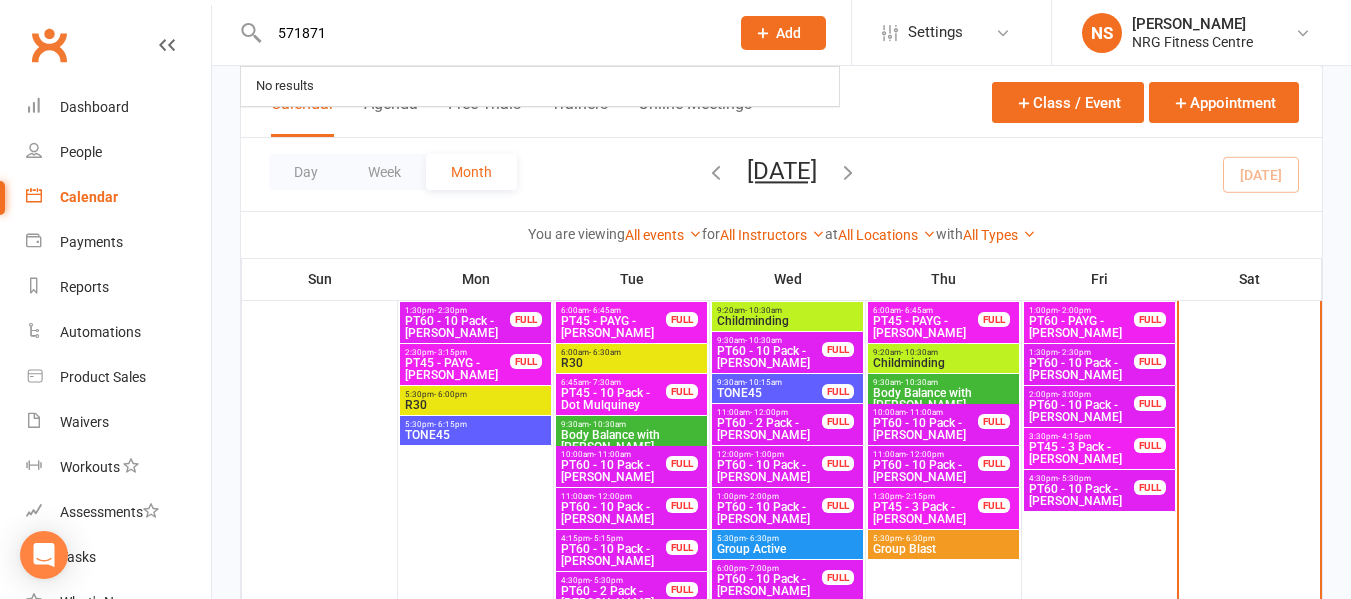 type on "571871" 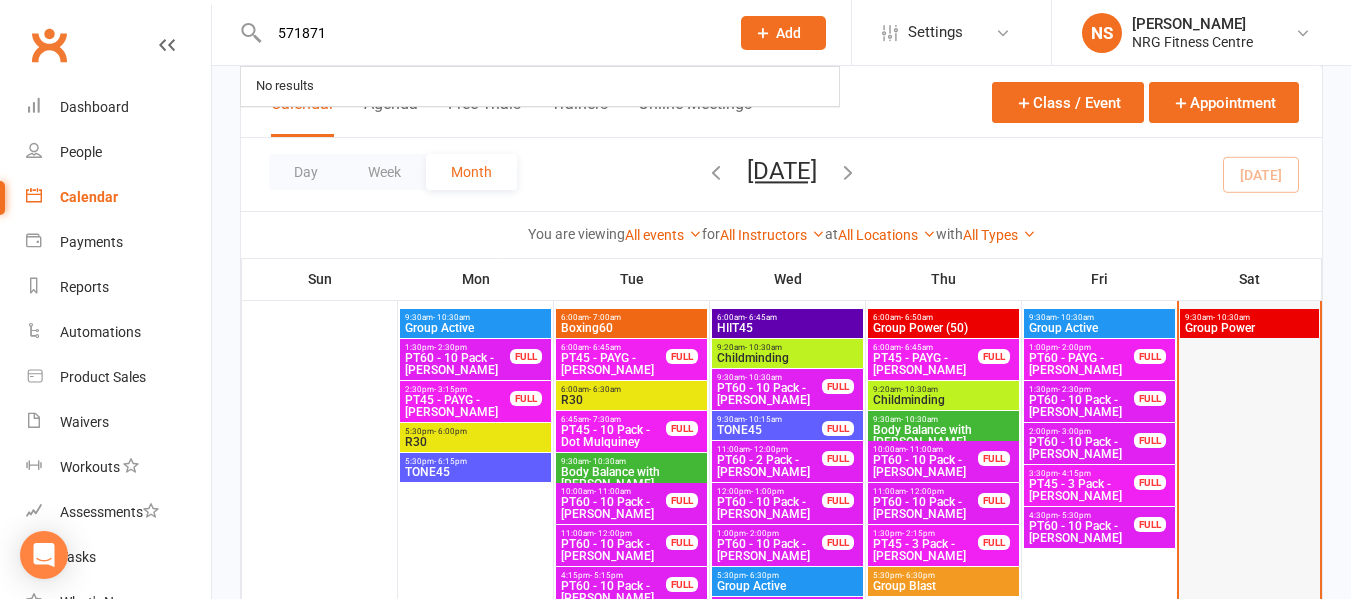 scroll, scrollTop: 600, scrollLeft: 0, axis: vertical 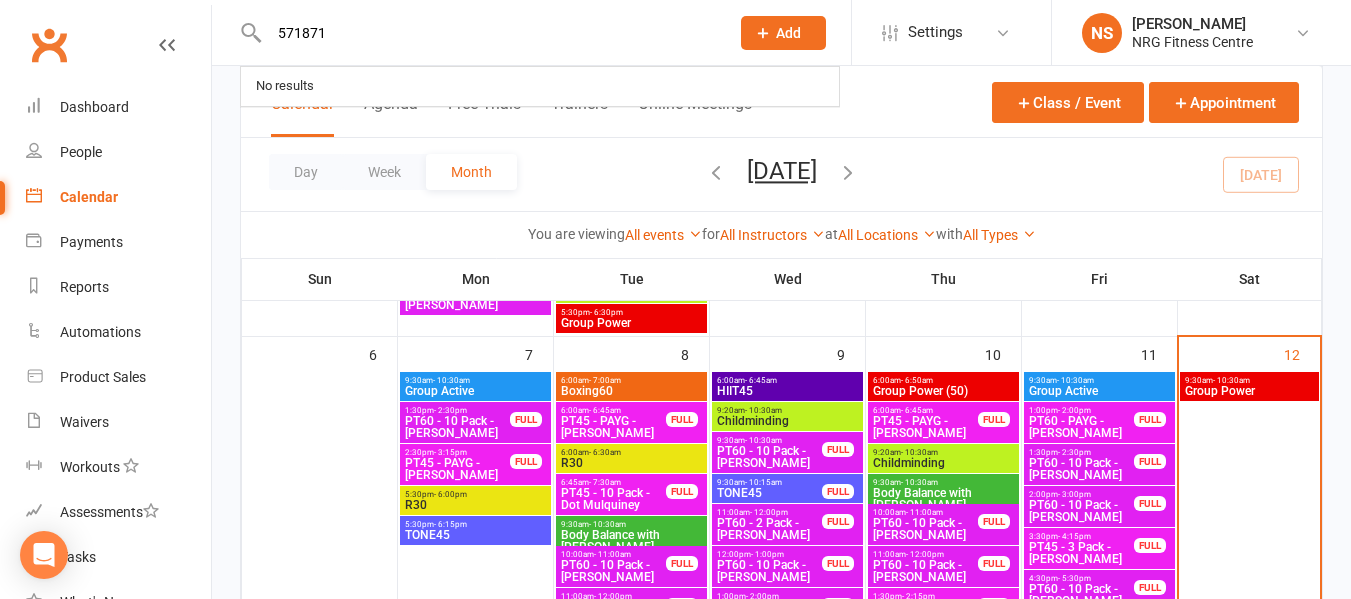 click on "Group Power" at bounding box center (1249, 391) 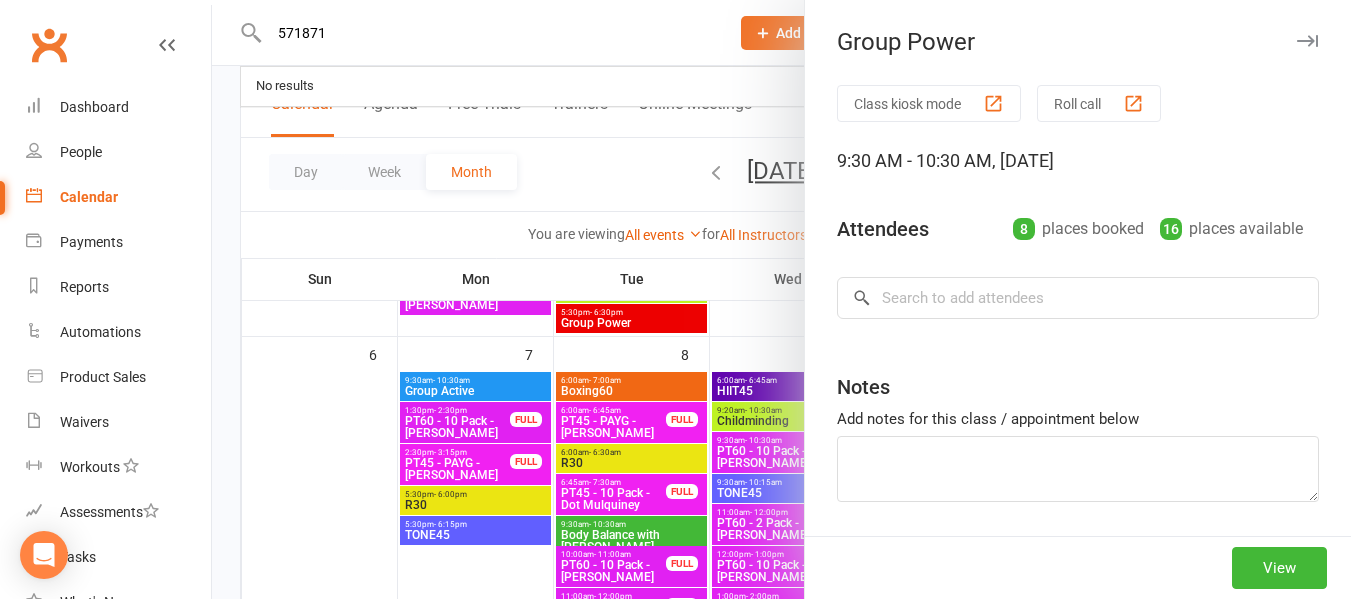 type 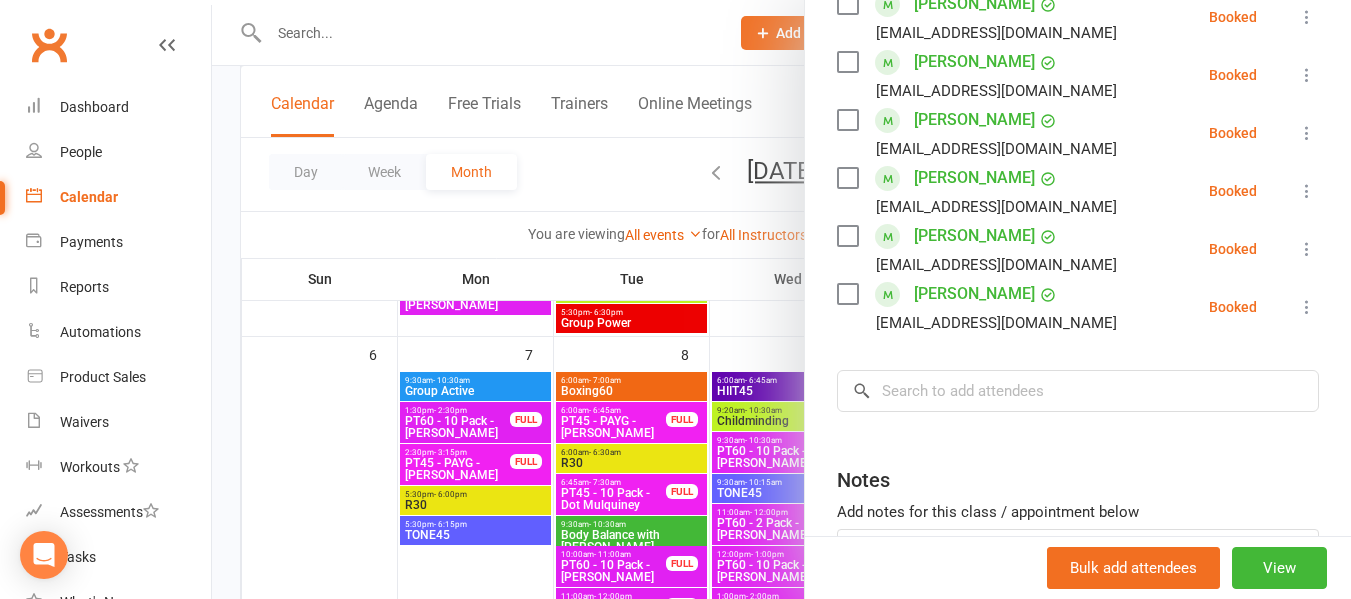scroll, scrollTop: 400, scrollLeft: 0, axis: vertical 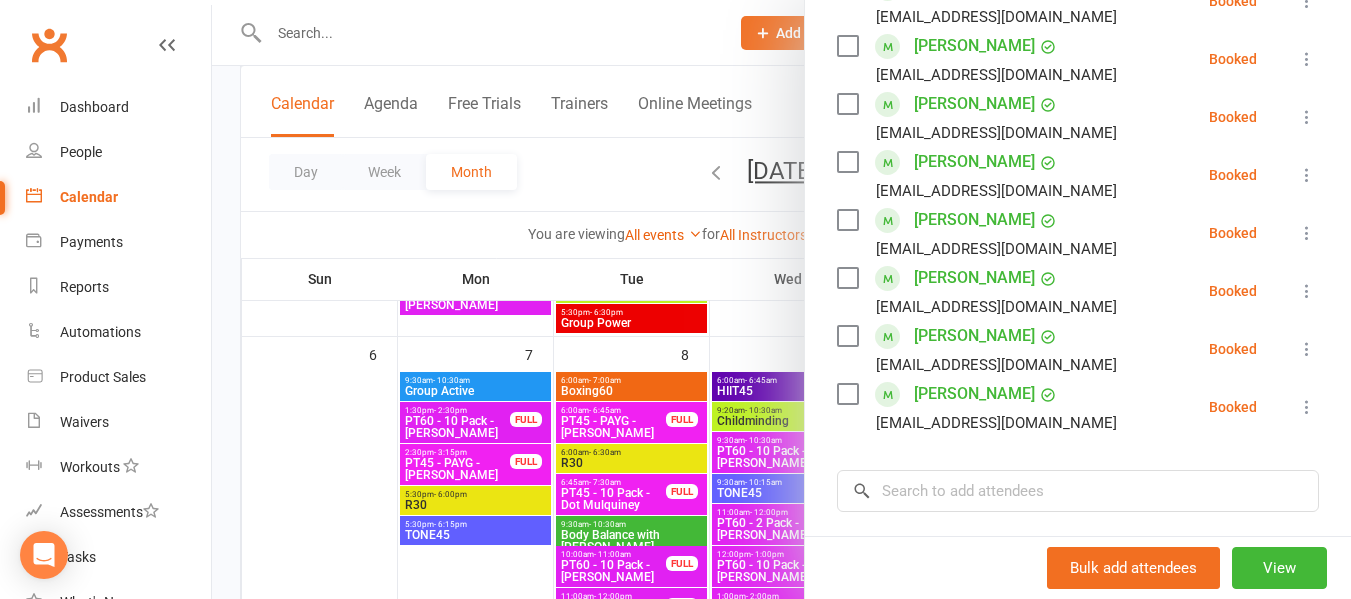 click at bounding box center [847, 394] 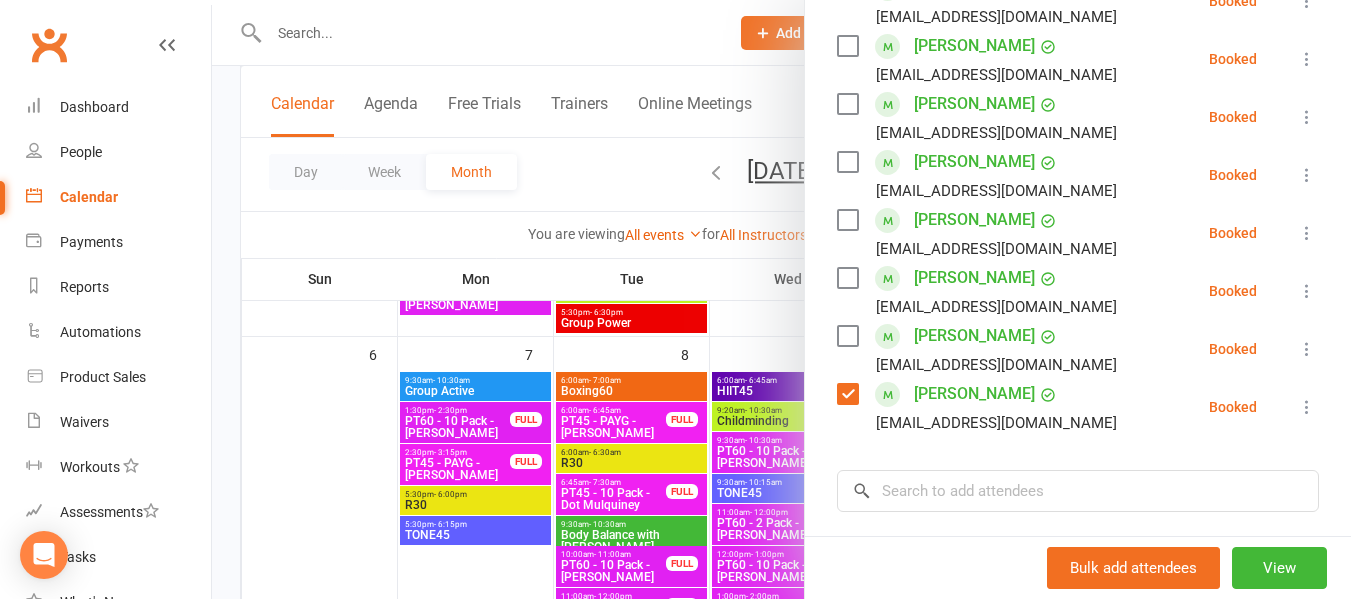 scroll, scrollTop: 100, scrollLeft: 0, axis: vertical 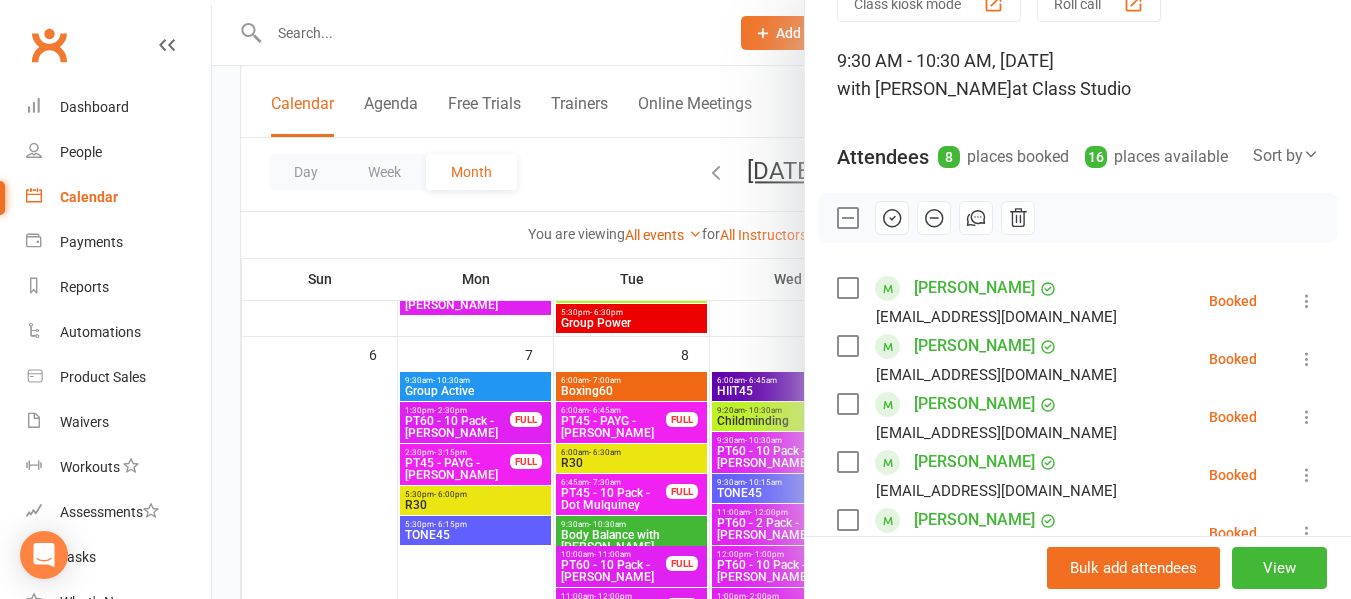 click 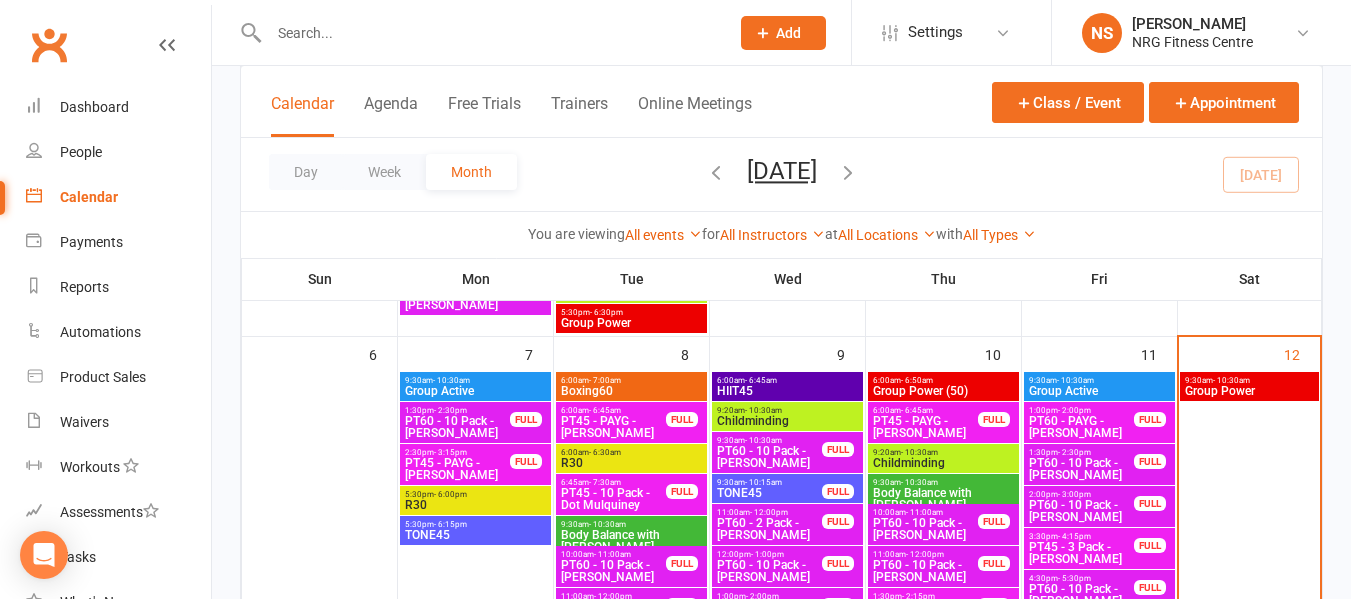 click at bounding box center [477, 32] 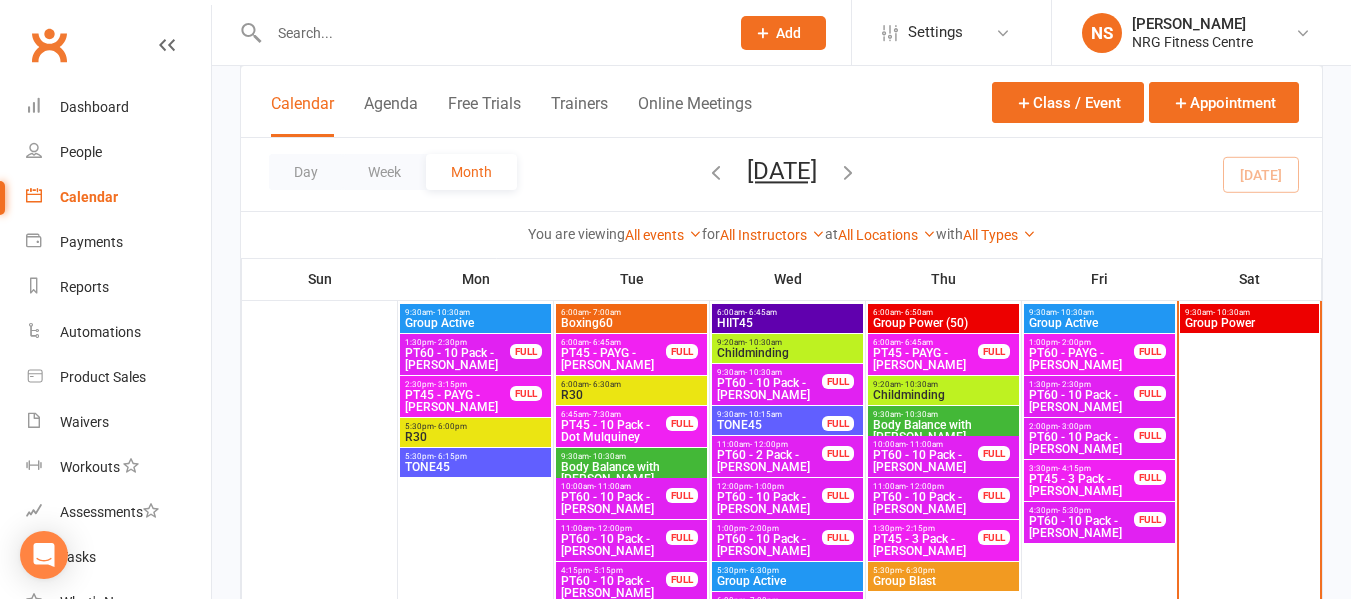click on "Group Power" at bounding box center [1249, 323] 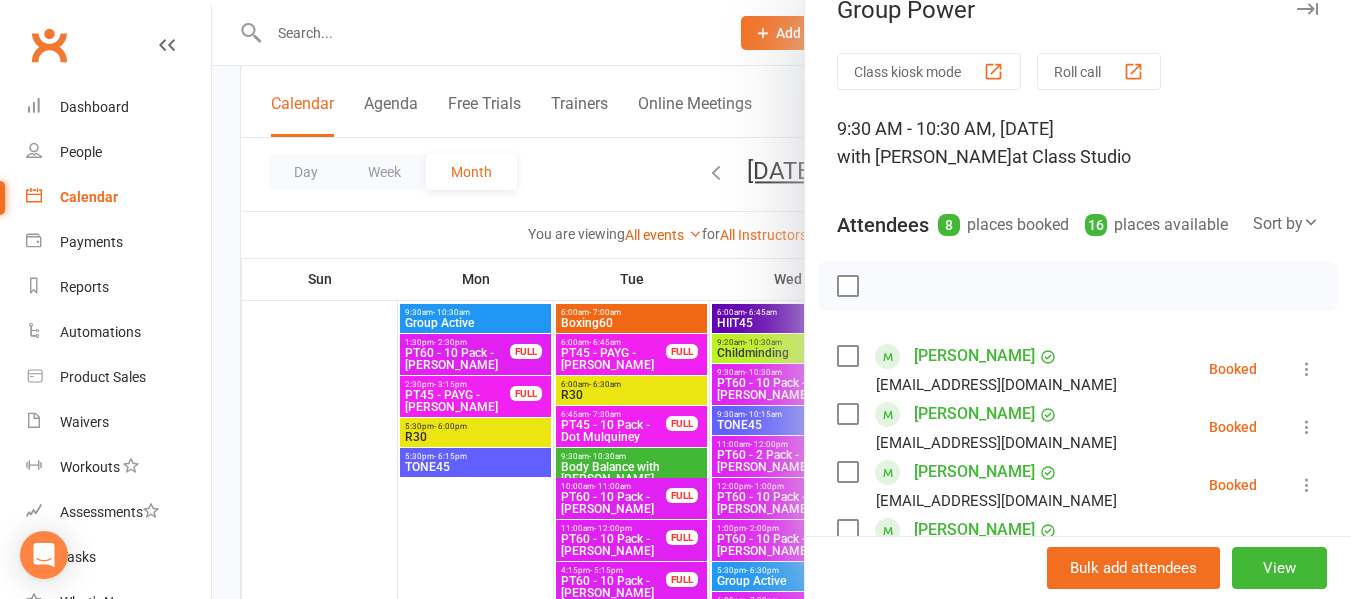scroll, scrollTop: 14, scrollLeft: 0, axis: vertical 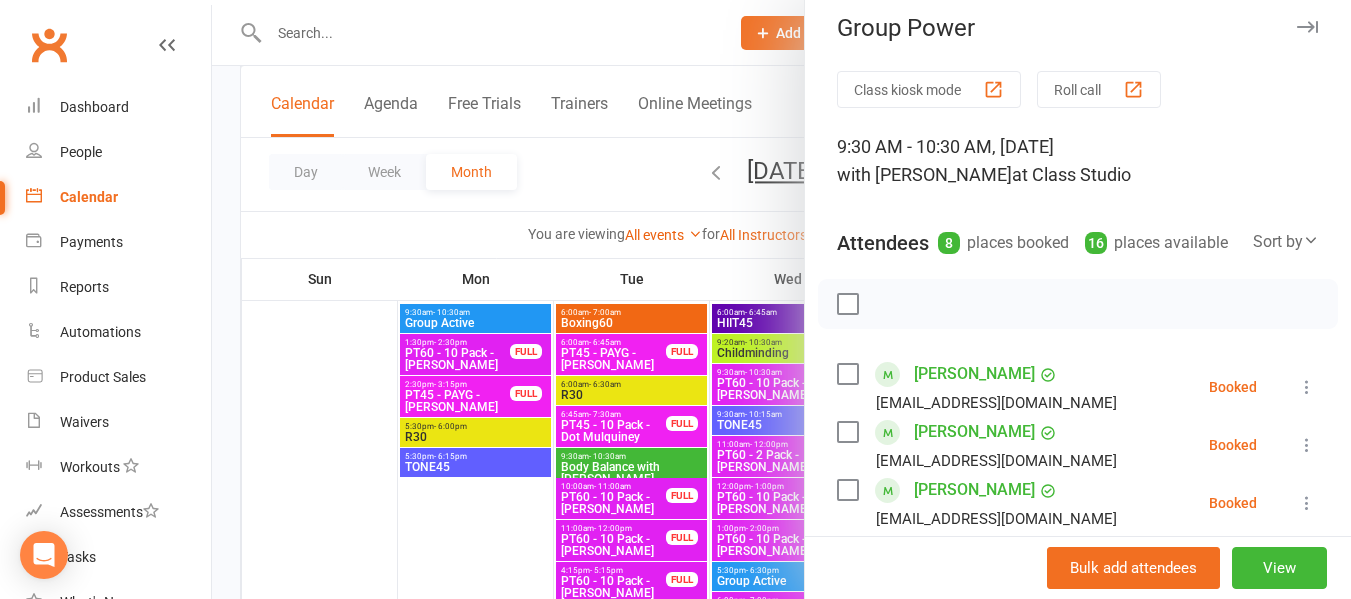 click at bounding box center [781, 299] 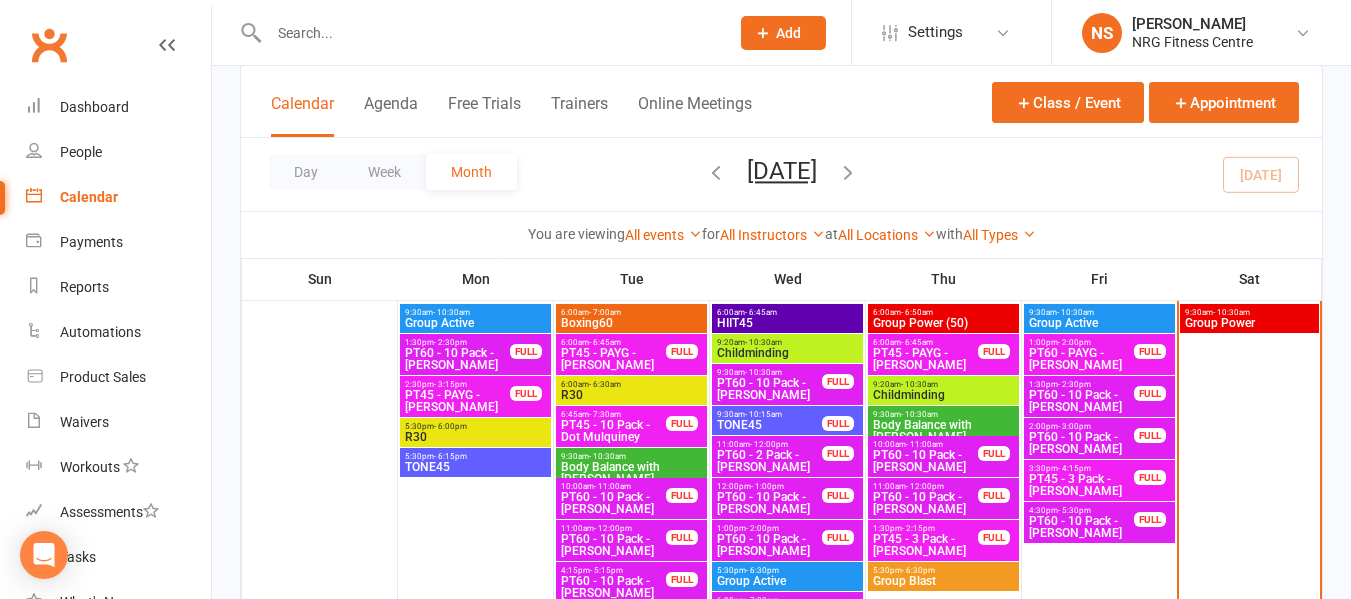 click on "9:30am  - 10:30am Group Power" at bounding box center [1249, 318] 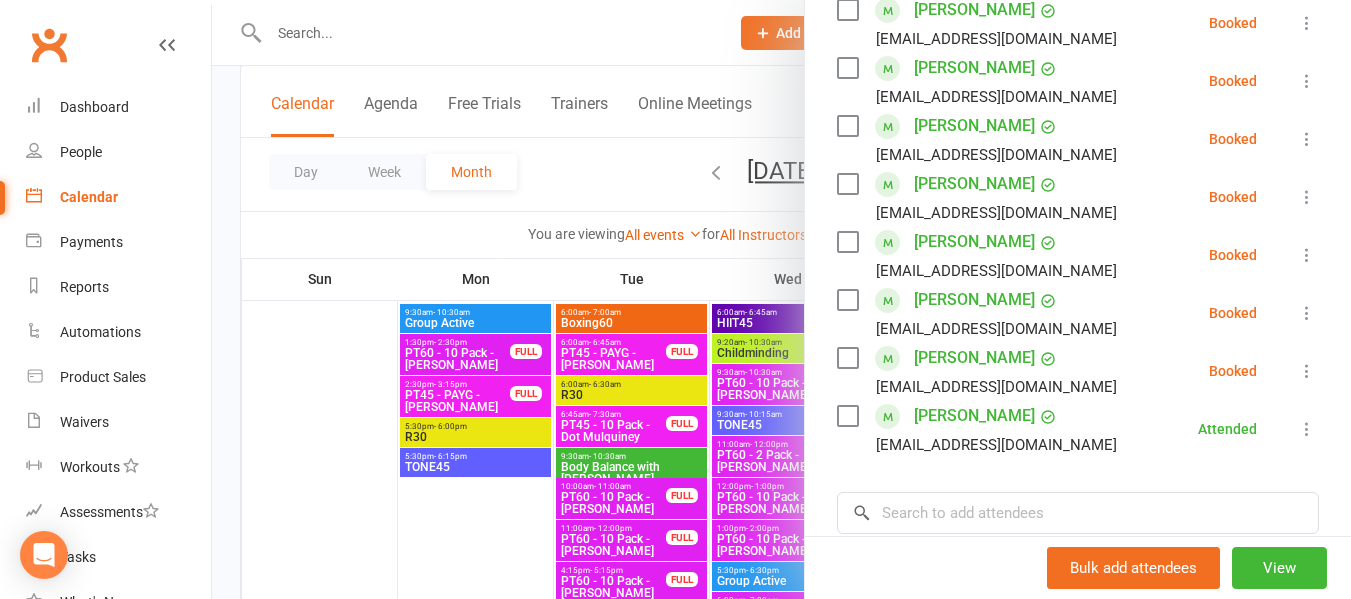 scroll, scrollTop: 685, scrollLeft: 0, axis: vertical 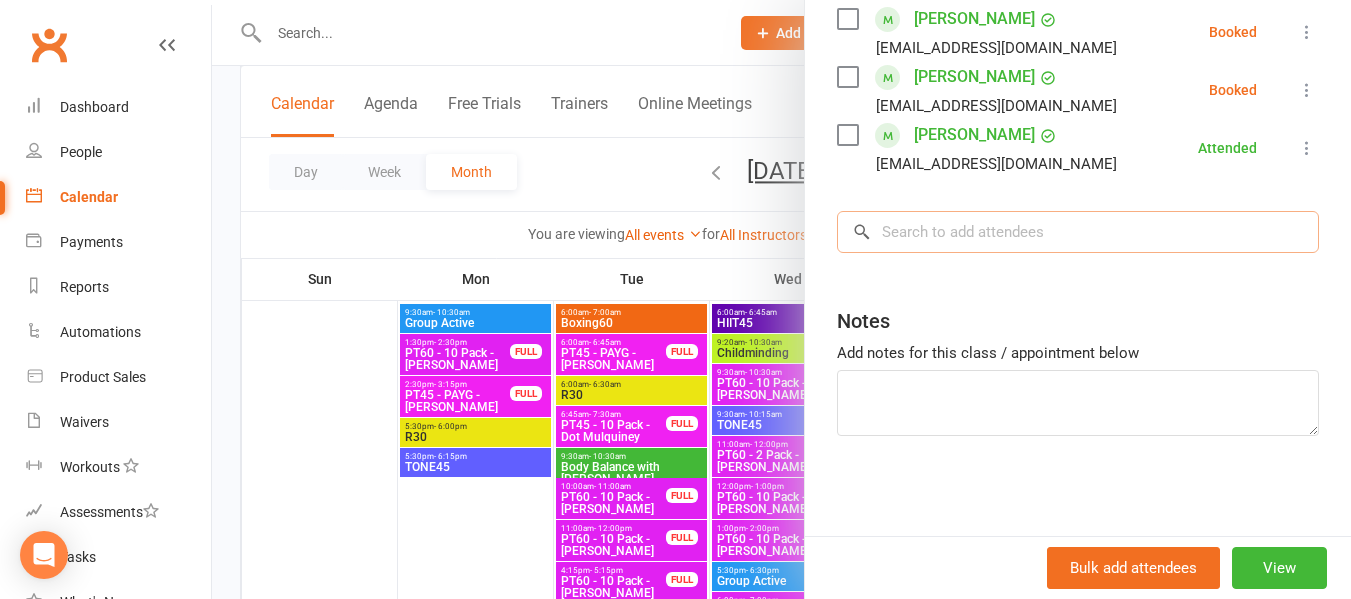 click at bounding box center (1078, 232) 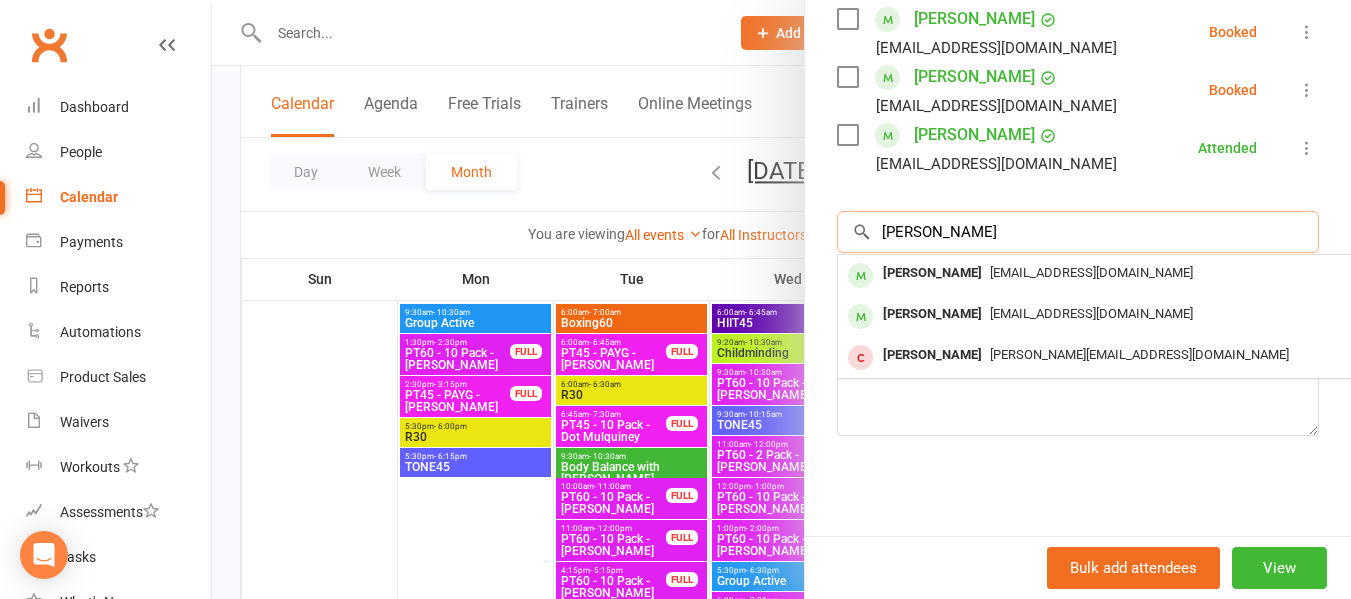 type on "mel" 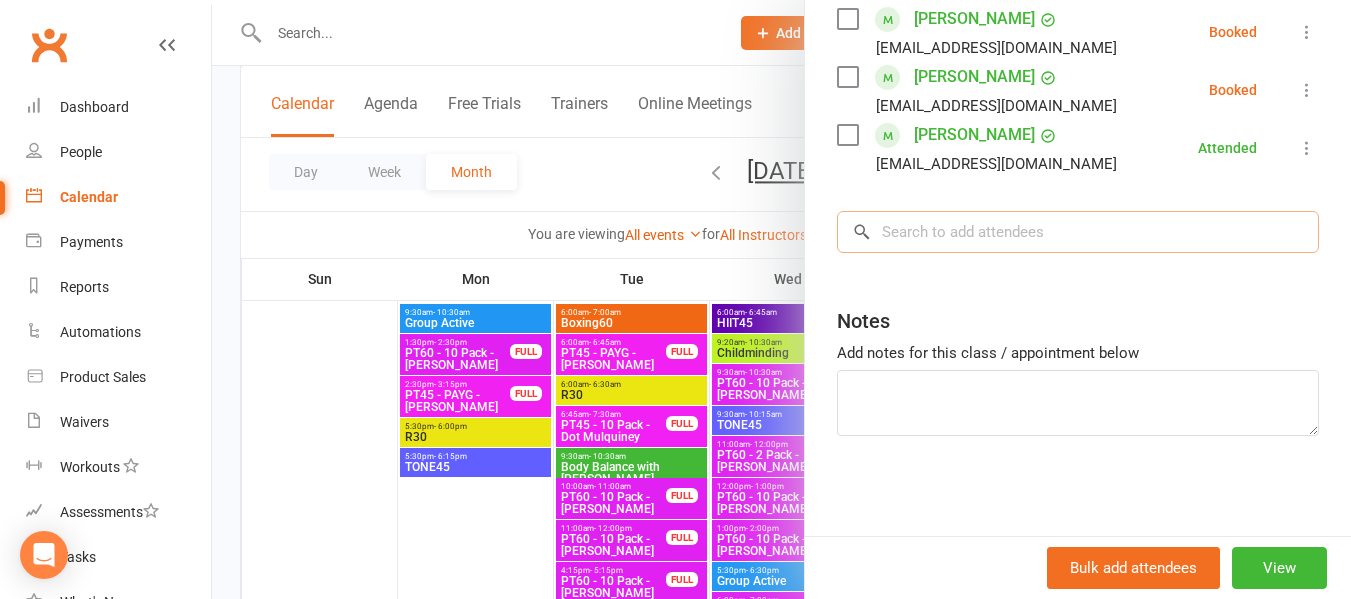 click at bounding box center (1078, 232) 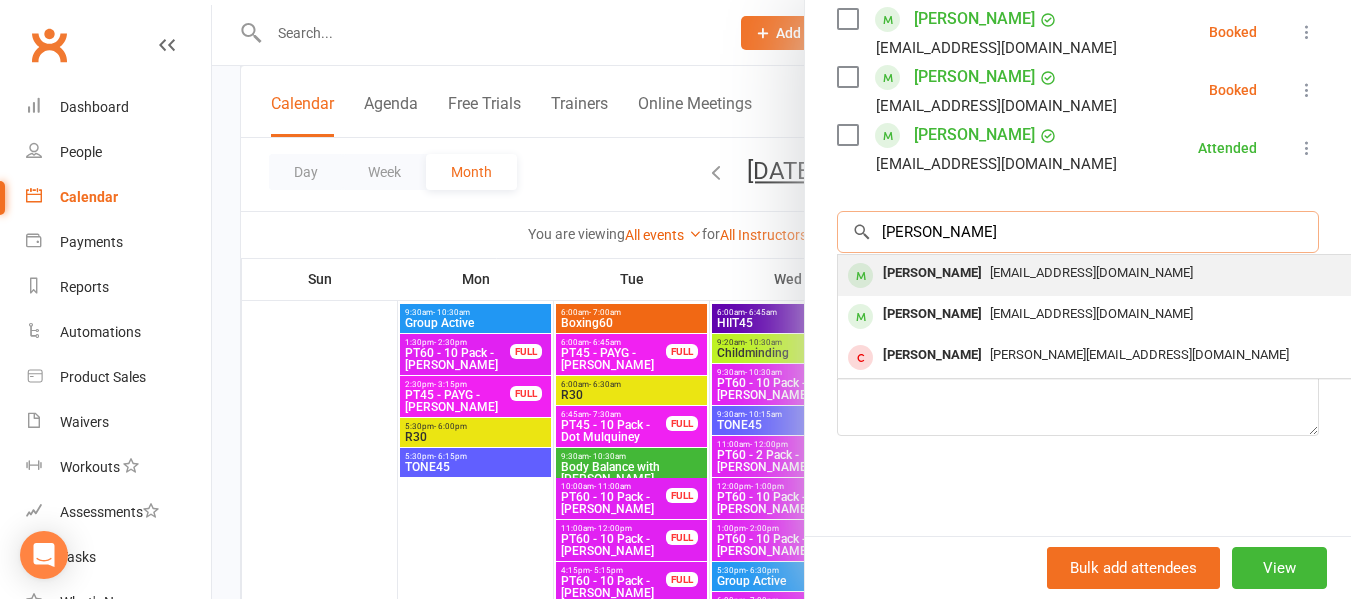 type on "mel" 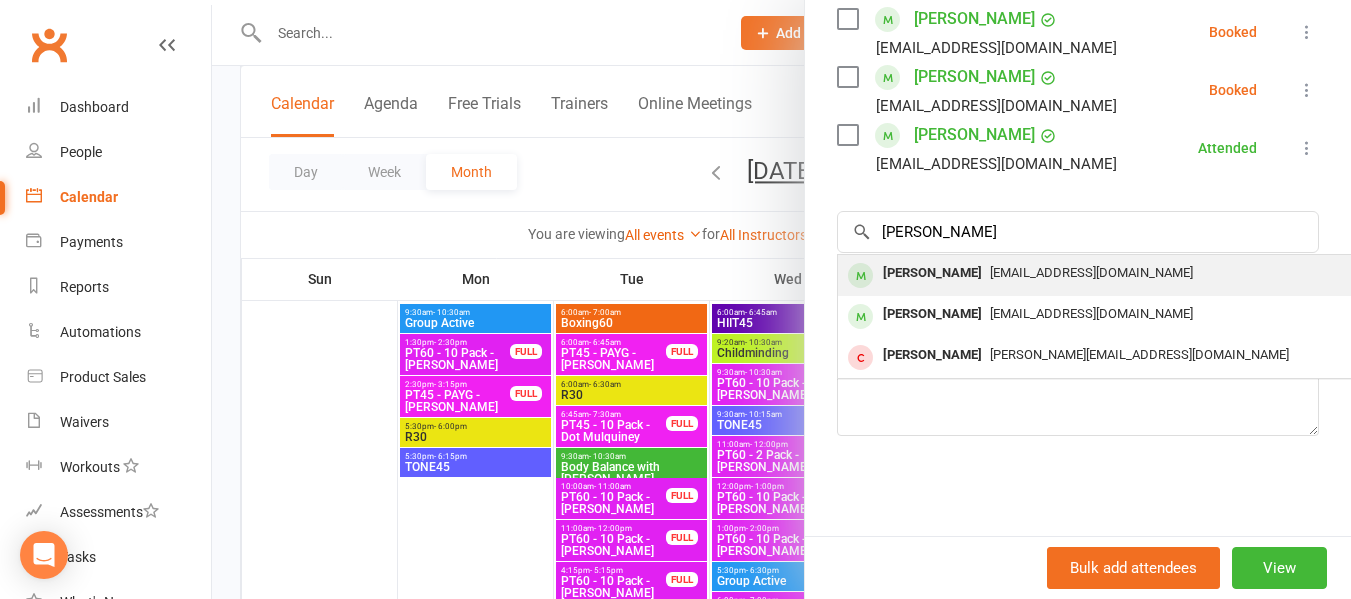 click on "mel1217a@hotmail.com" at bounding box center [1091, 272] 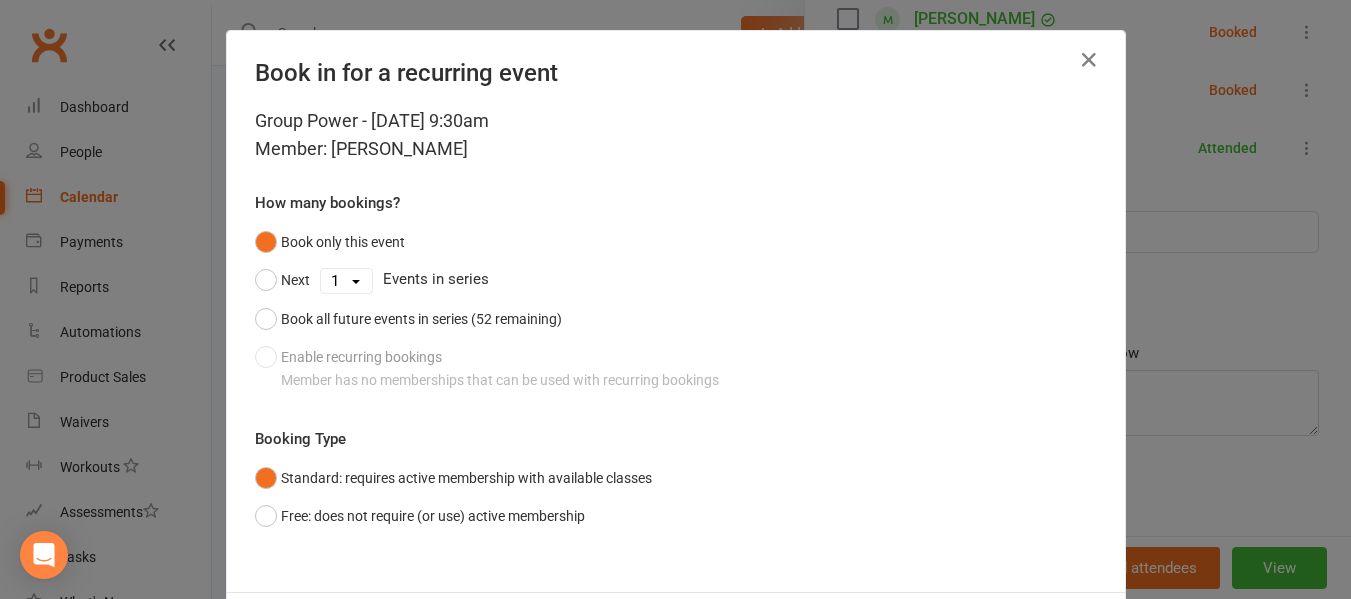 scroll, scrollTop: 98, scrollLeft: 0, axis: vertical 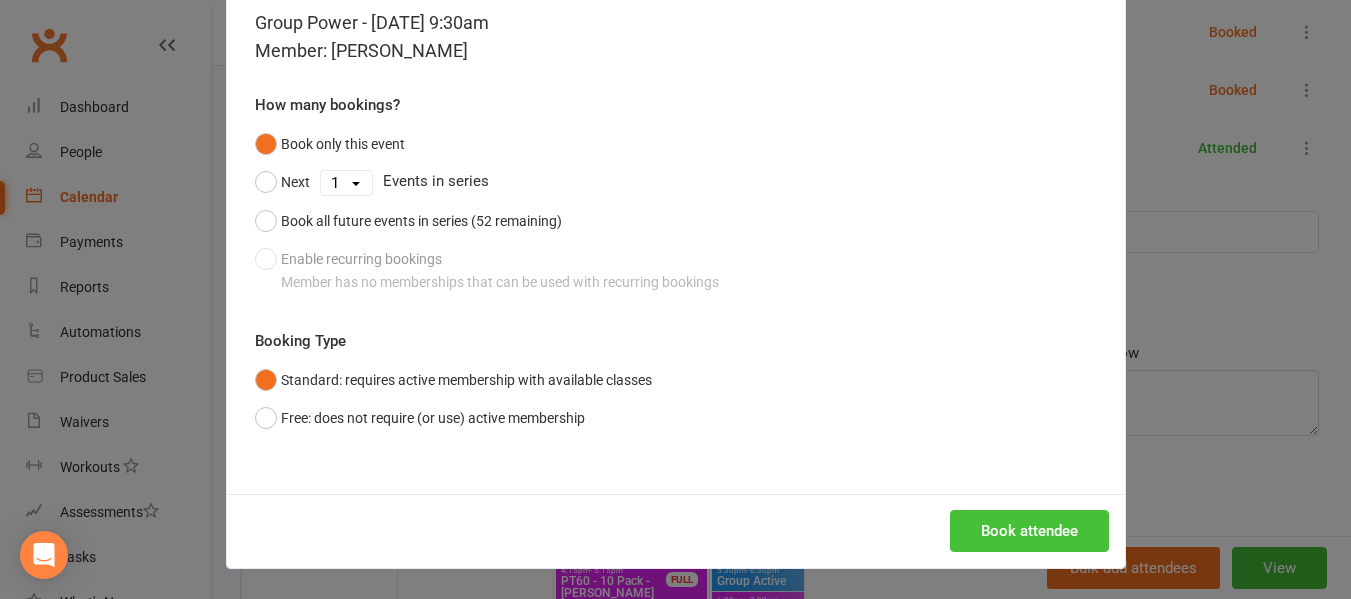 click on "Book attendee" at bounding box center (1029, 531) 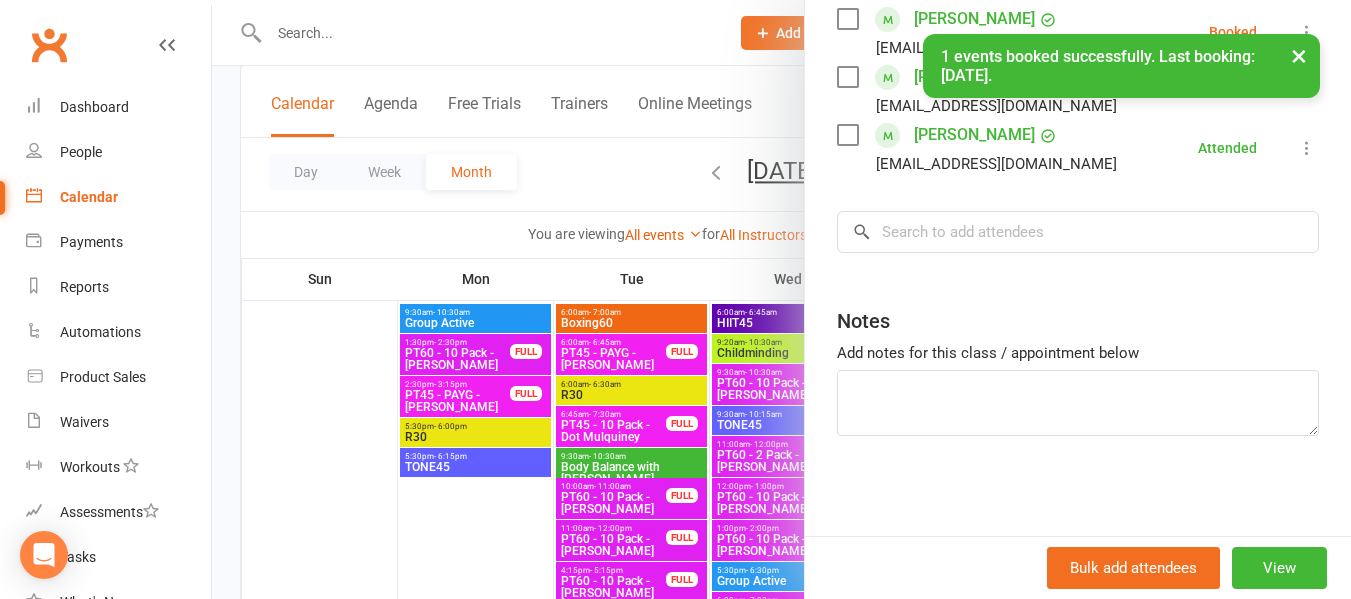 scroll, scrollTop: 743, scrollLeft: 0, axis: vertical 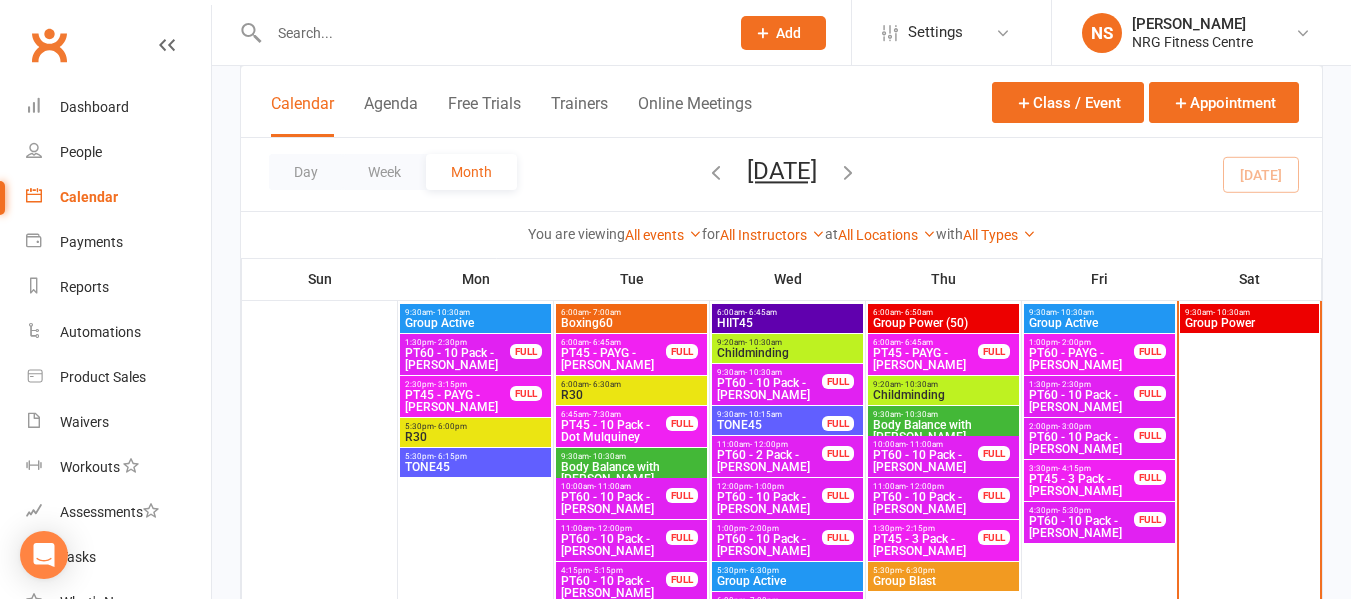 click on "Group Power" at bounding box center [1249, 323] 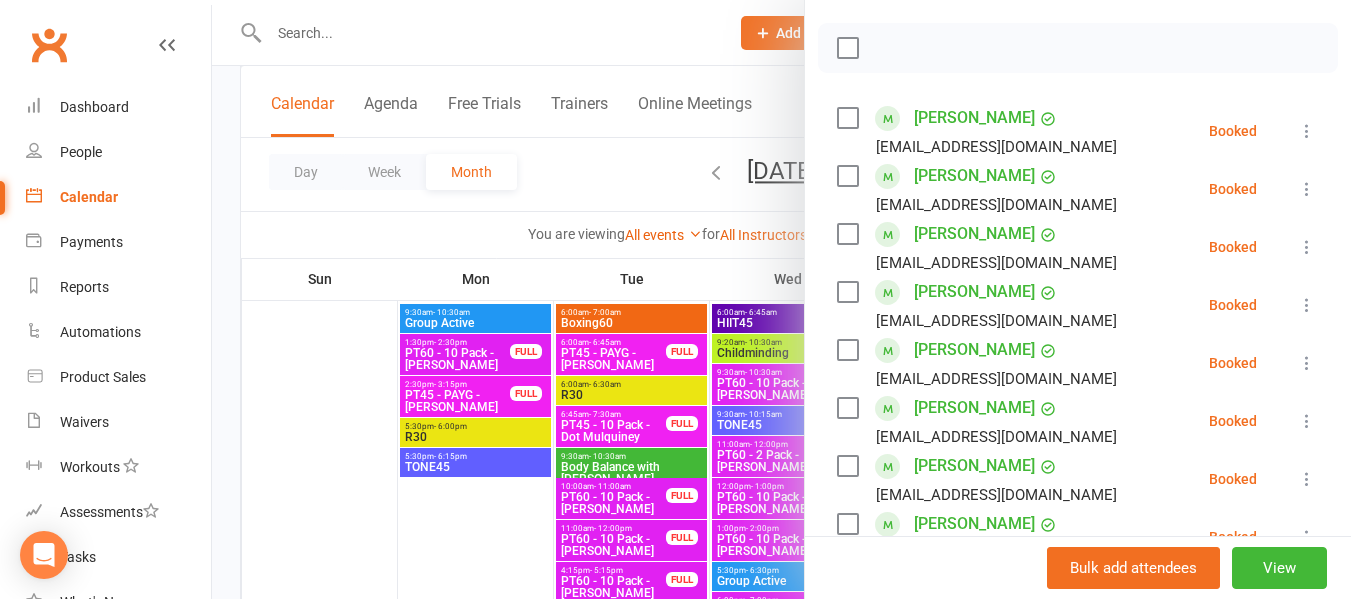 scroll, scrollTop: 300, scrollLeft: 0, axis: vertical 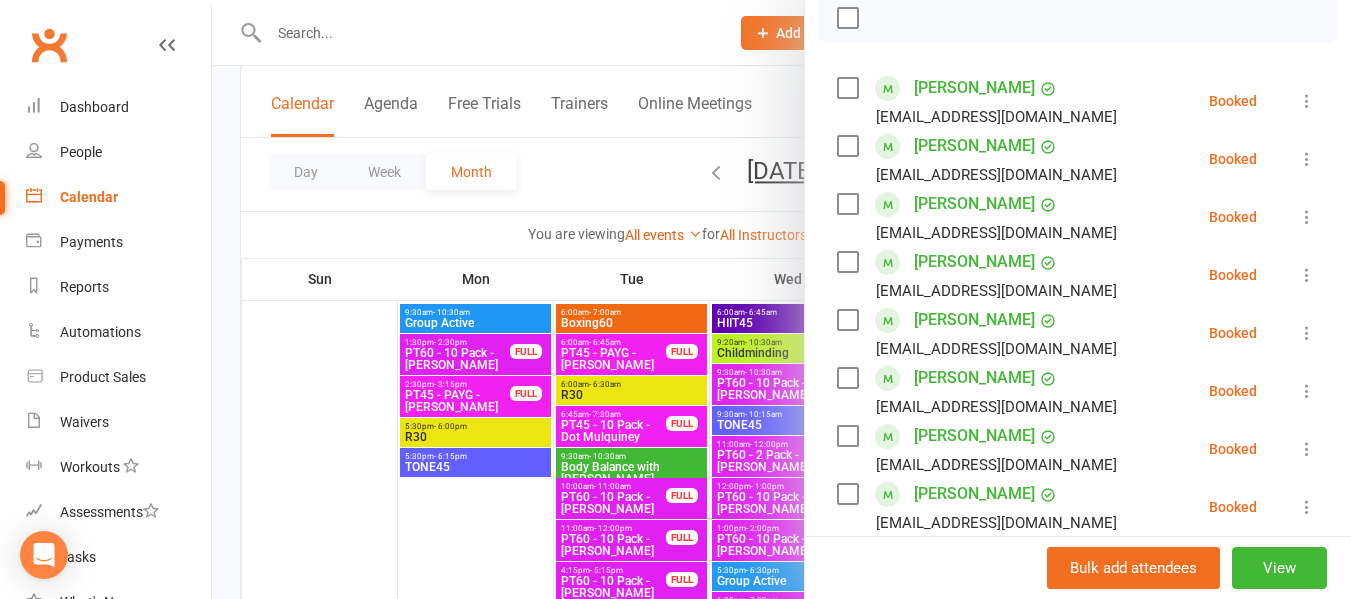 click at bounding box center [1307, 275] 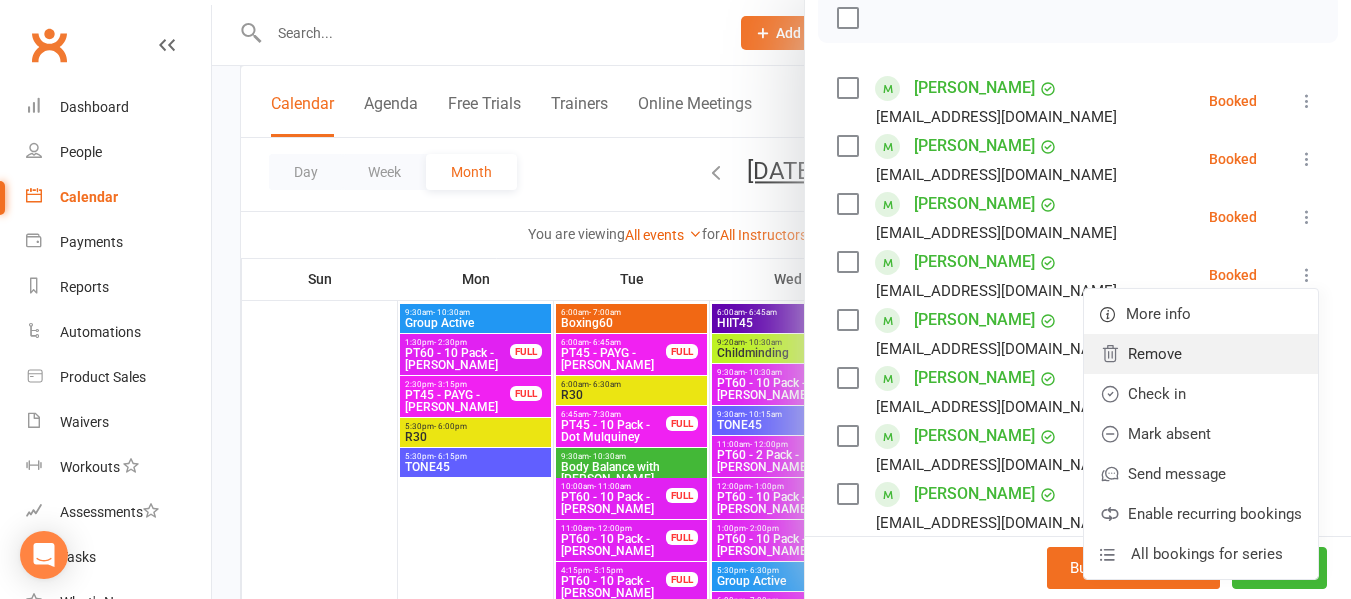click on "Remove" at bounding box center (1201, 354) 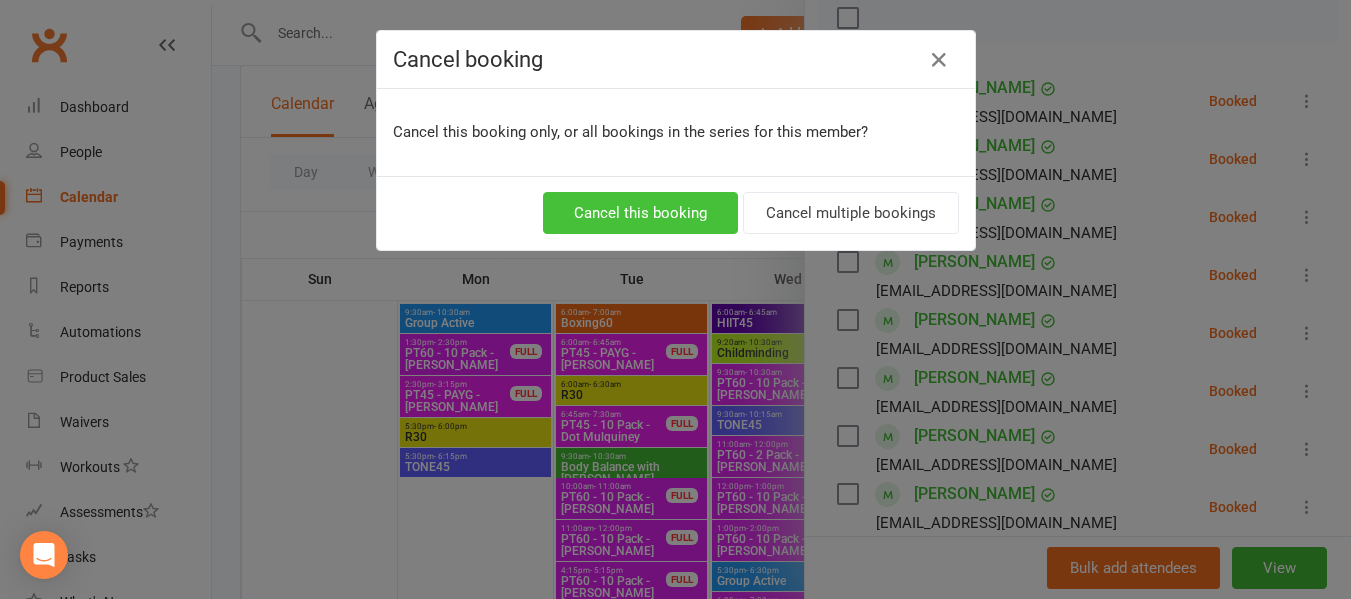 click on "Cancel this booking" at bounding box center [640, 213] 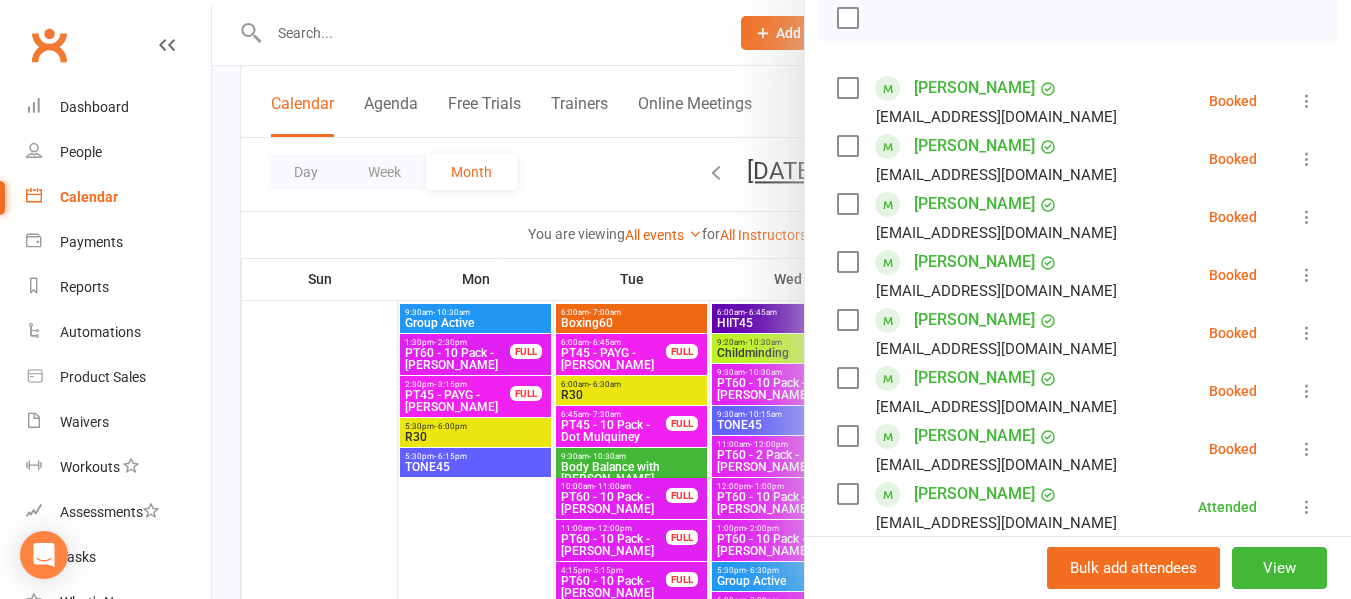 click at bounding box center (781, 299) 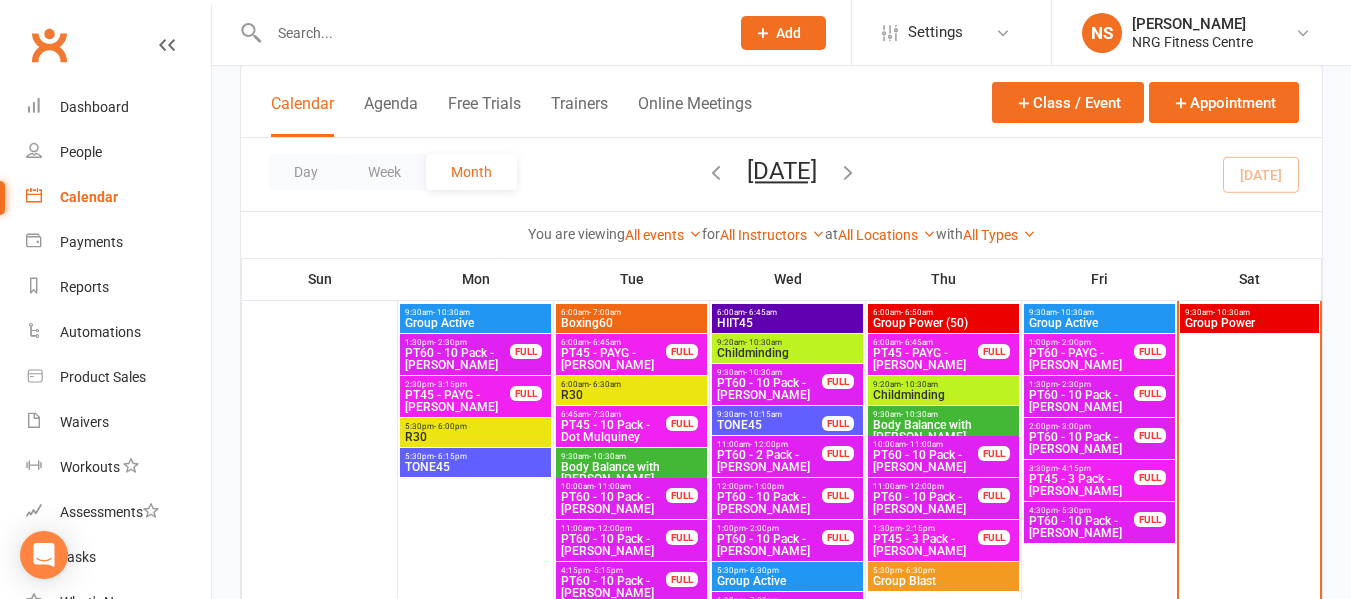 click on "Group Active" at bounding box center [1099, 323] 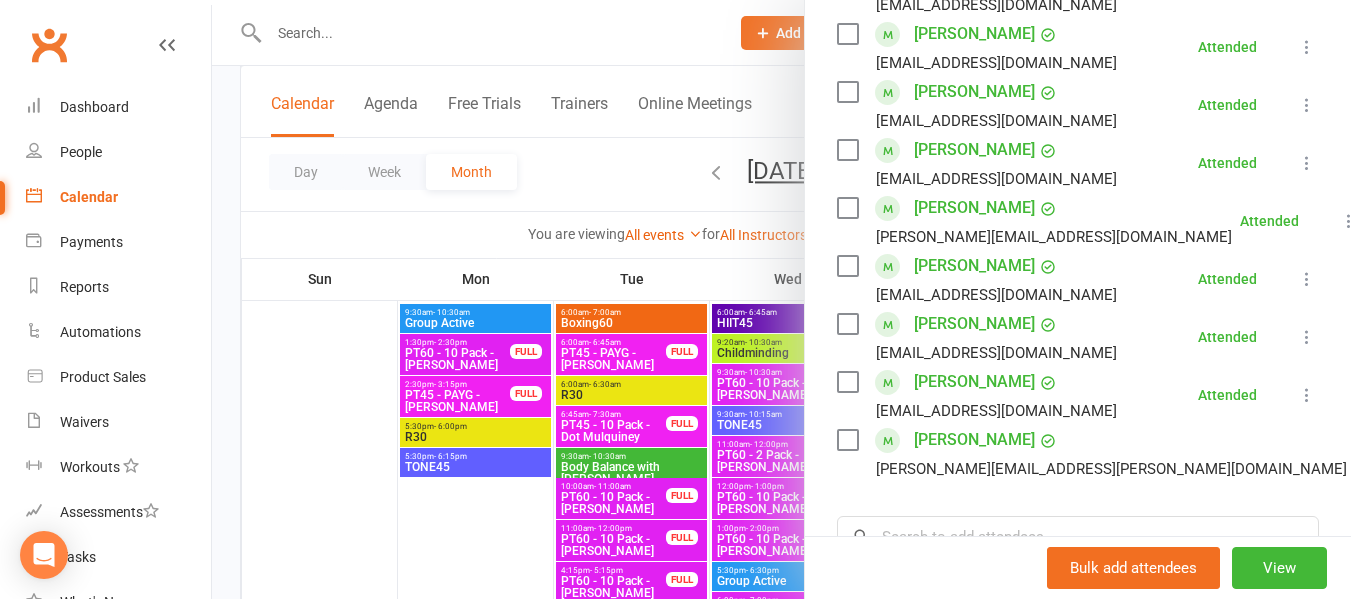 scroll, scrollTop: 500, scrollLeft: 0, axis: vertical 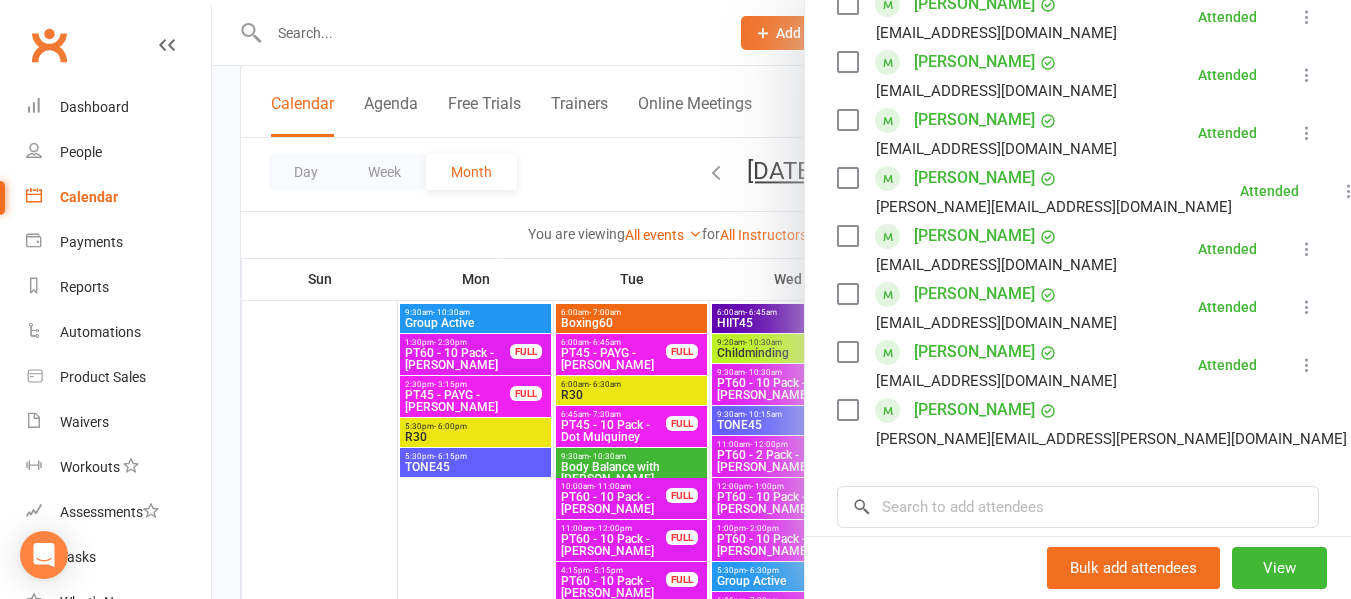 click at bounding box center (781, 299) 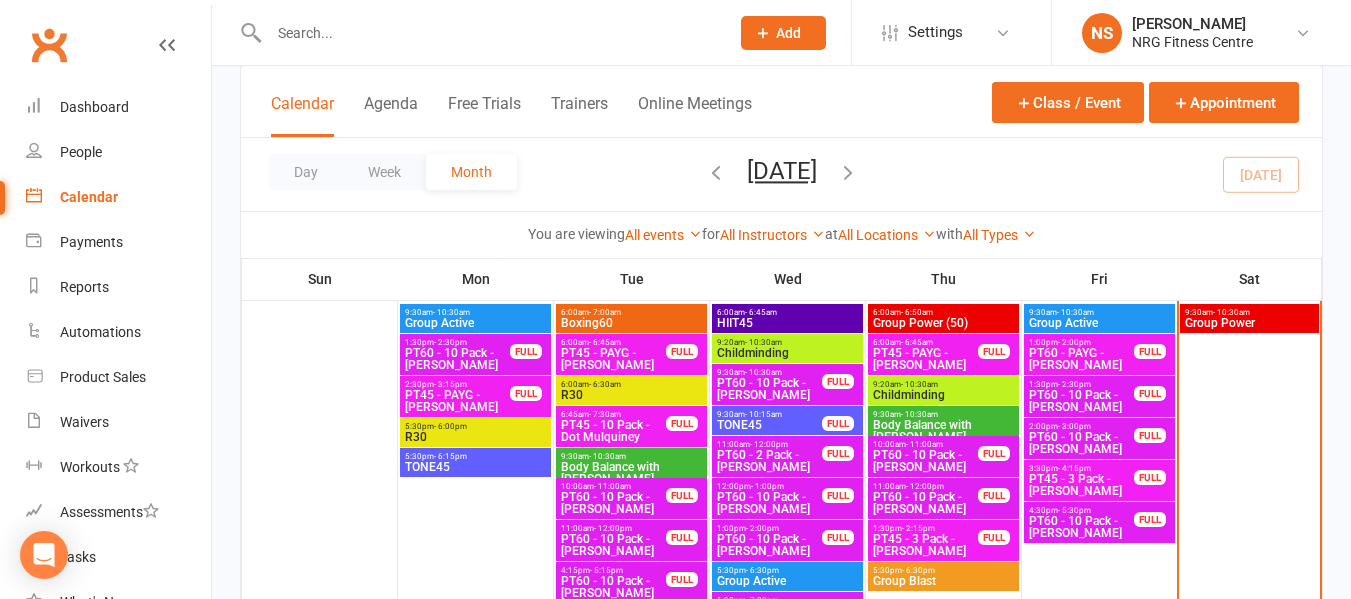 click on "- 6:45am" at bounding box center (761, 312) 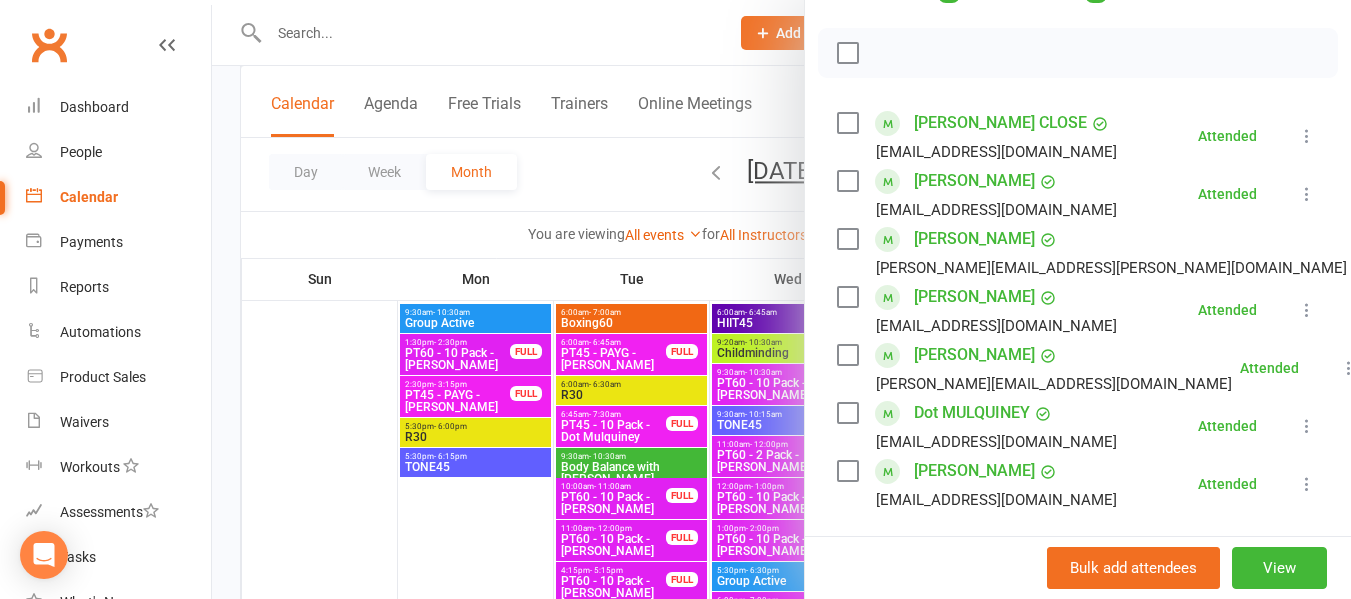 scroll, scrollTop: 300, scrollLeft: 0, axis: vertical 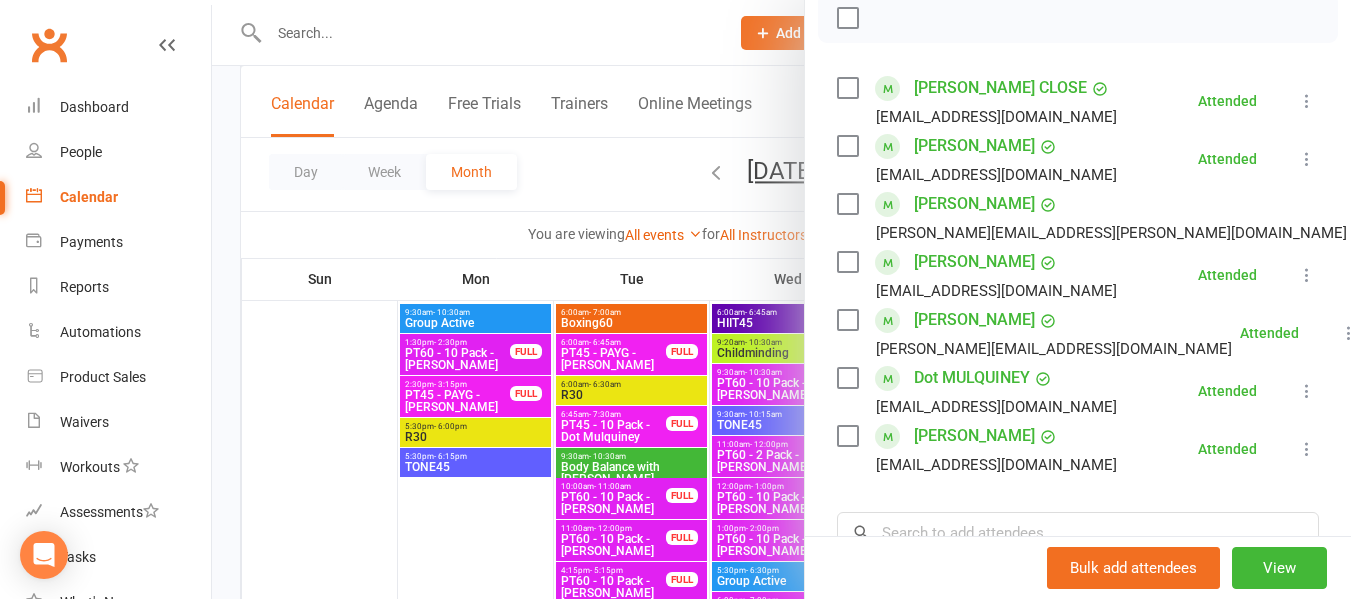 click at bounding box center (781, 299) 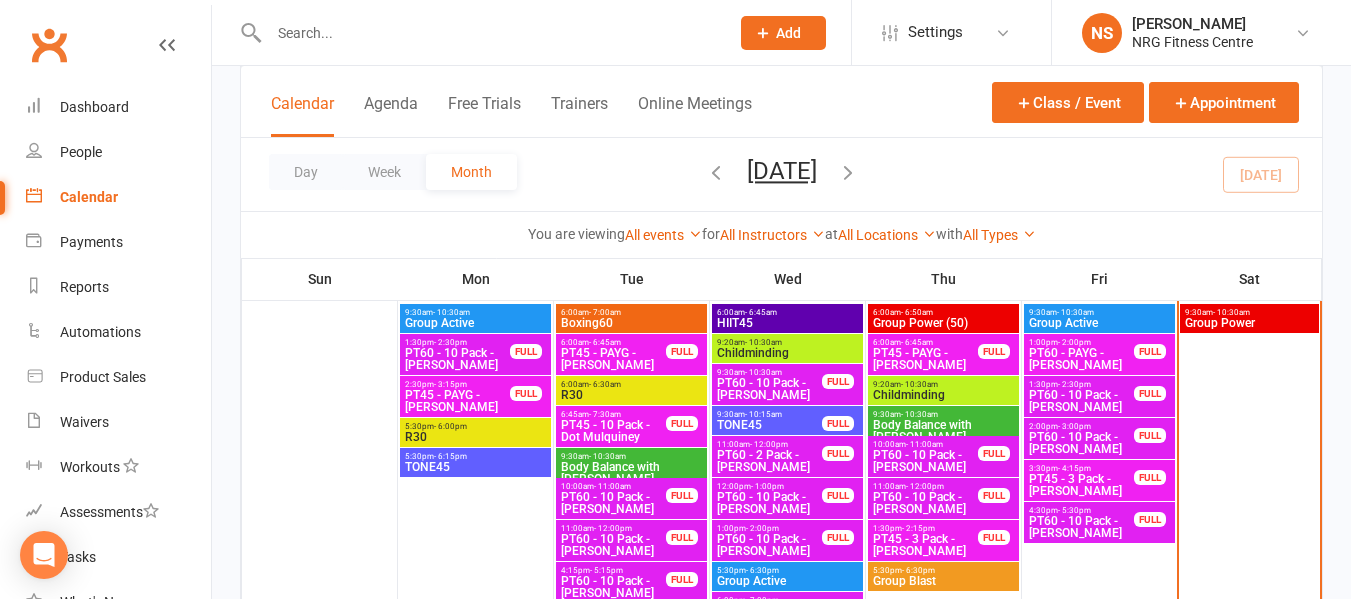 scroll, scrollTop: 768, scrollLeft: 0, axis: vertical 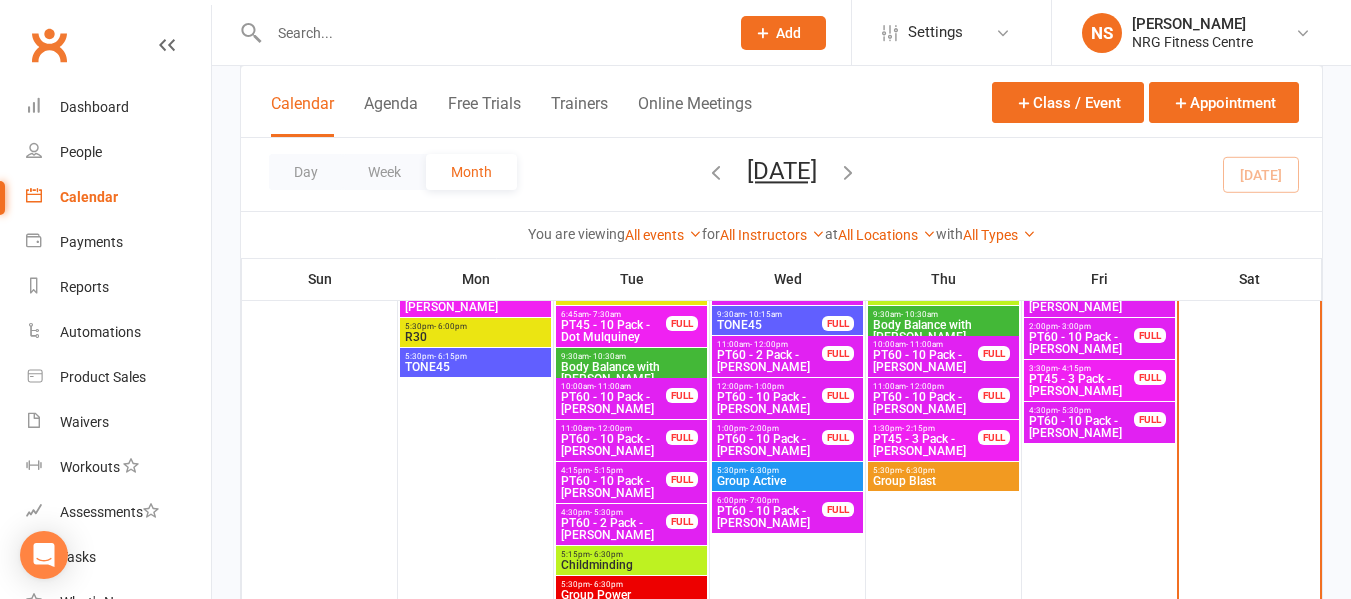 click on "5:30pm  - 6:30pm" at bounding box center [787, 470] 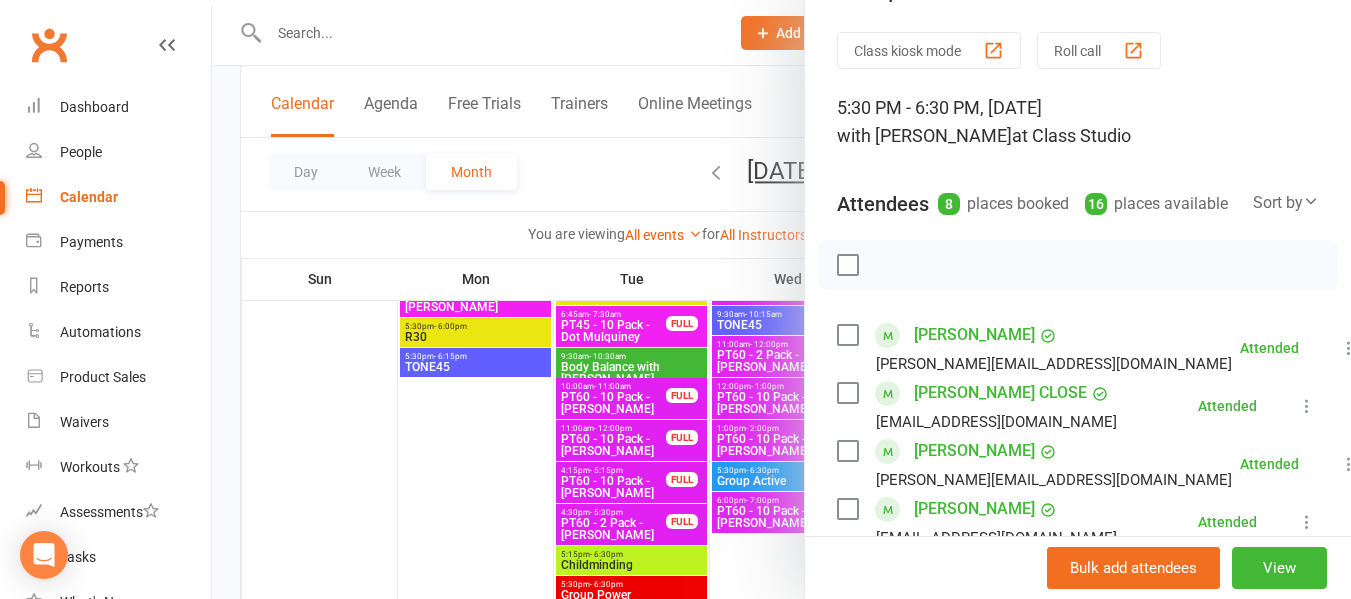 scroll, scrollTop: 100, scrollLeft: 0, axis: vertical 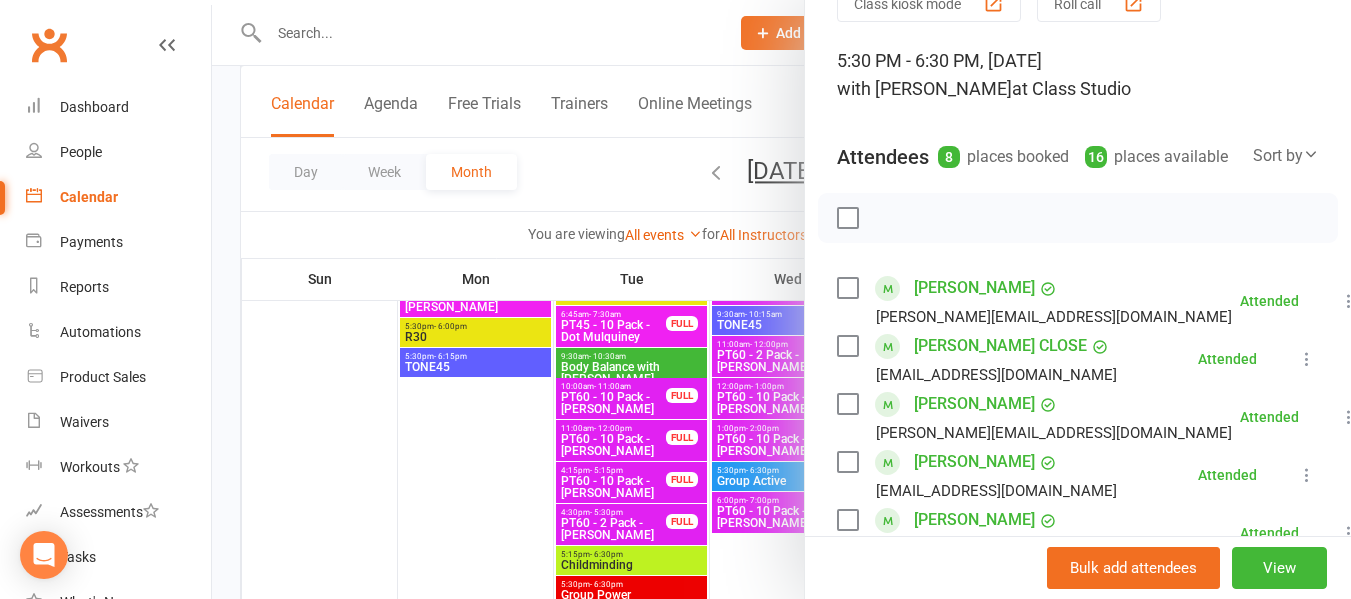 click on "Melissa BURT" at bounding box center [974, 288] 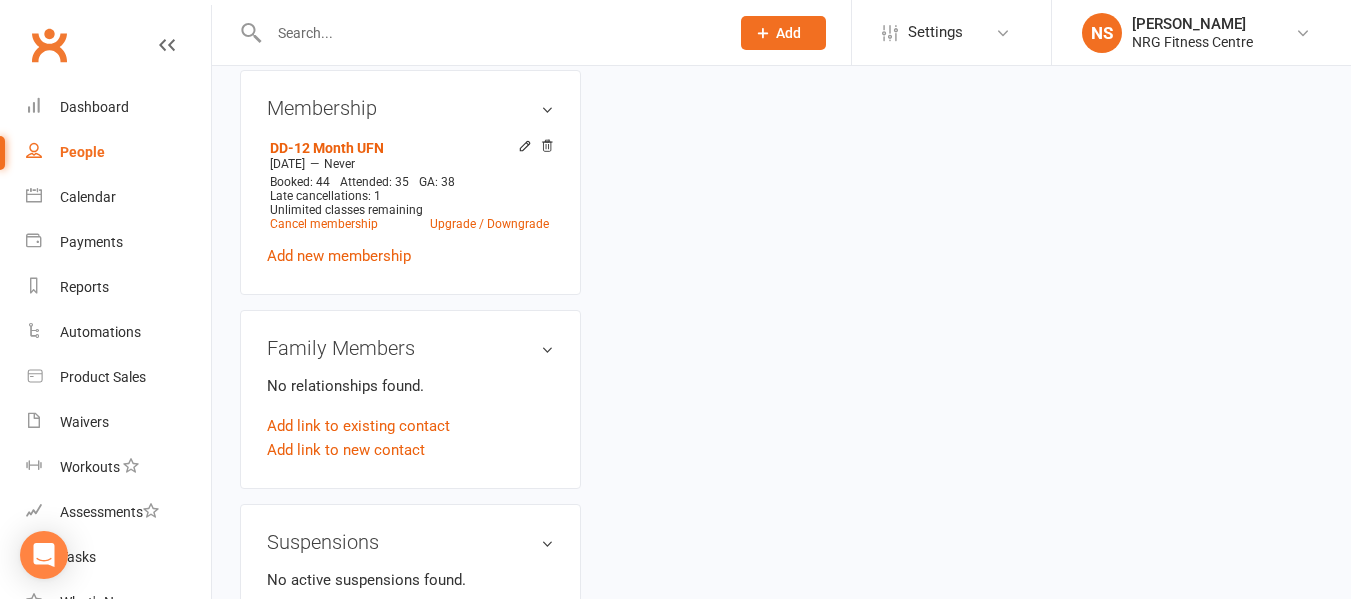 scroll, scrollTop: 0, scrollLeft: 0, axis: both 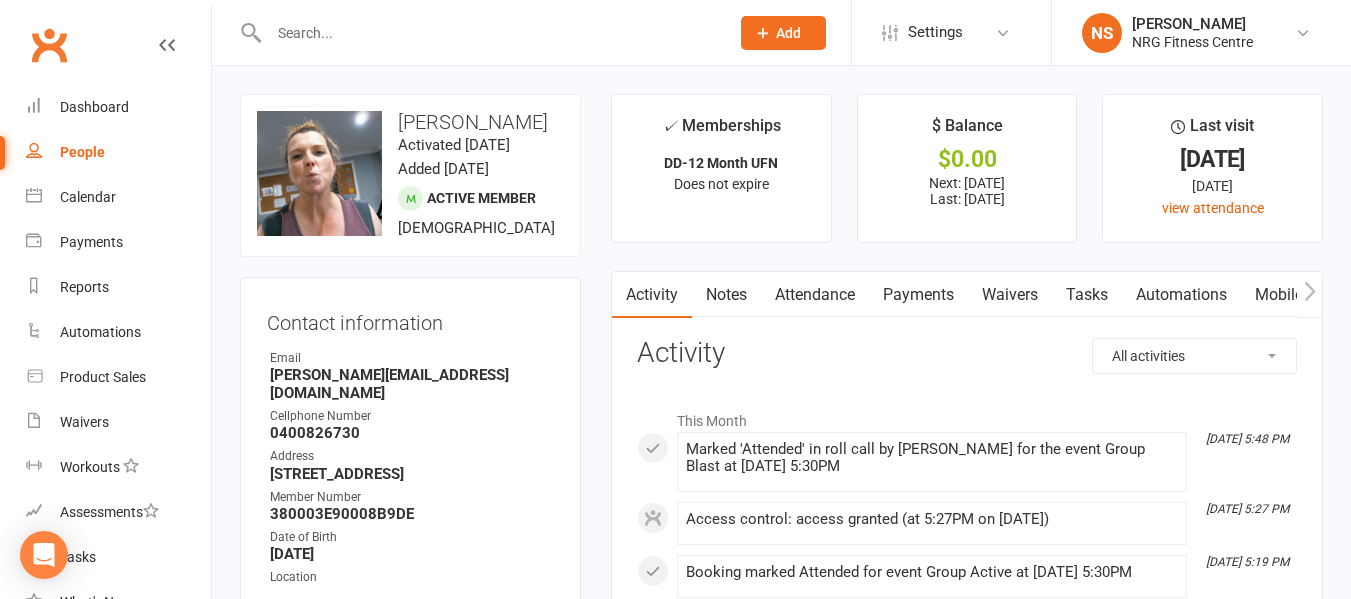 click on "People" at bounding box center [118, 152] 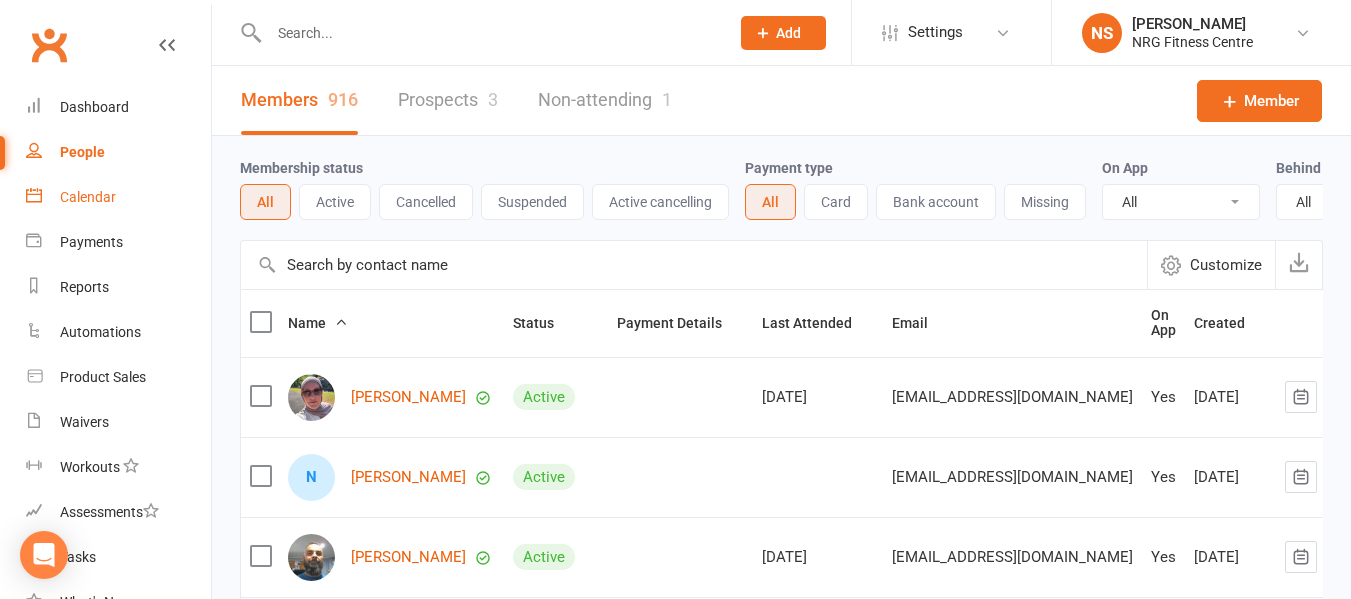 click on "Calendar" at bounding box center [118, 197] 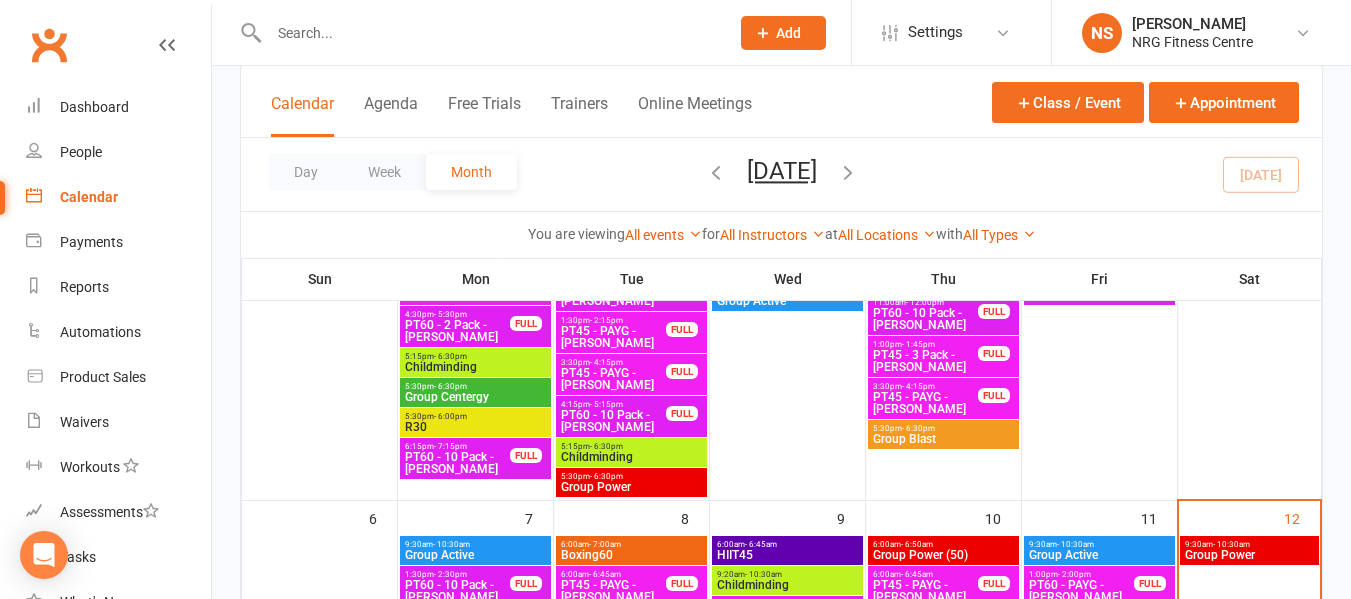 scroll, scrollTop: 500, scrollLeft: 0, axis: vertical 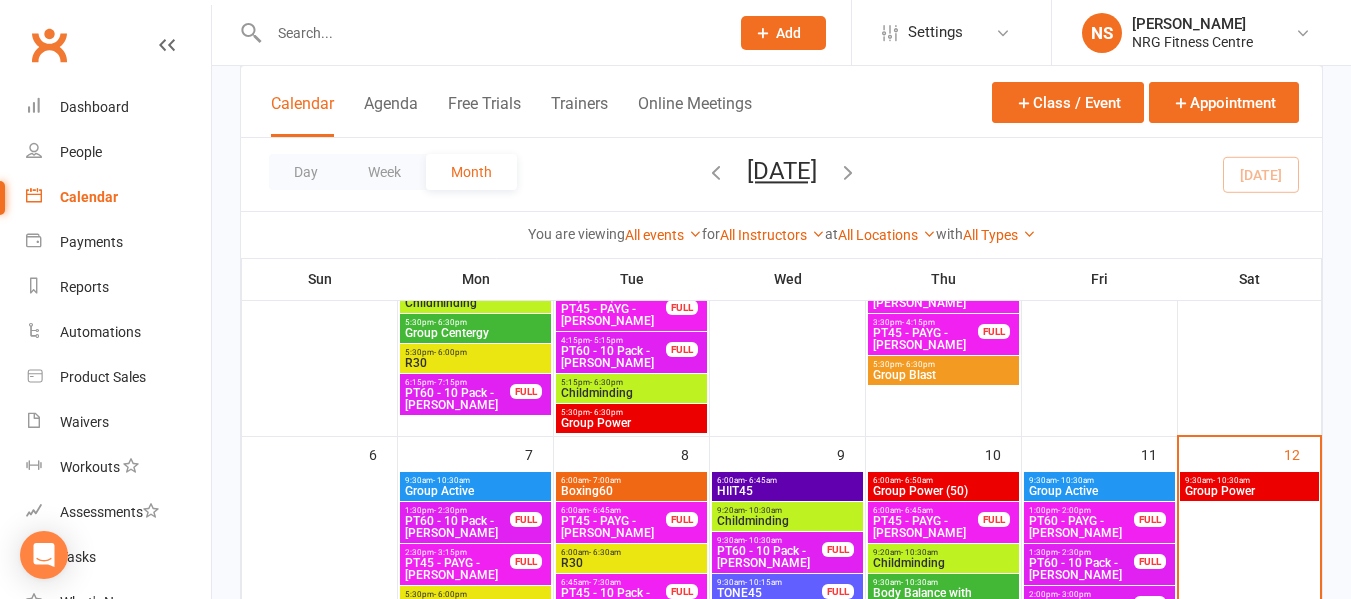click on "Group Power" at bounding box center (1249, 491) 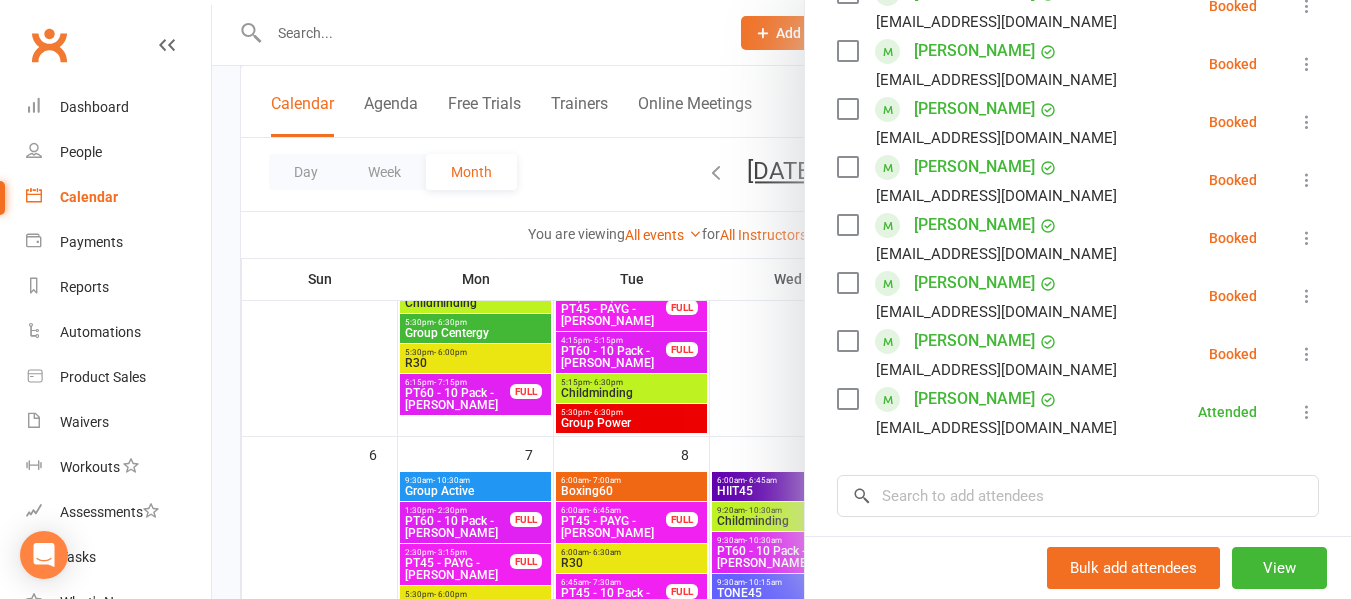 scroll, scrollTop: 500, scrollLeft: 0, axis: vertical 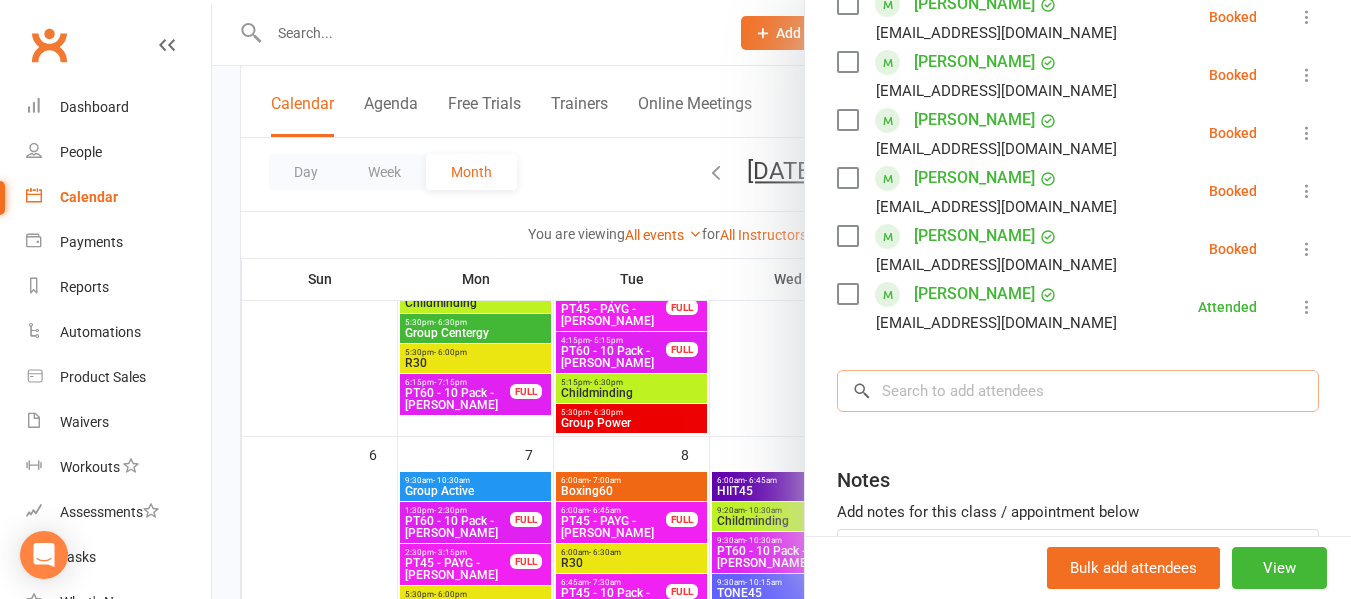 click at bounding box center (1078, 391) 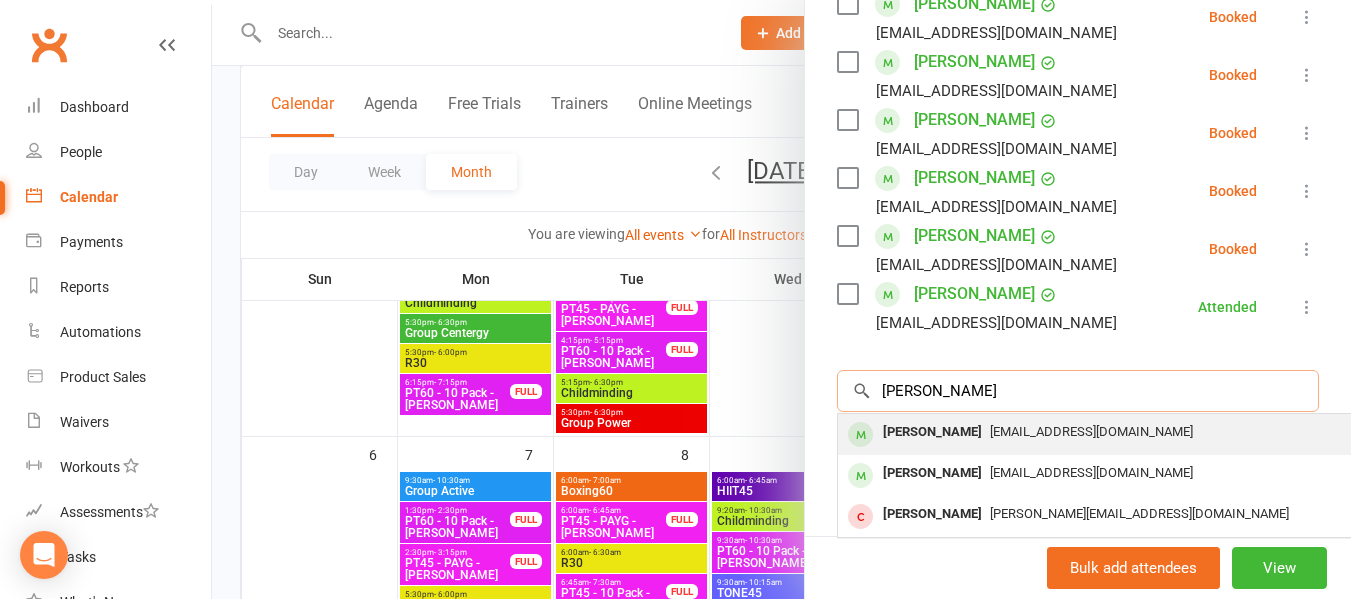 type on "mel" 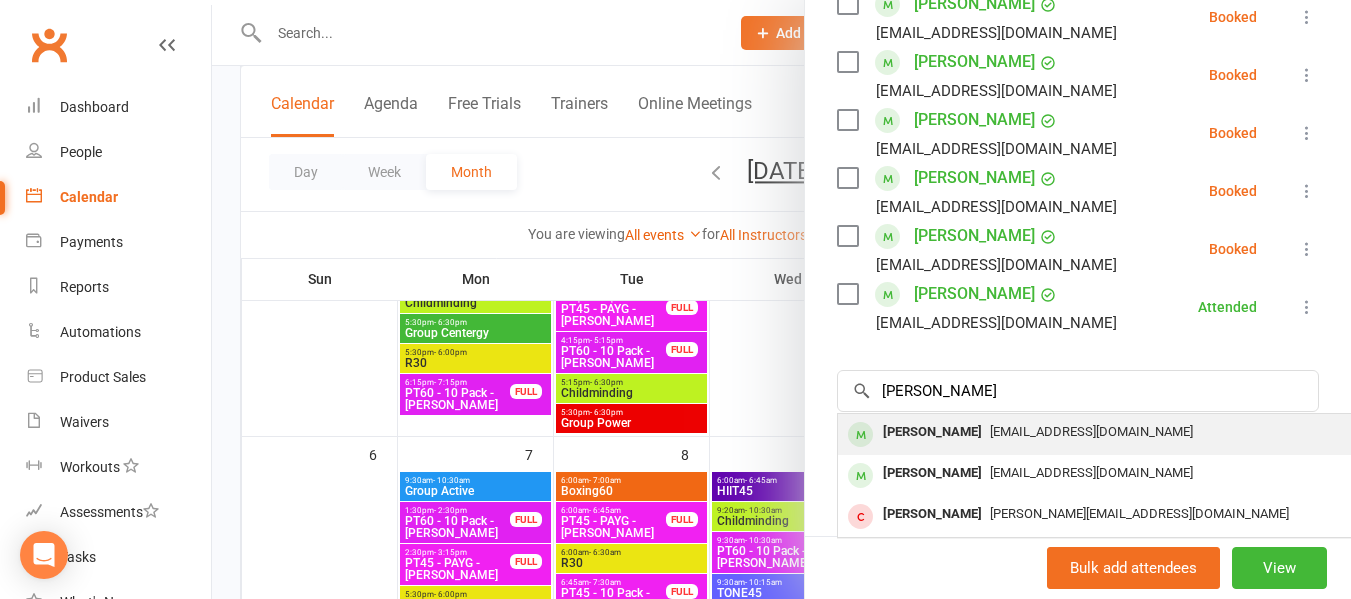 click on "Mel CRUTCHER" at bounding box center [932, 432] 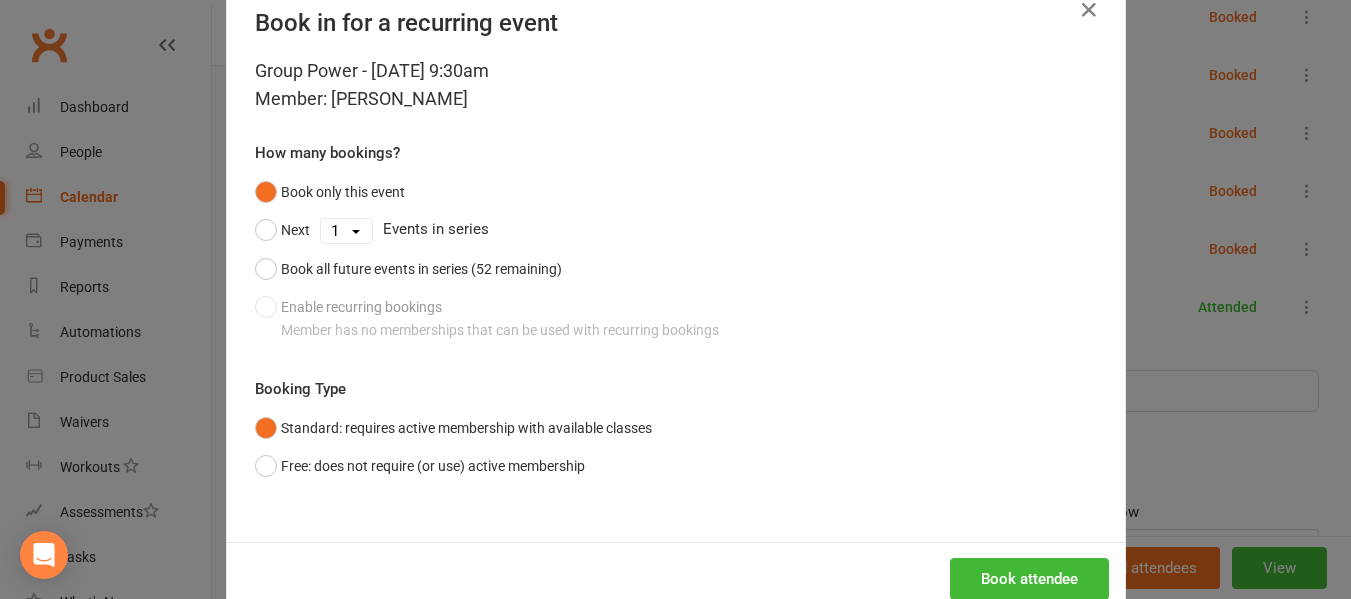 scroll, scrollTop: 98, scrollLeft: 0, axis: vertical 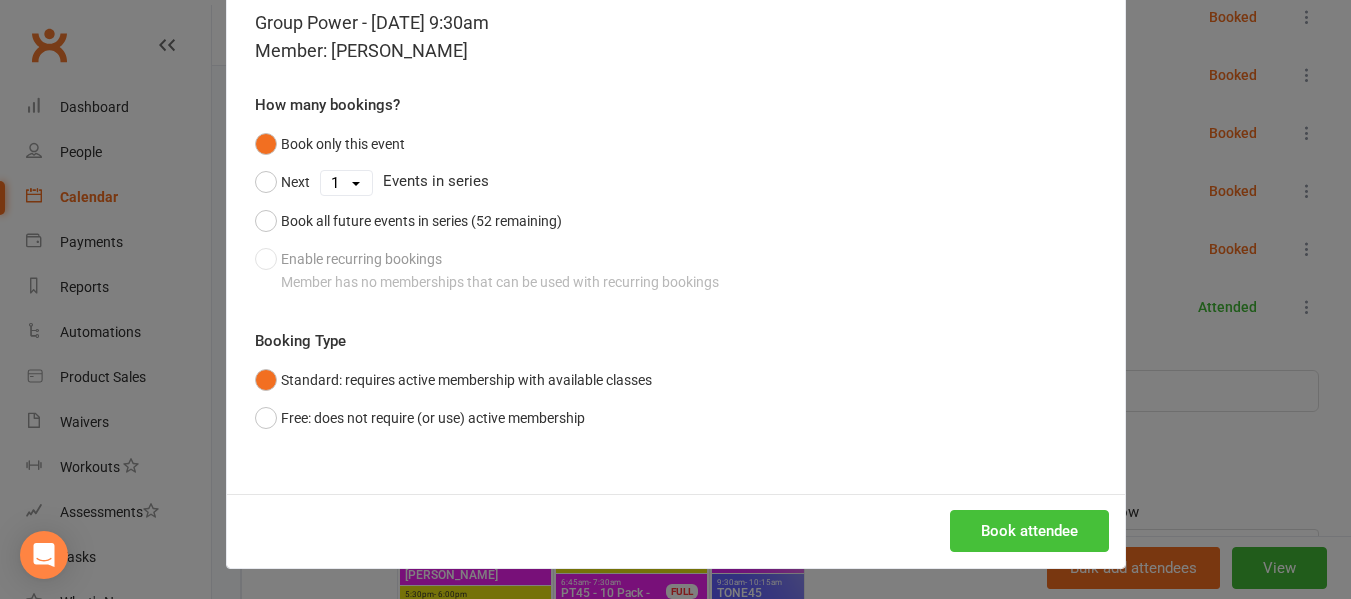 click on "Book attendee" at bounding box center [1029, 531] 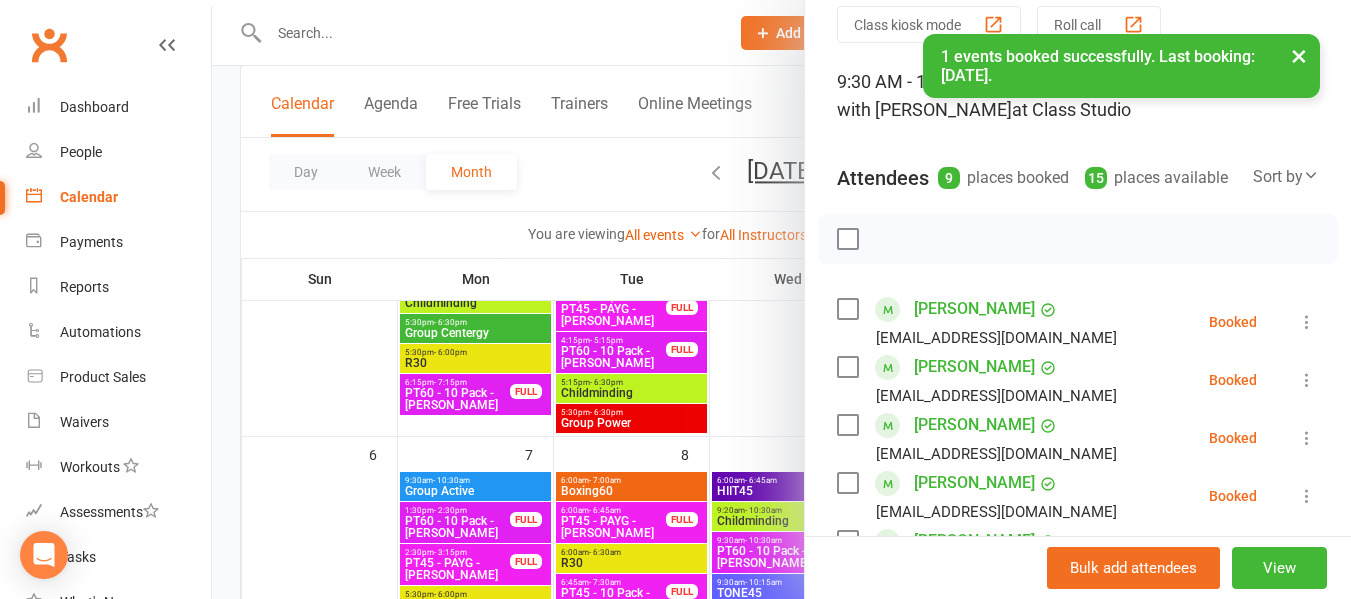 scroll, scrollTop: 200, scrollLeft: 0, axis: vertical 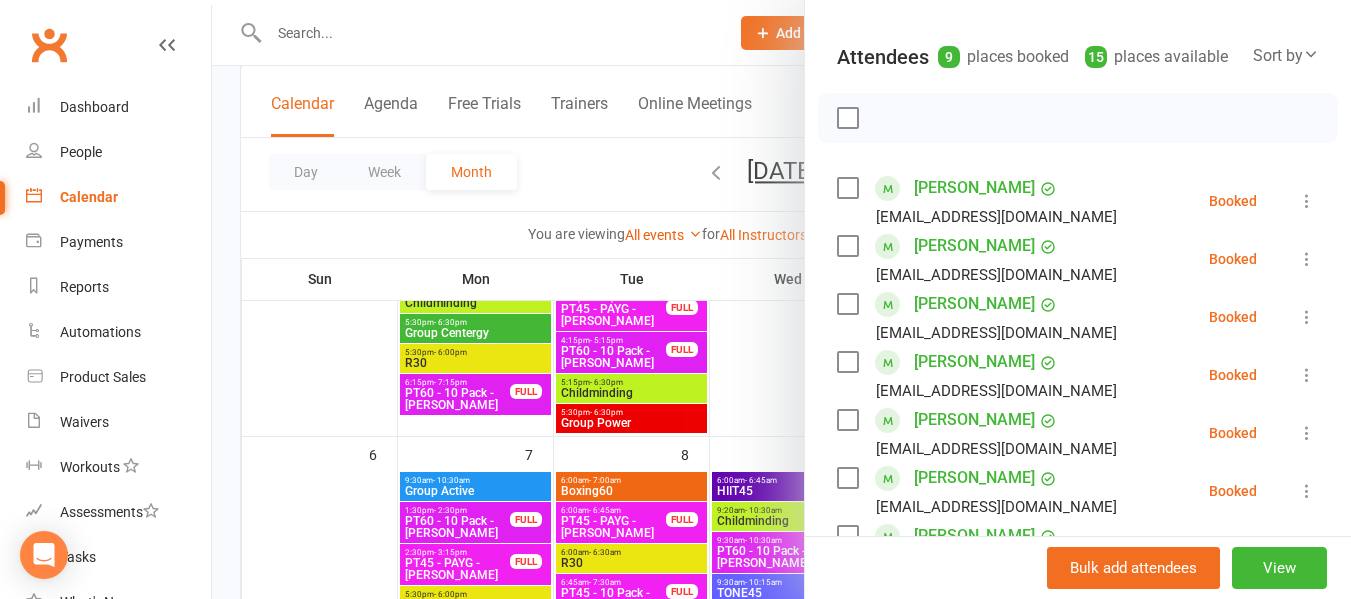 click at bounding box center (847, 362) 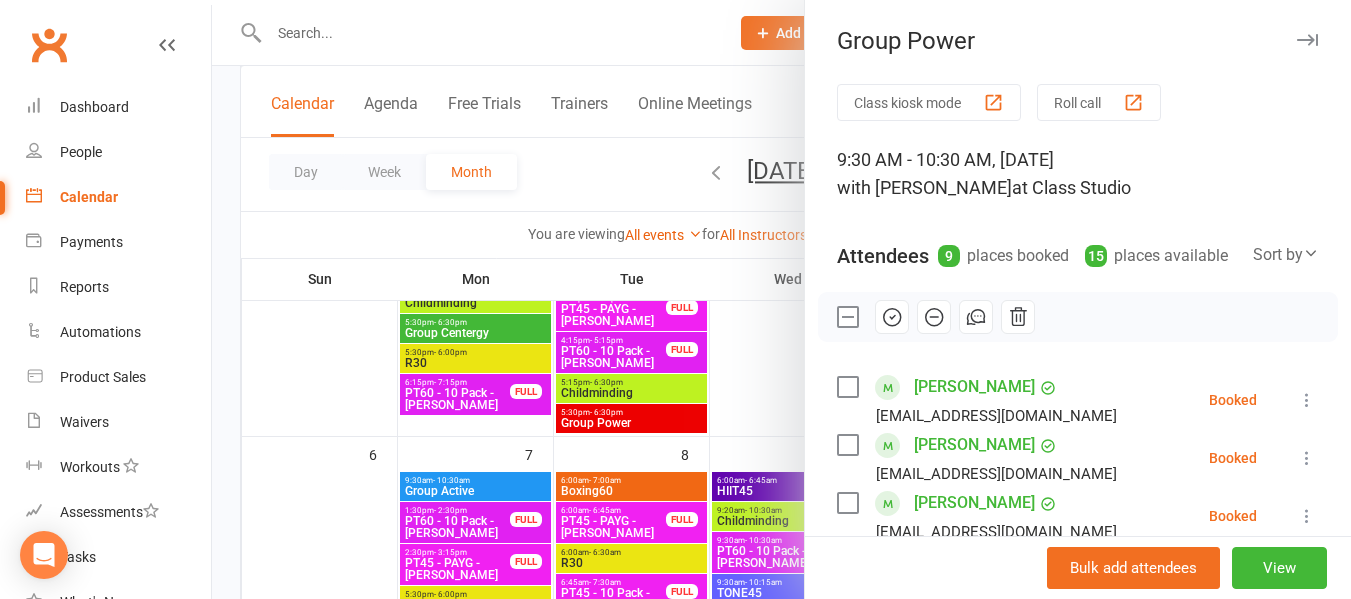 scroll, scrollTop: 0, scrollLeft: 0, axis: both 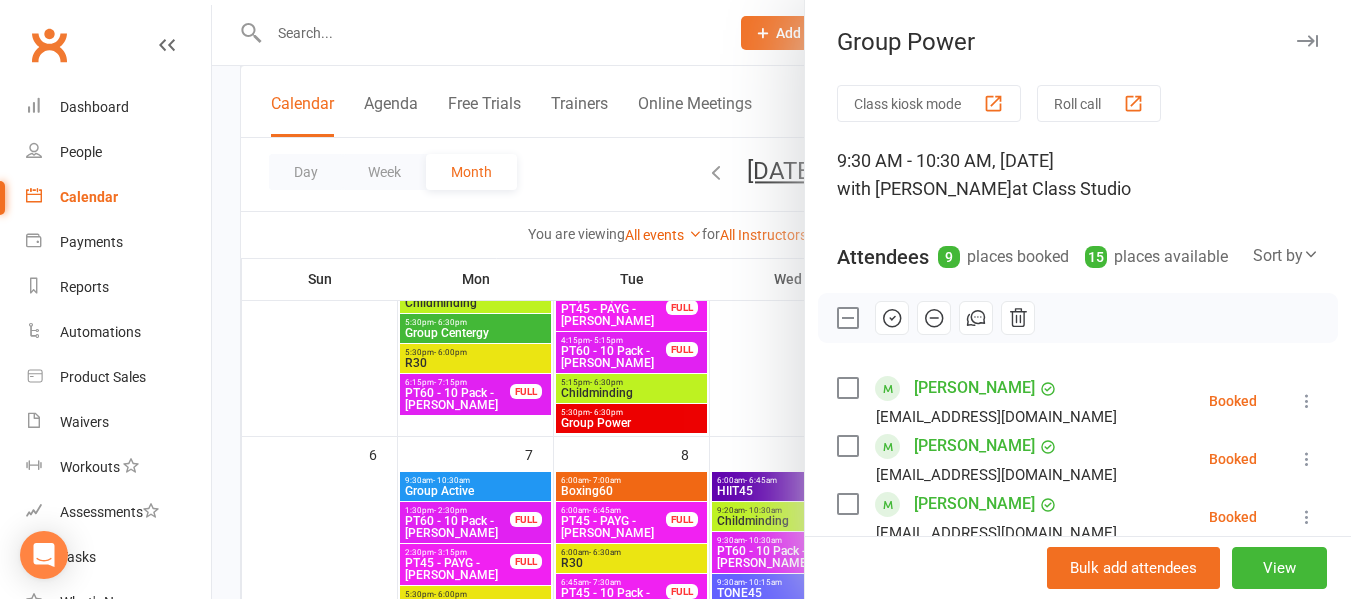 click 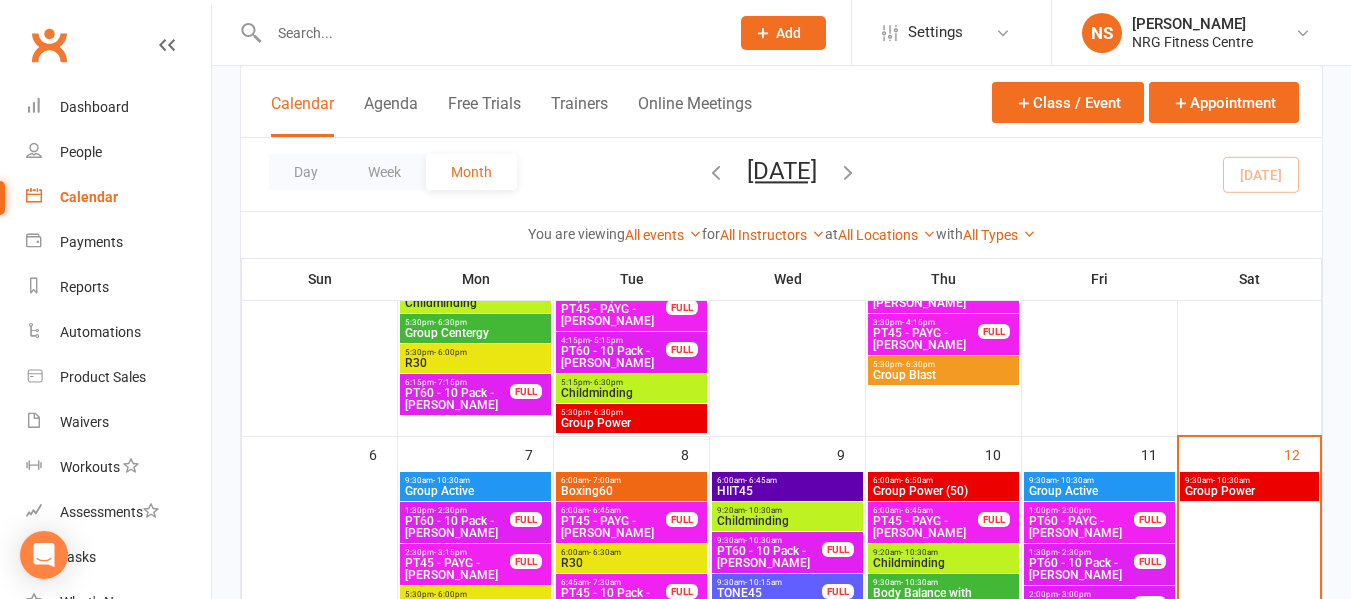 click on "Group Power" at bounding box center [1249, 491] 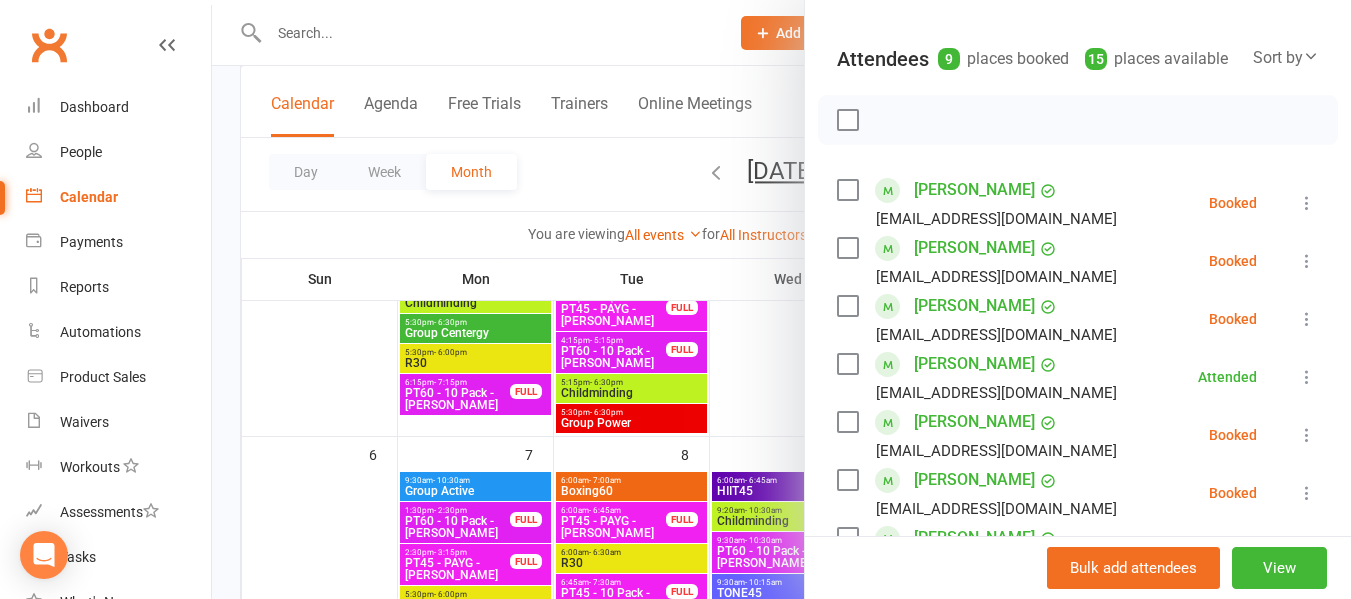 scroll, scrollTop: 200, scrollLeft: 0, axis: vertical 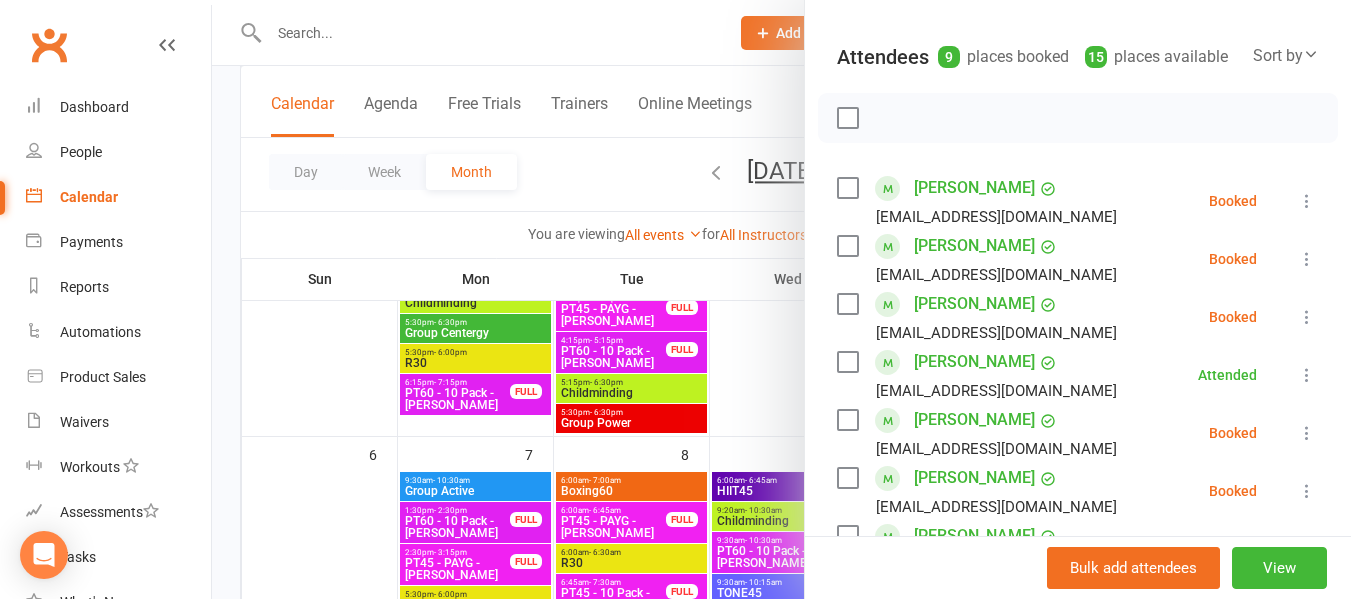 click at bounding box center [847, 188] 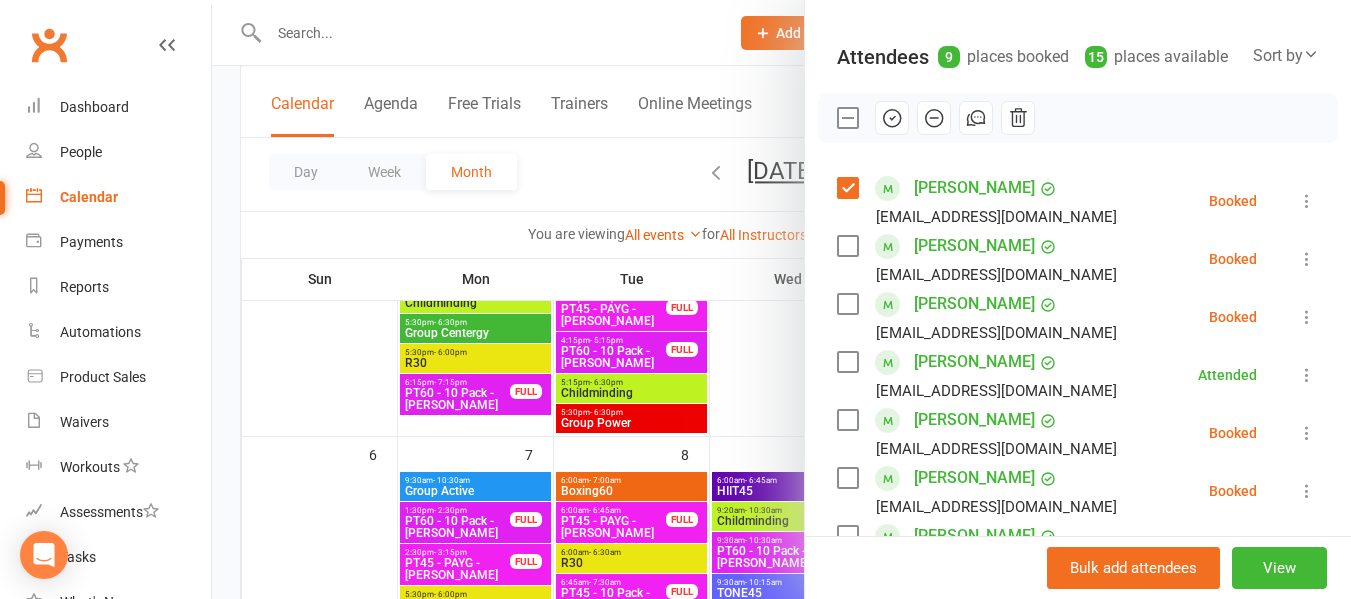click at bounding box center [847, 246] 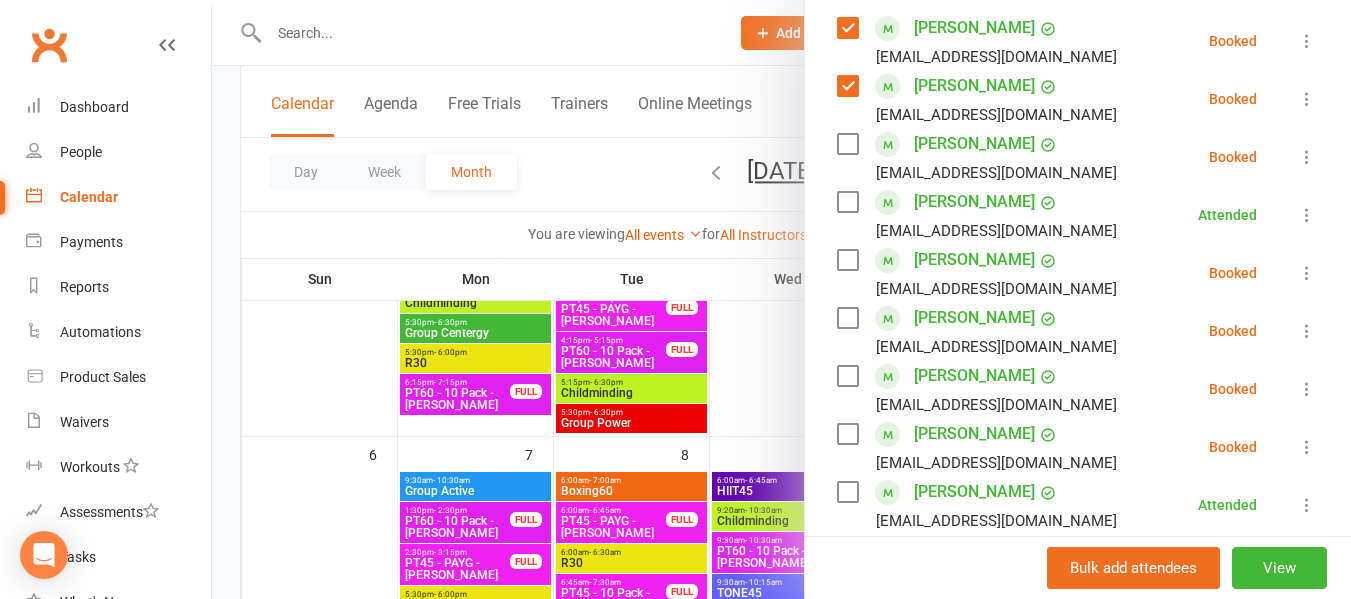 scroll, scrollTop: 400, scrollLeft: 0, axis: vertical 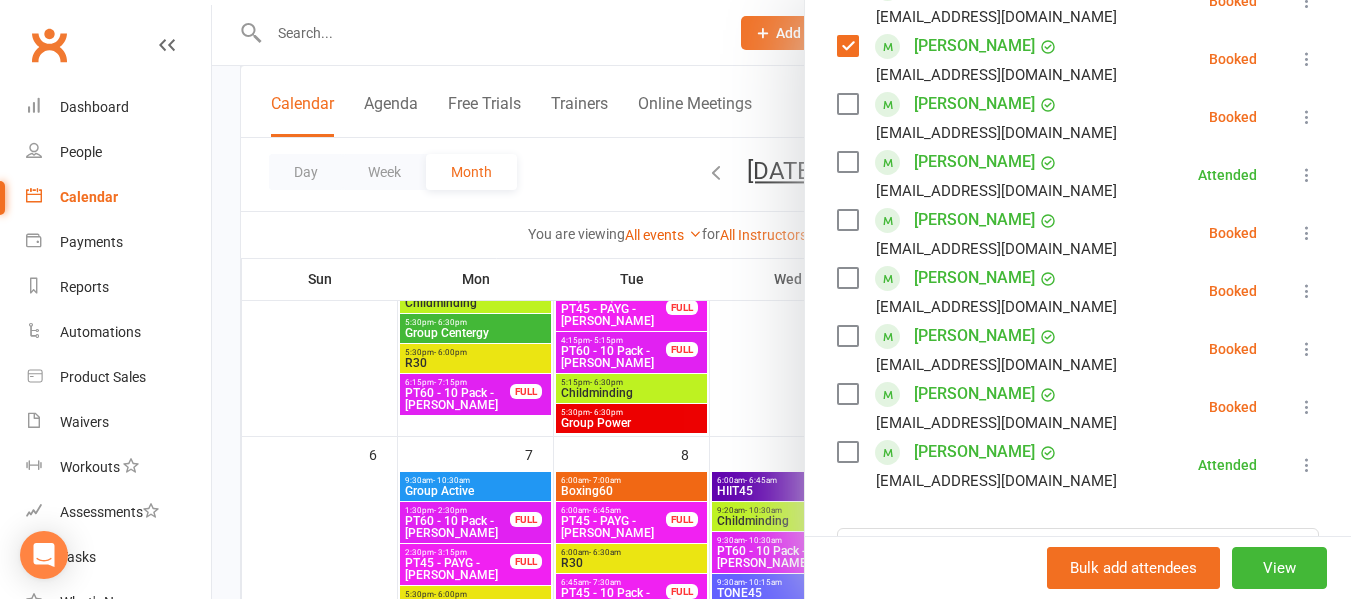 click at bounding box center (847, 104) 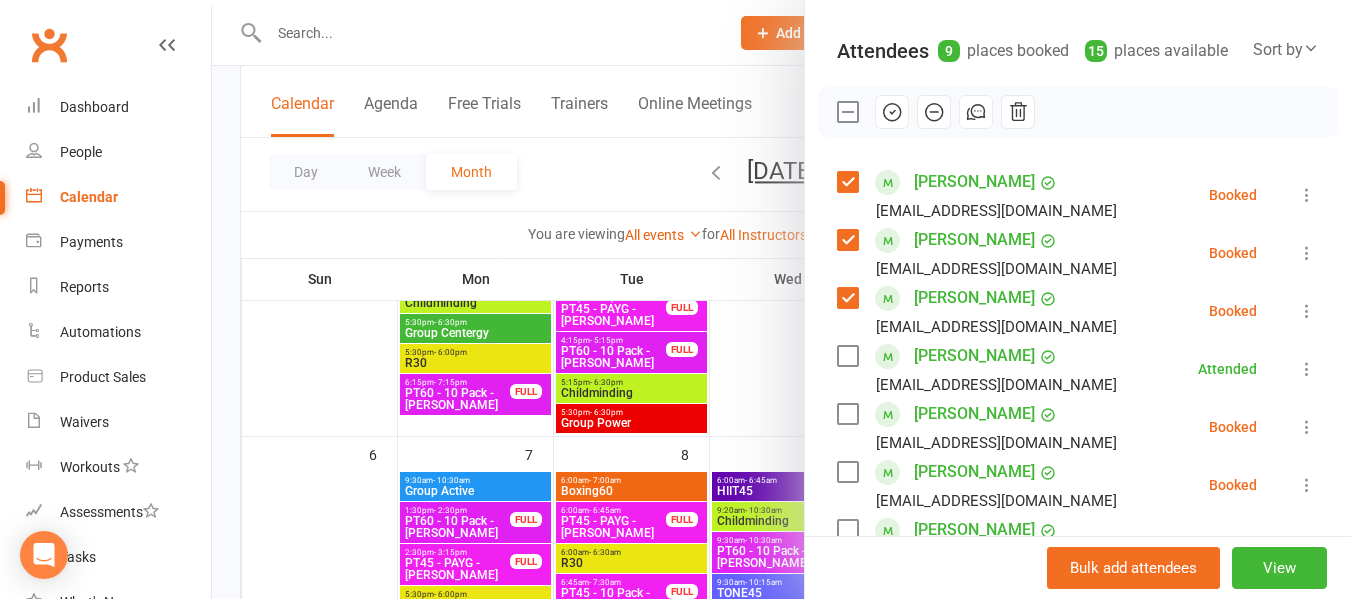 scroll, scrollTop: 200, scrollLeft: 0, axis: vertical 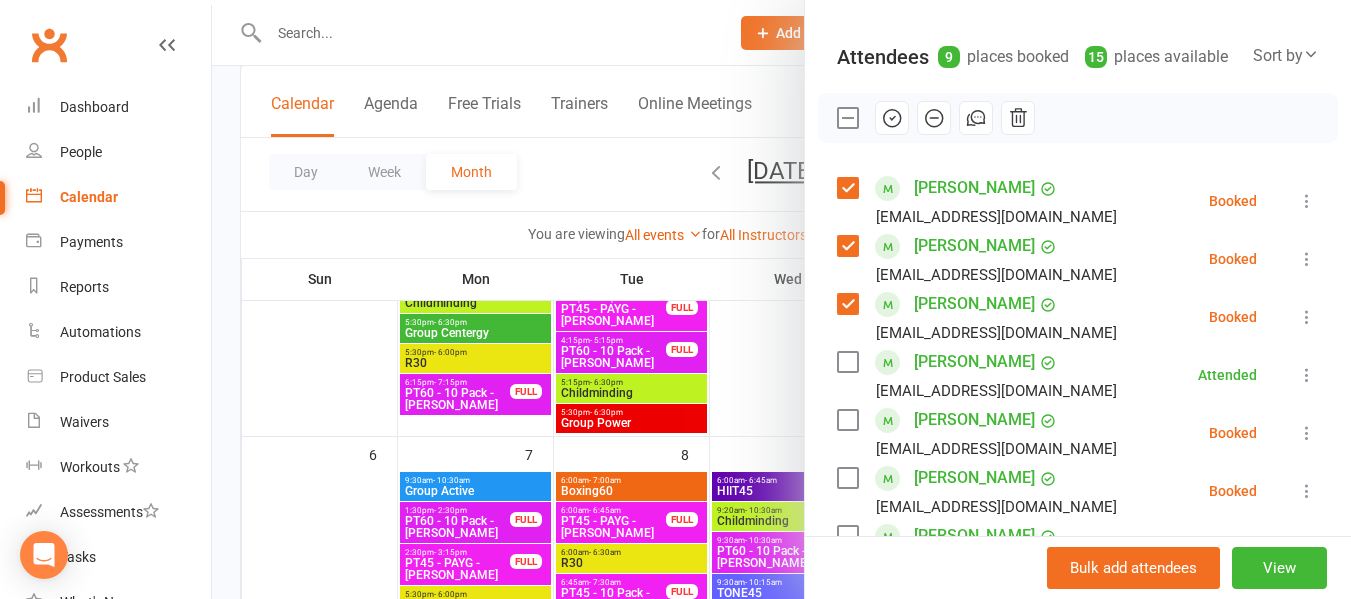 click 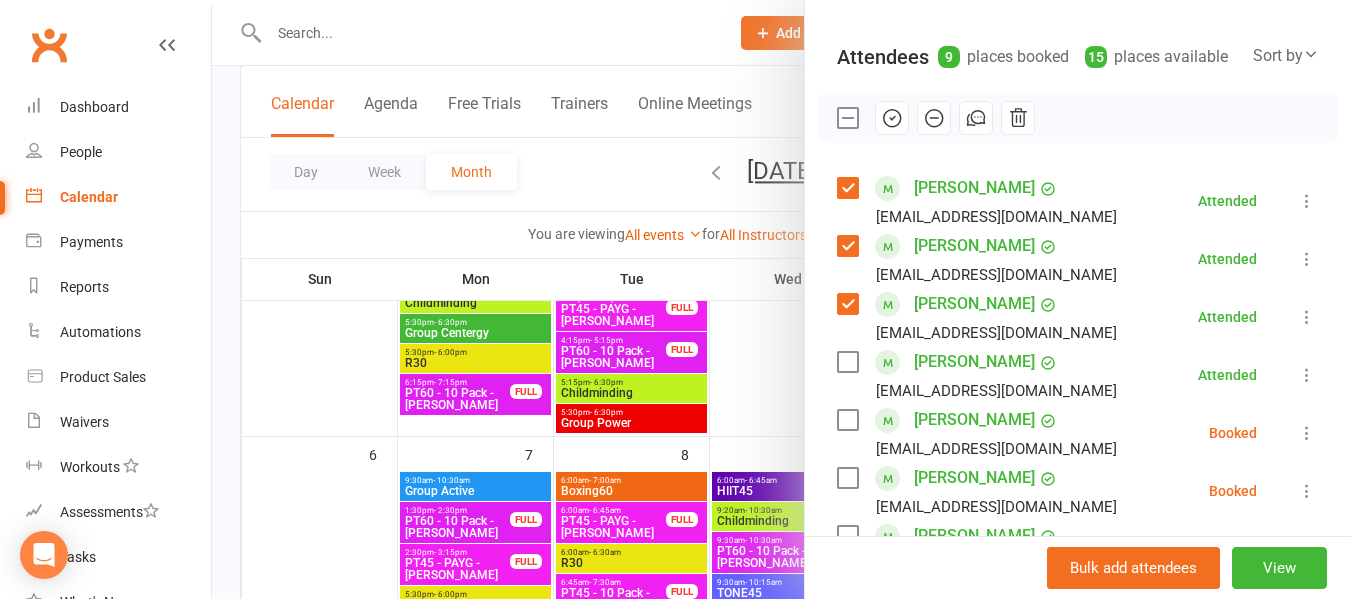 scroll, scrollTop: 400, scrollLeft: 0, axis: vertical 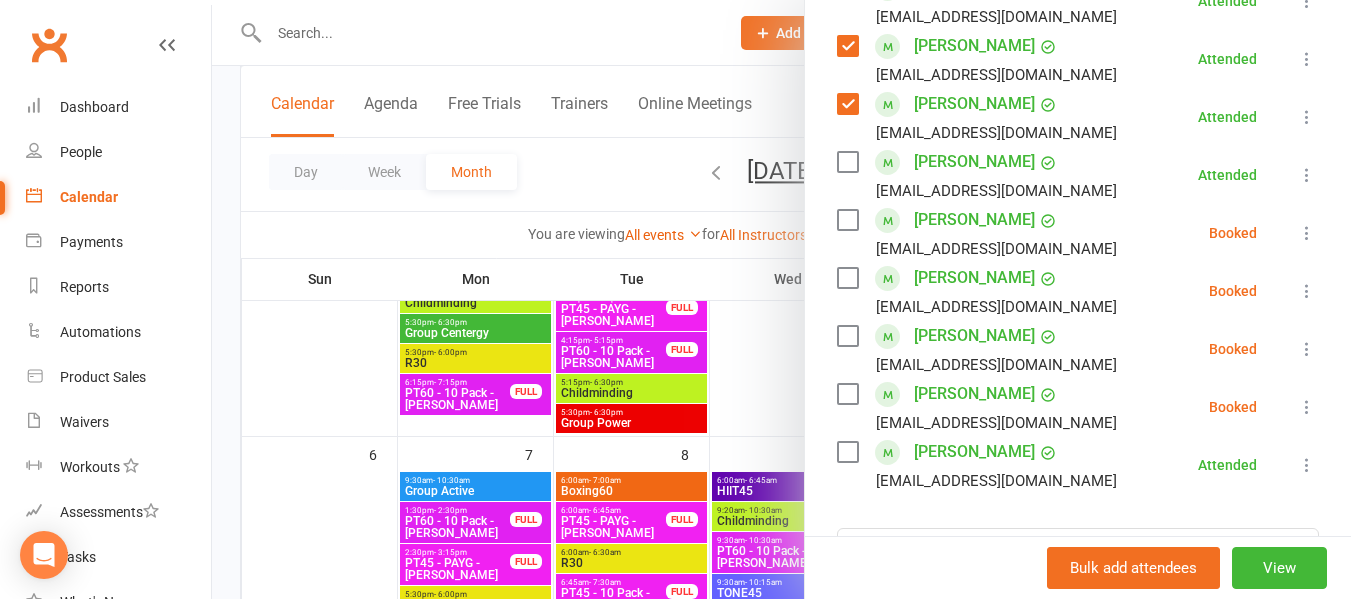 click at bounding box center (847, 220) 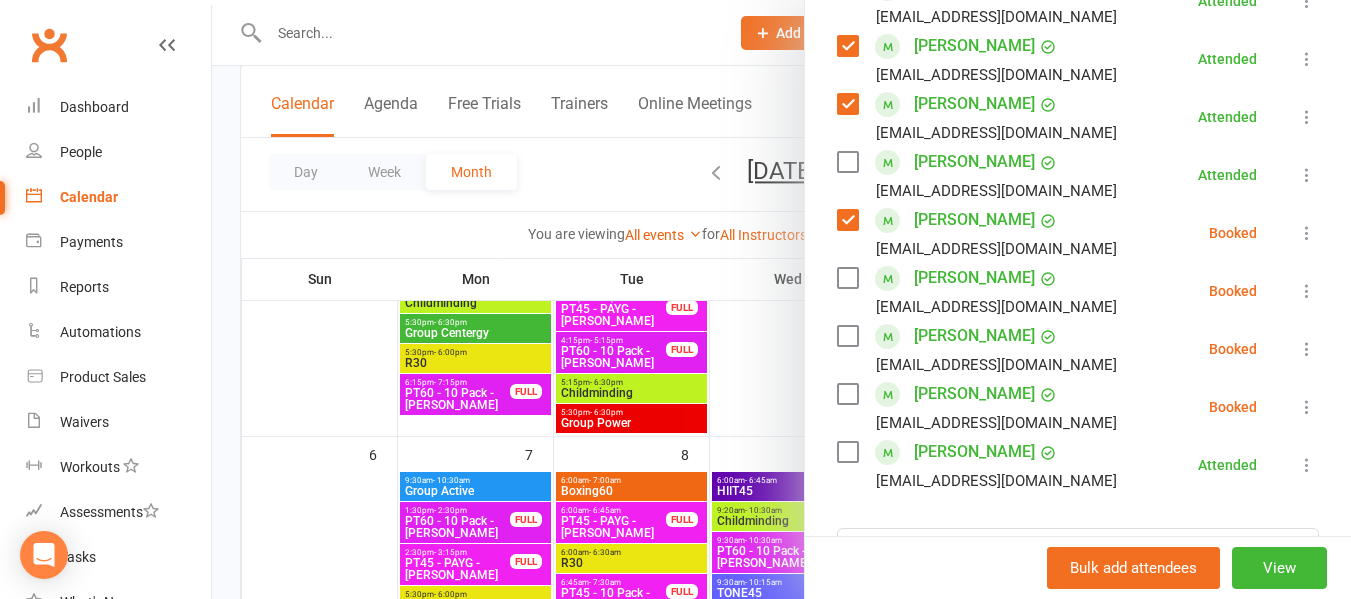 click at bounding box center (847, 278) 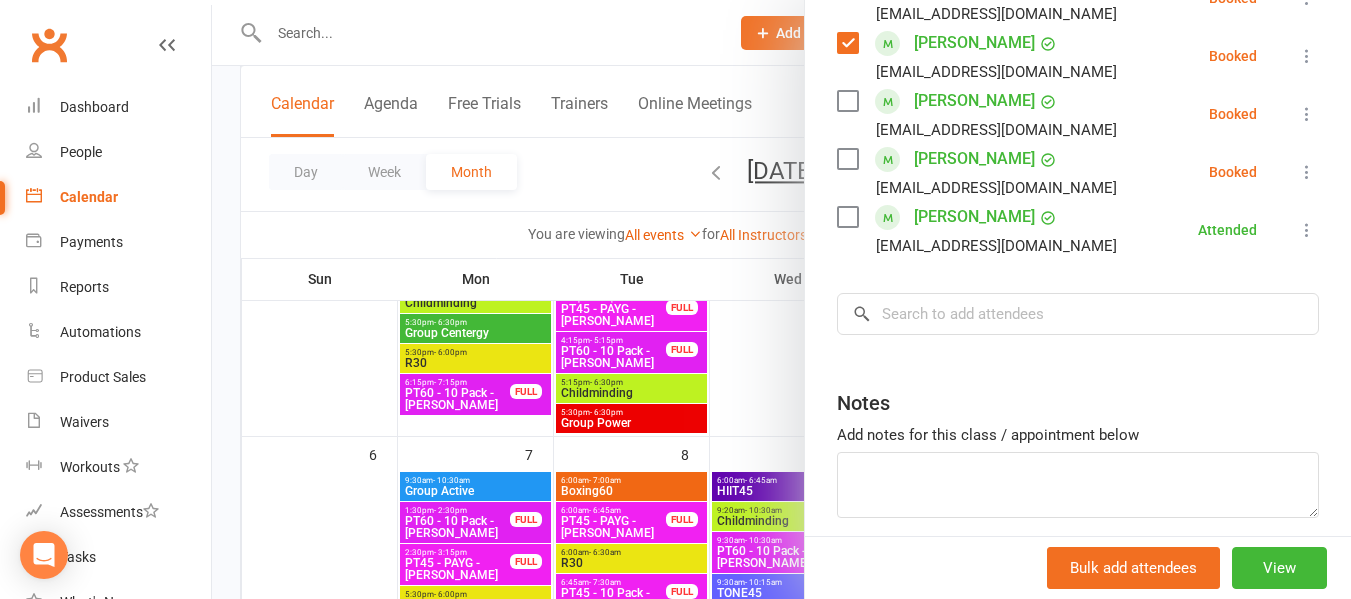 scroll, scrollTop: 600, scrollLeft: 0, axis: vertical 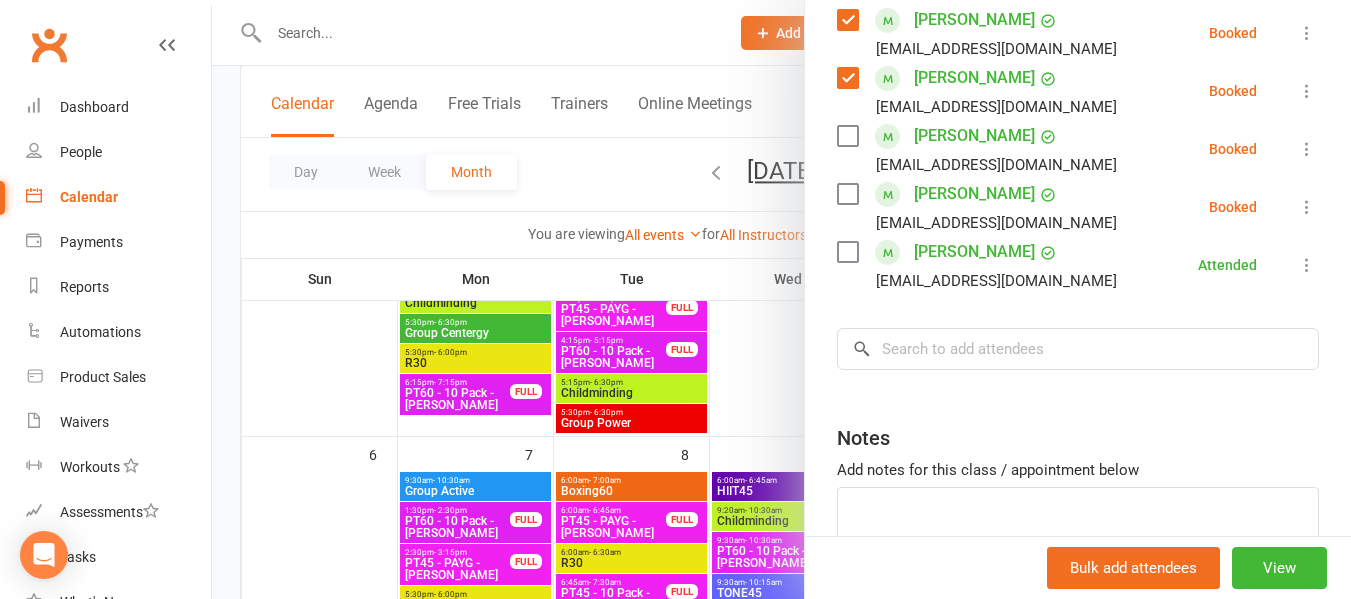 click at bounding box center (847, 136) 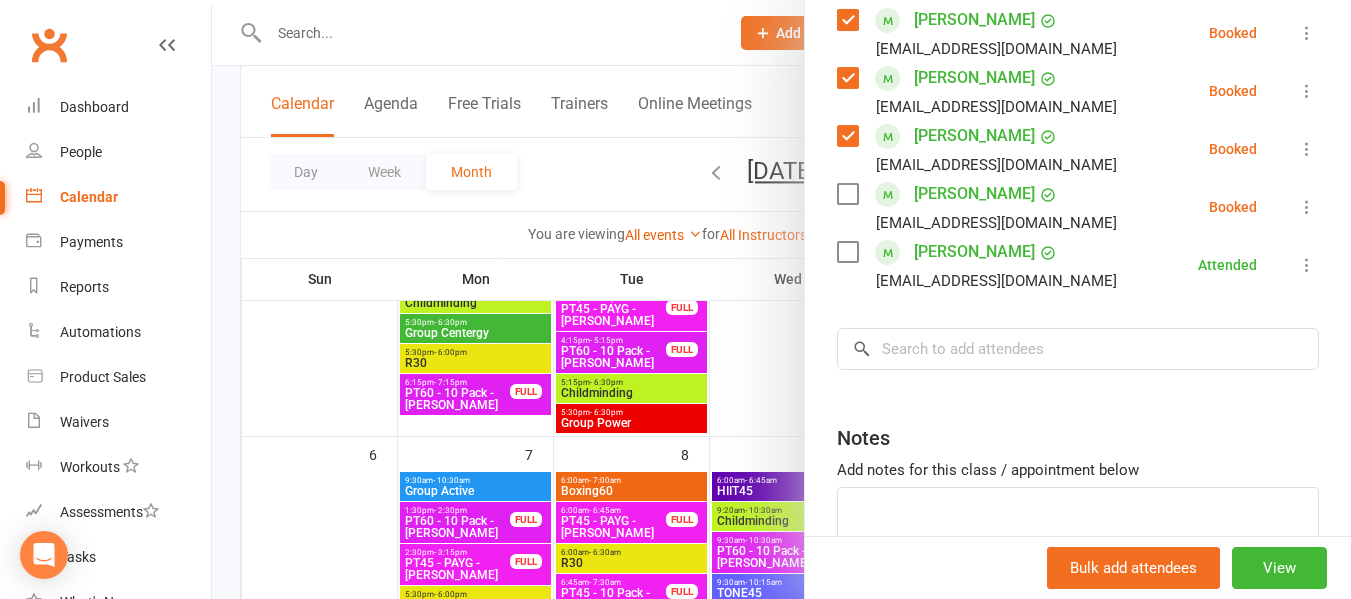 click at bounding box center [847, 194] 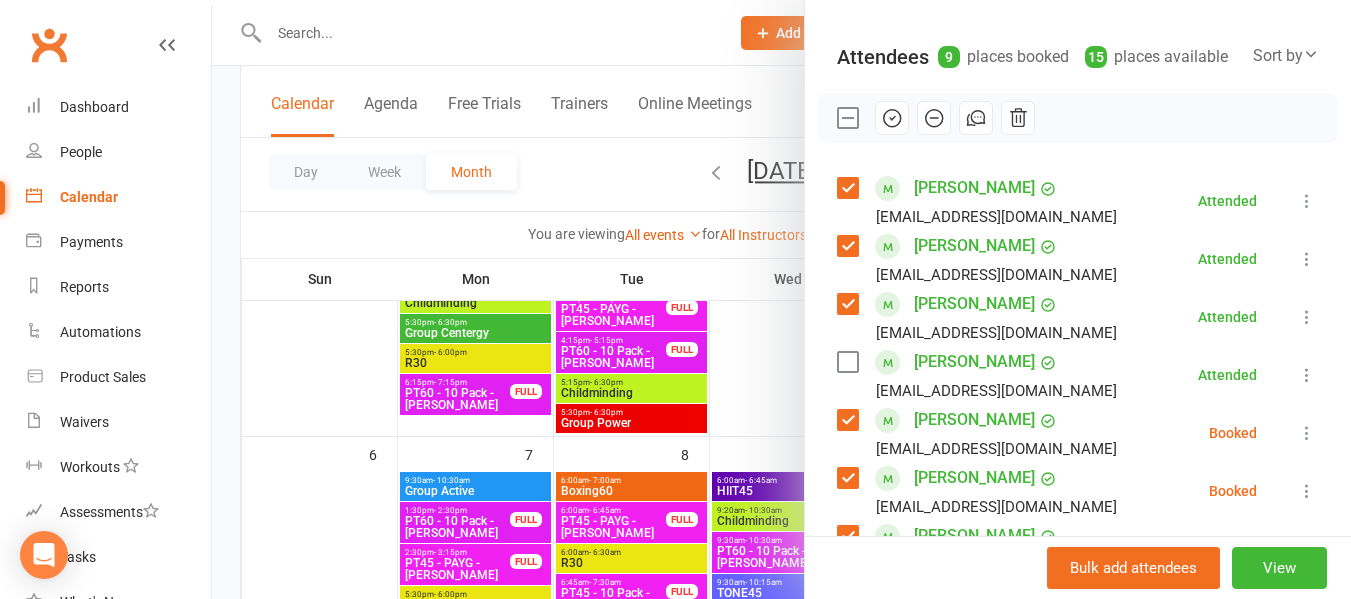 scroll, scrollTop: 100, scrollLeft: 0, axis: vertical 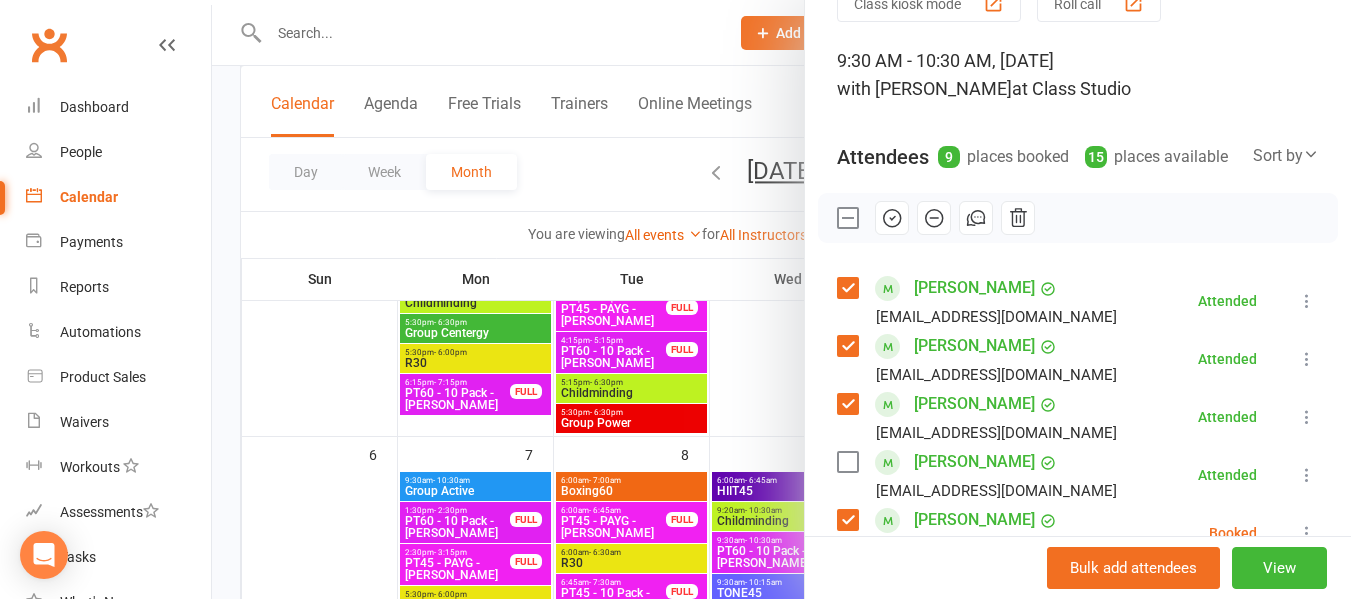 click 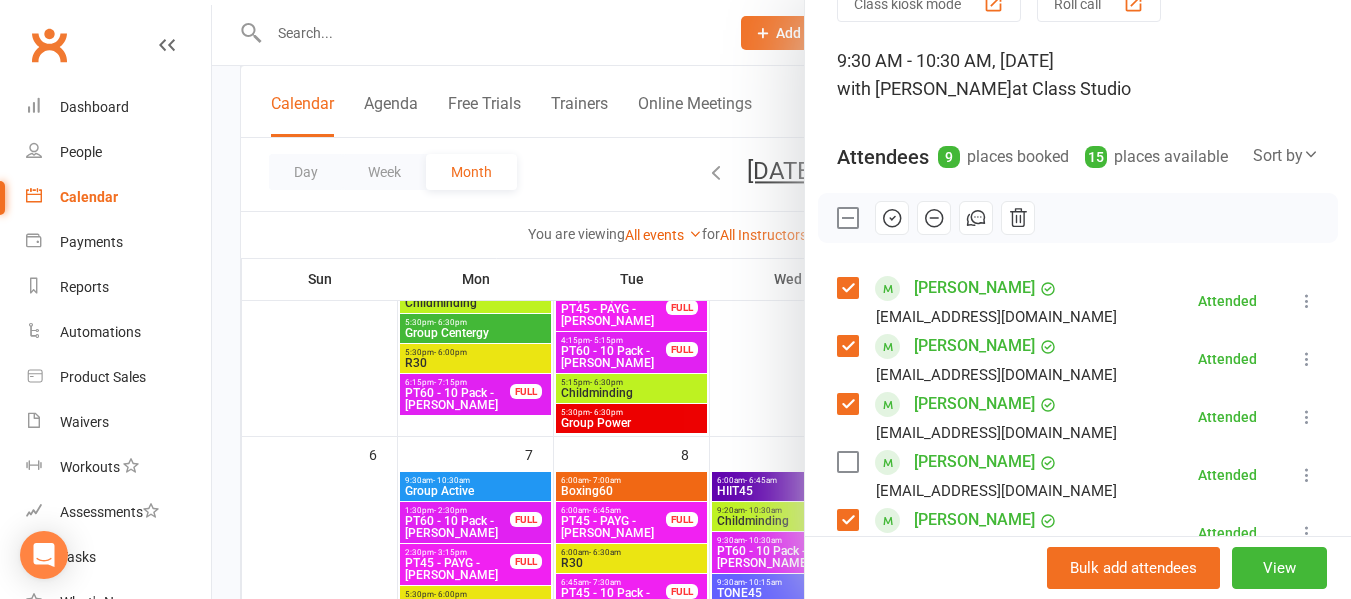 click at bounding box center [781, 299] 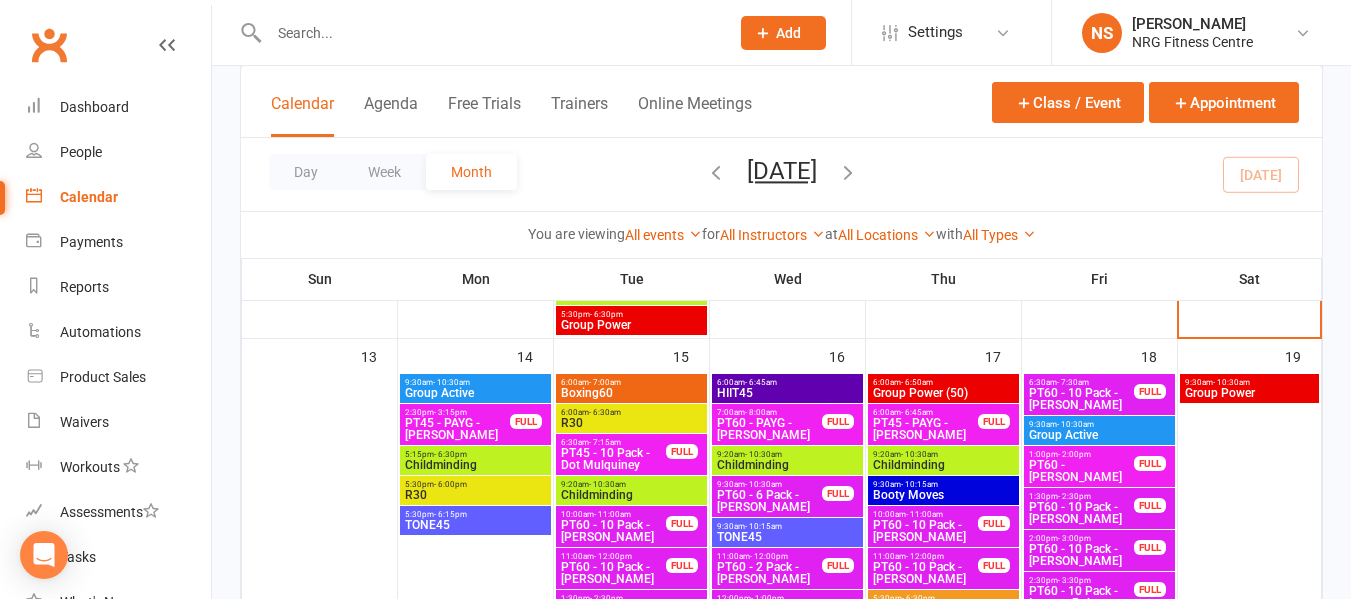 scroll, scrollTop: 1042, scrollLeft: 0, axis: vertical 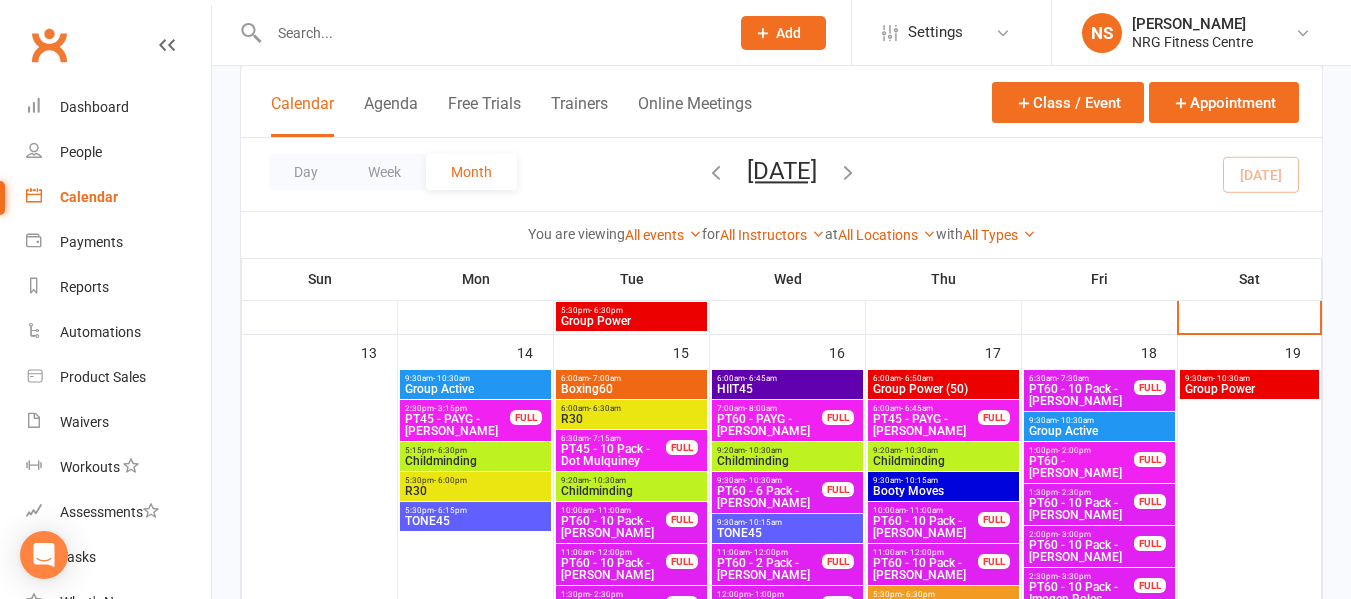 click on "- 7:00am" at bounding box center (605, 378) 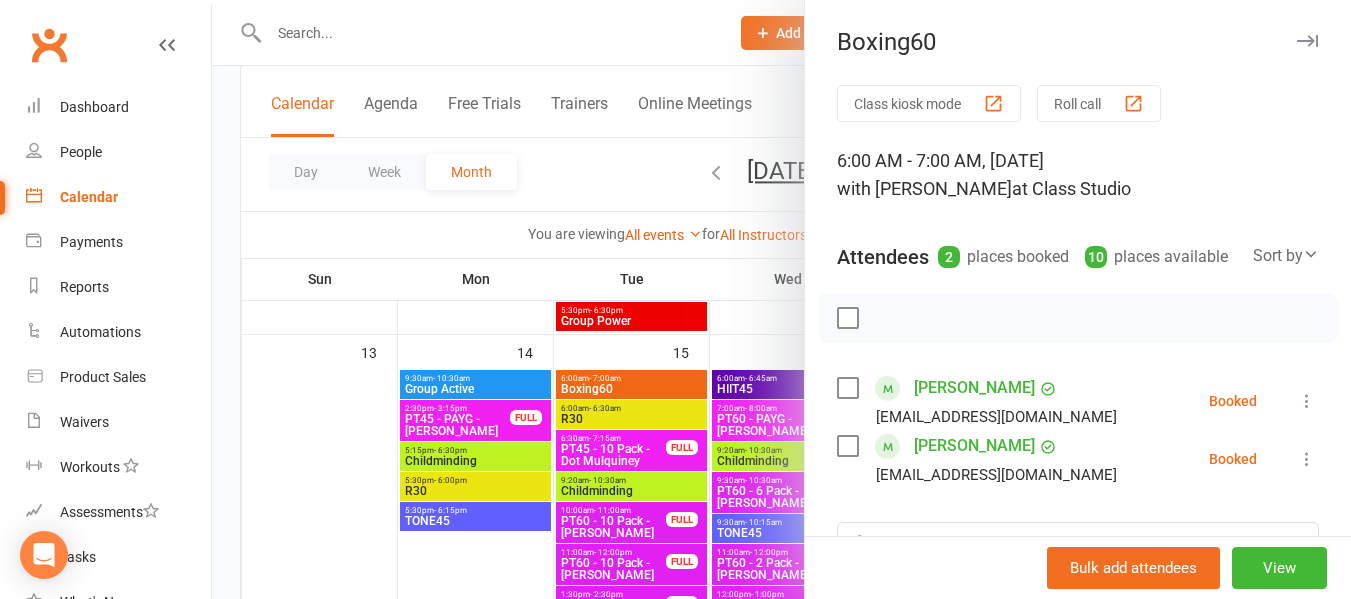 click at bounding box center (781, 299) 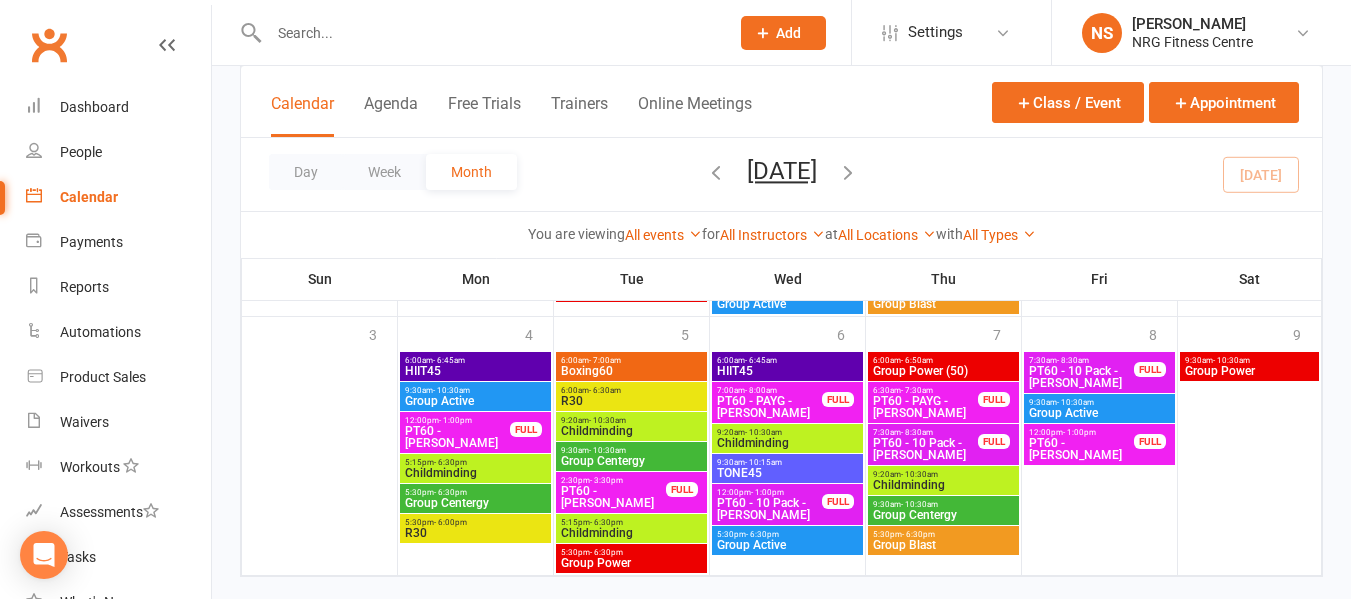 scroll, scrollTop: 2142, scrollLeft: 0, axis: vertical 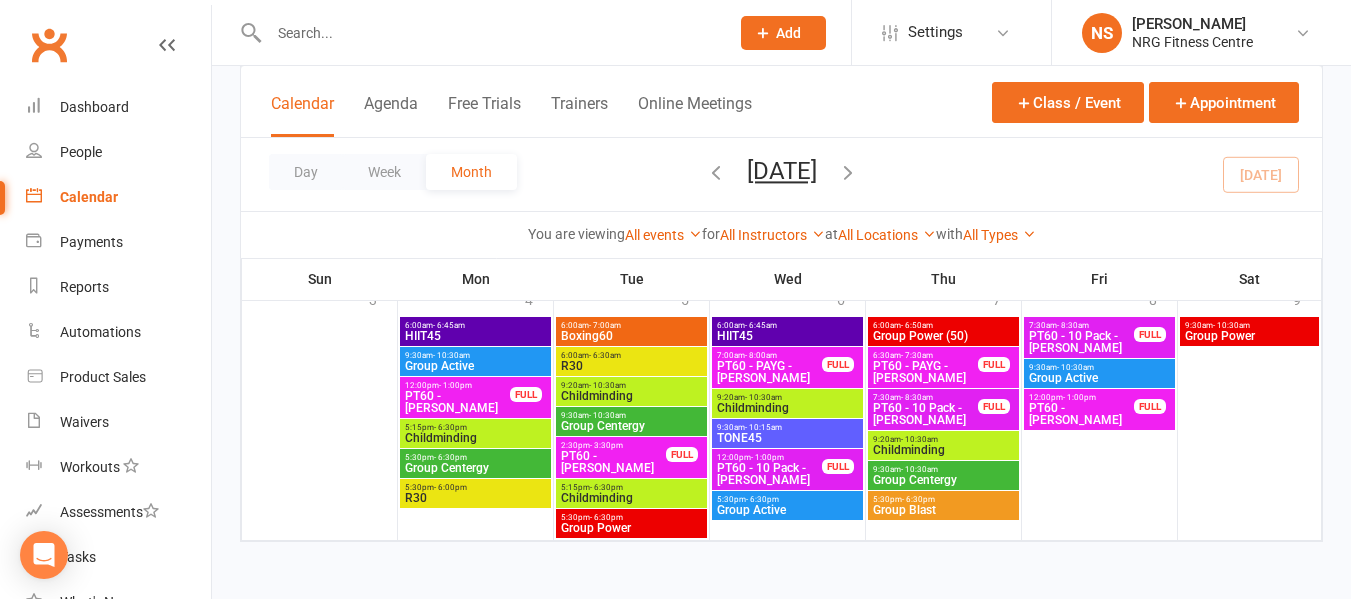click on "Boxing60" at bounding box center [631, 336] 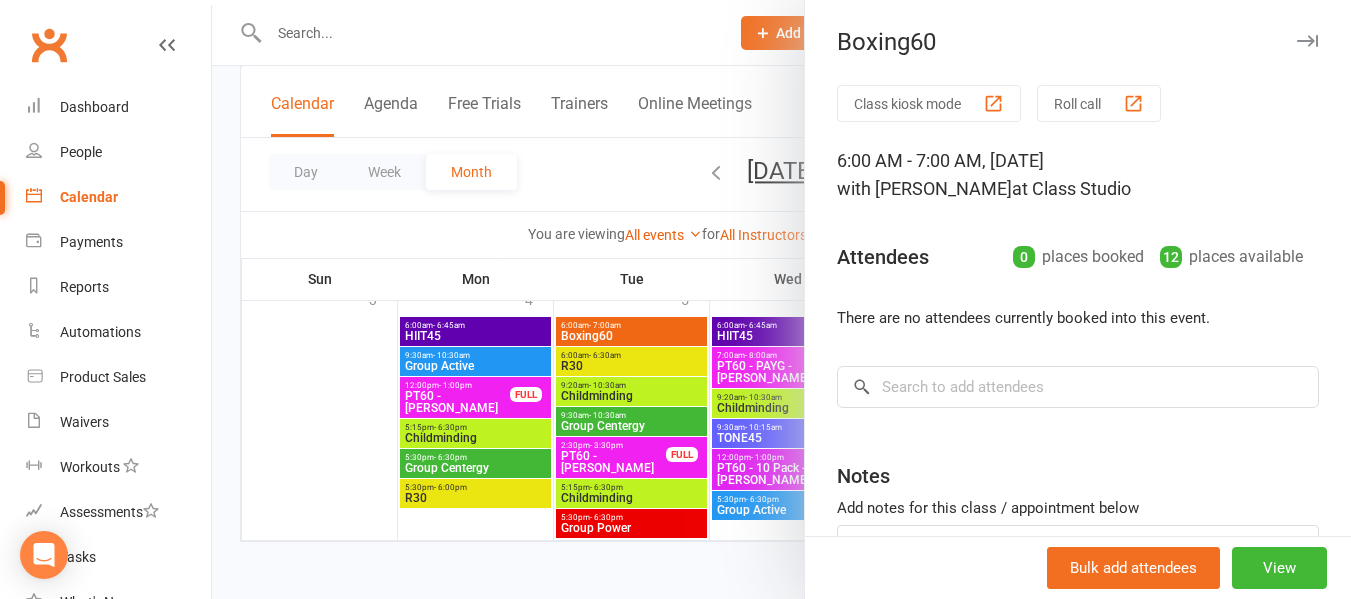 click at bounding box center (781, 299) 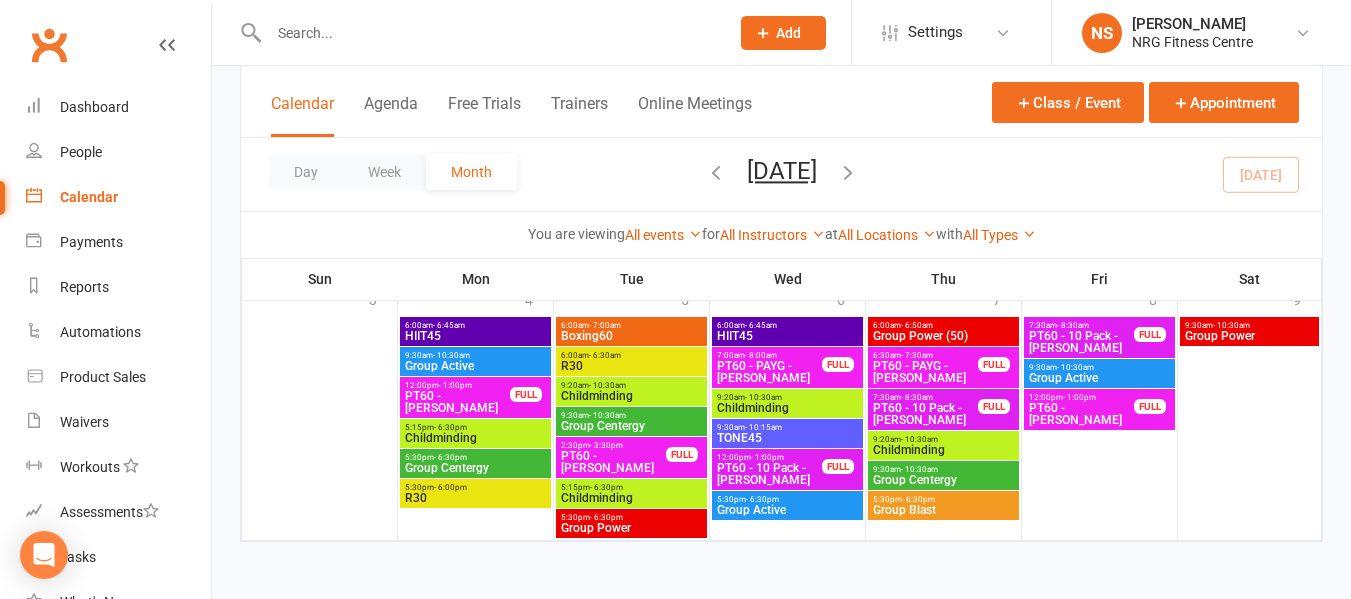 click at bounding box center (489, 33) 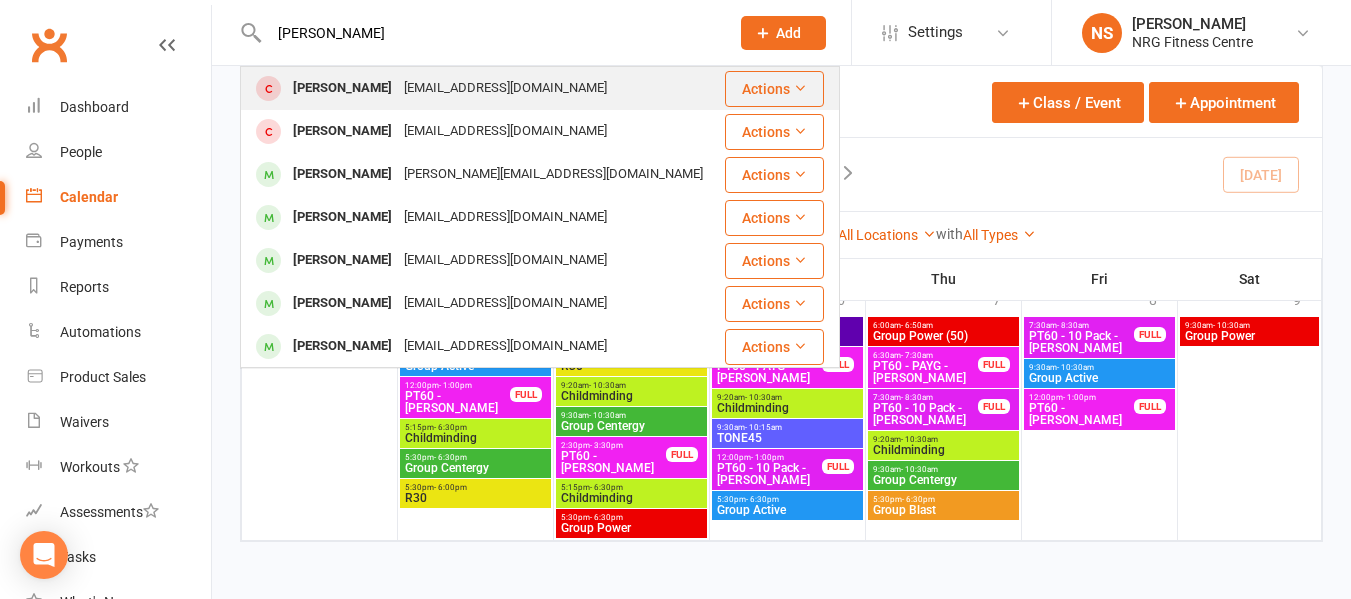 type on "jacob o" 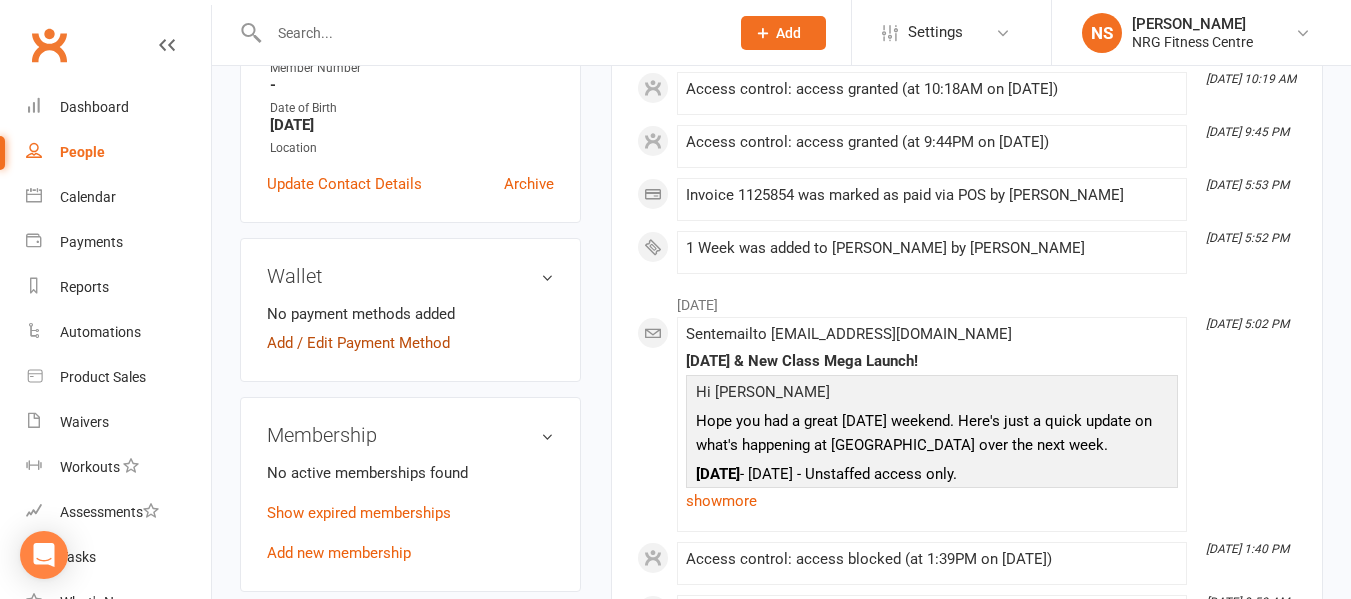 scroll, scrollTop: 500, scrollLeft: 0, axis: vertical 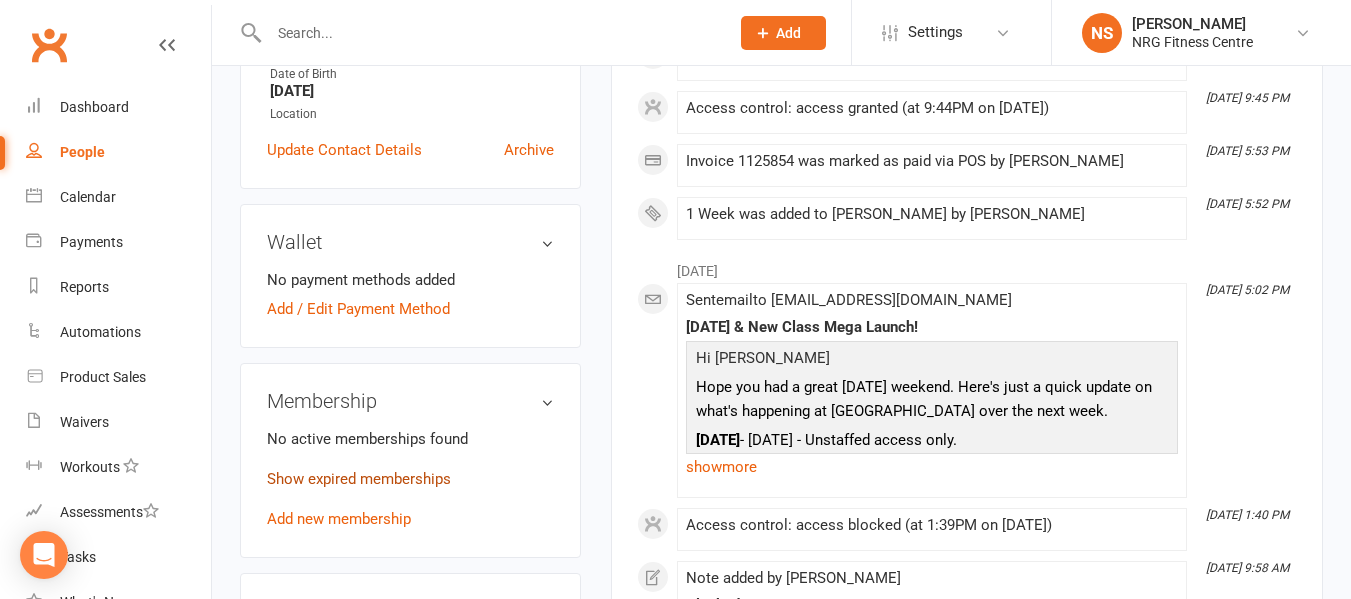 click on "Show expired memberships" at bounding box center [359, 479] 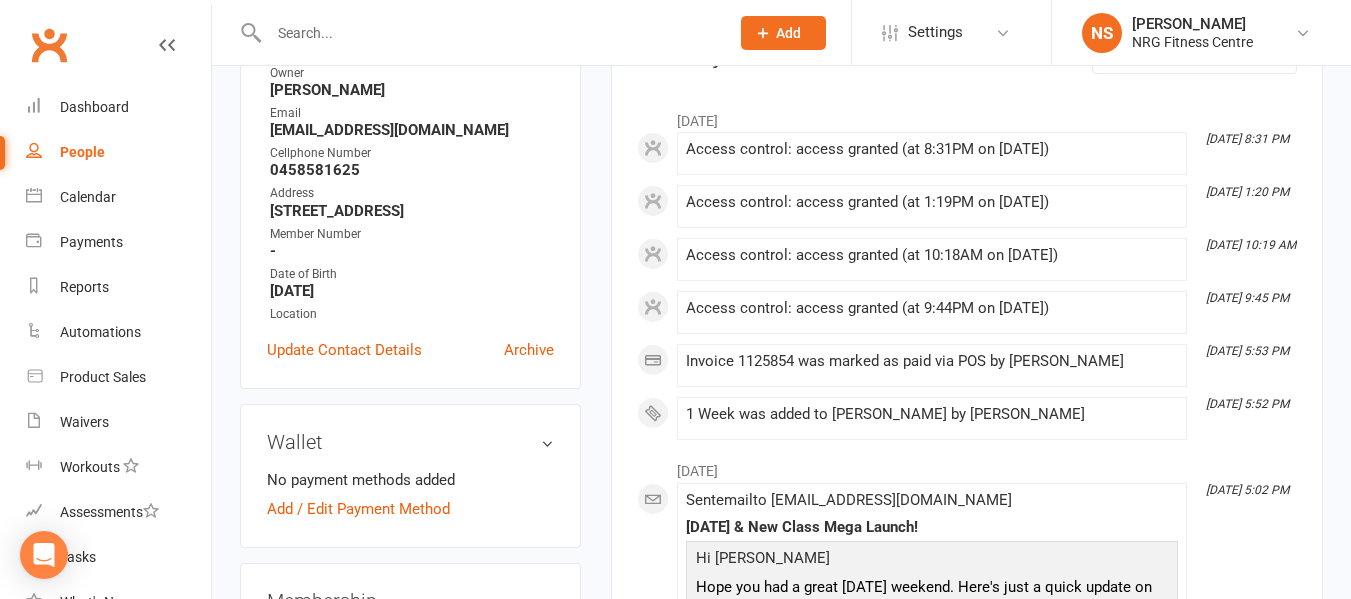 scroll, scrollTop: 200, scrollLeft: 0, axis: vertical 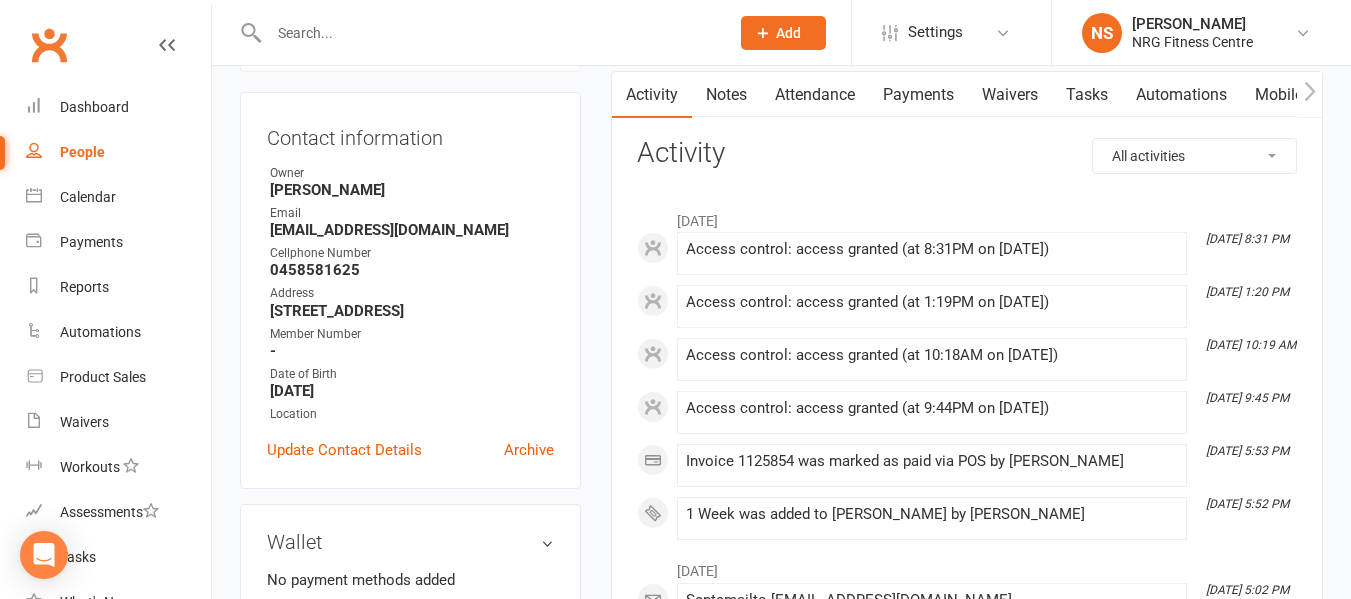 click on "Attendance" at bounding box center [815, 95] 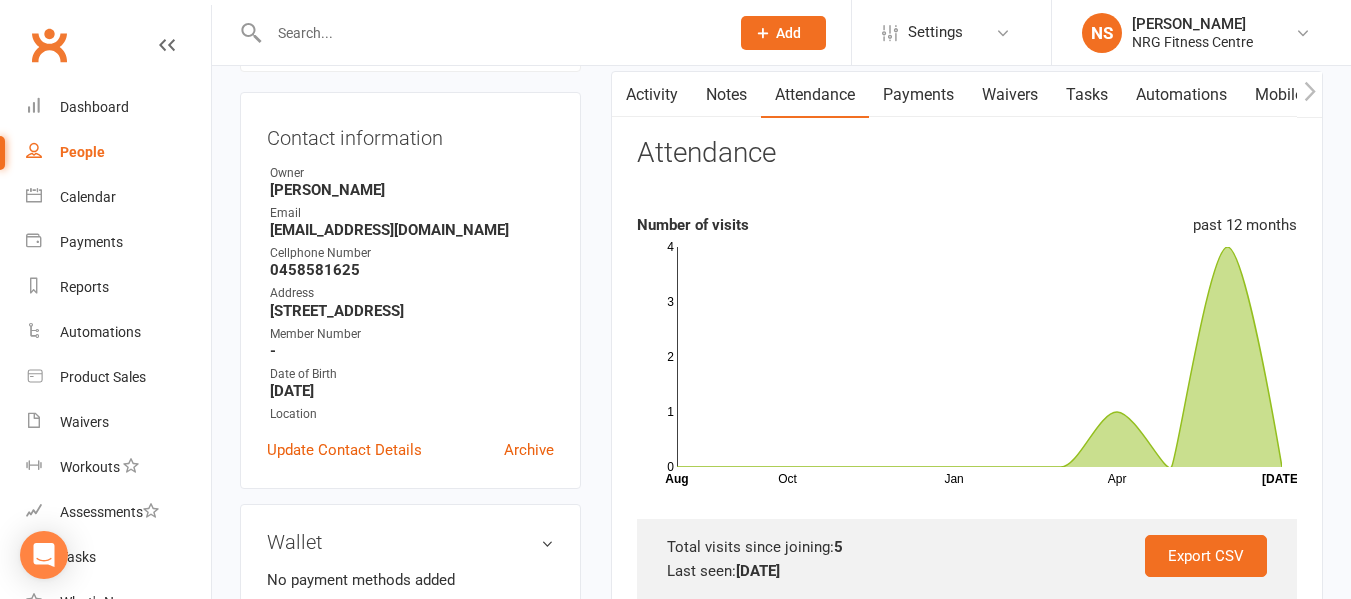 click on "Payments" at bounding box center (918, 95) 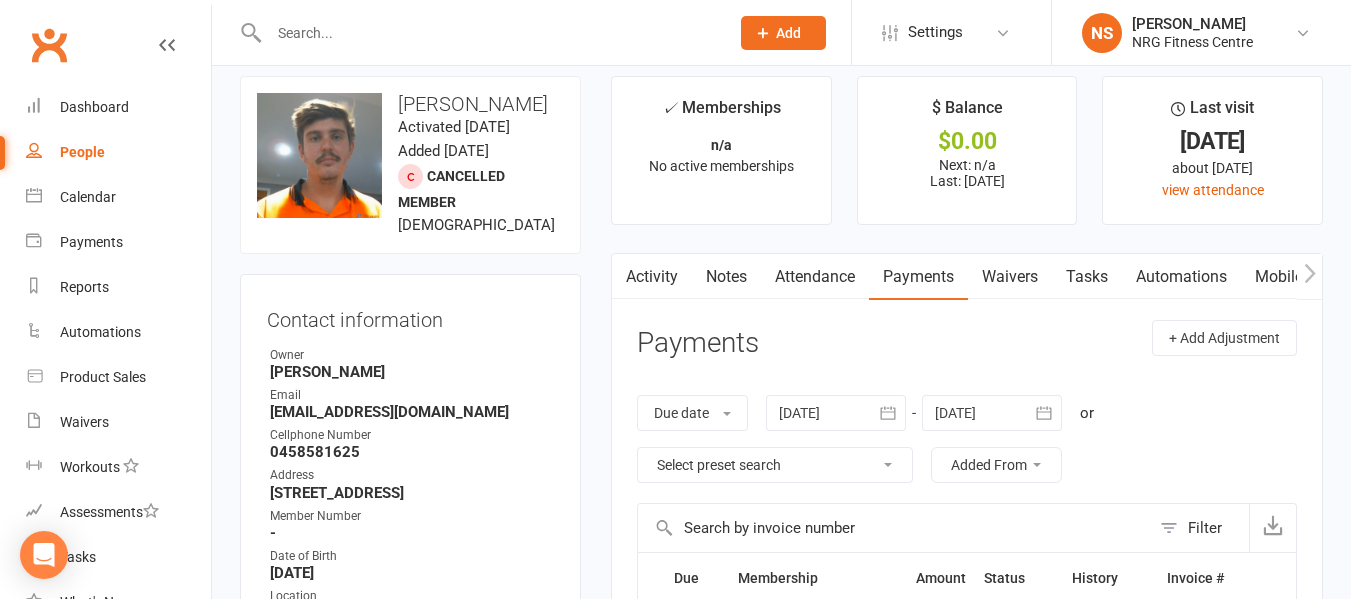 scroll, scrollTop: 0, scrollLeft: 0, axis: both 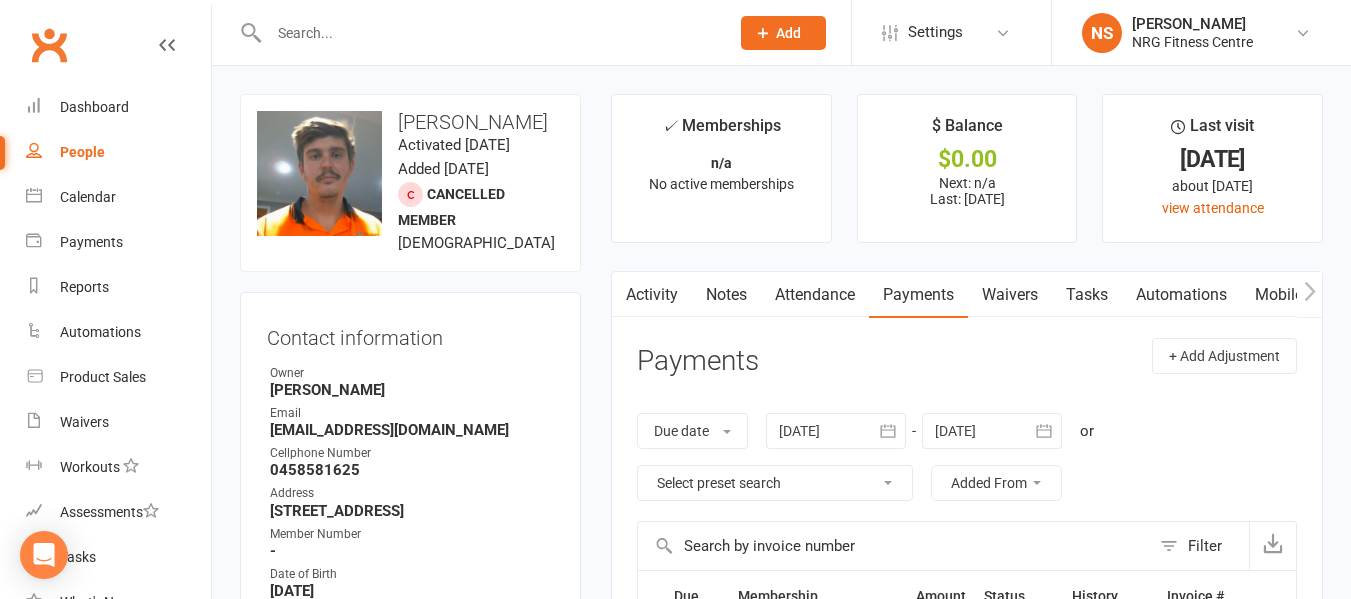click 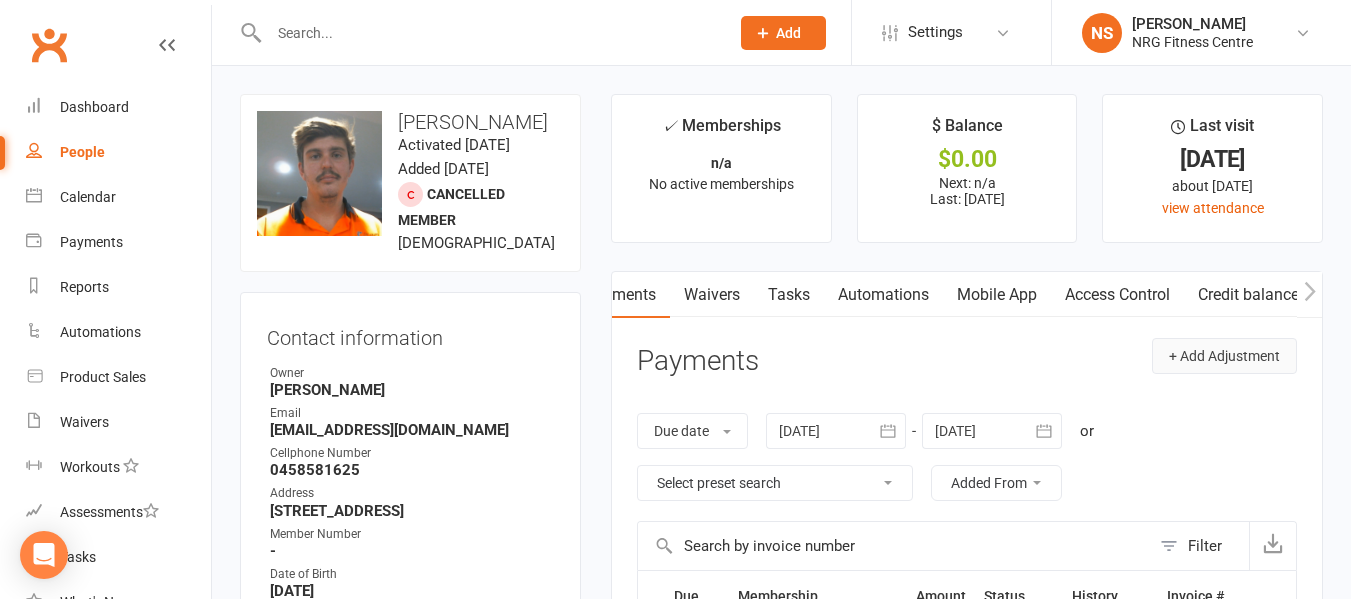 scroll, scrollTop: 0, scrollLeft: 298, axis: horizontal 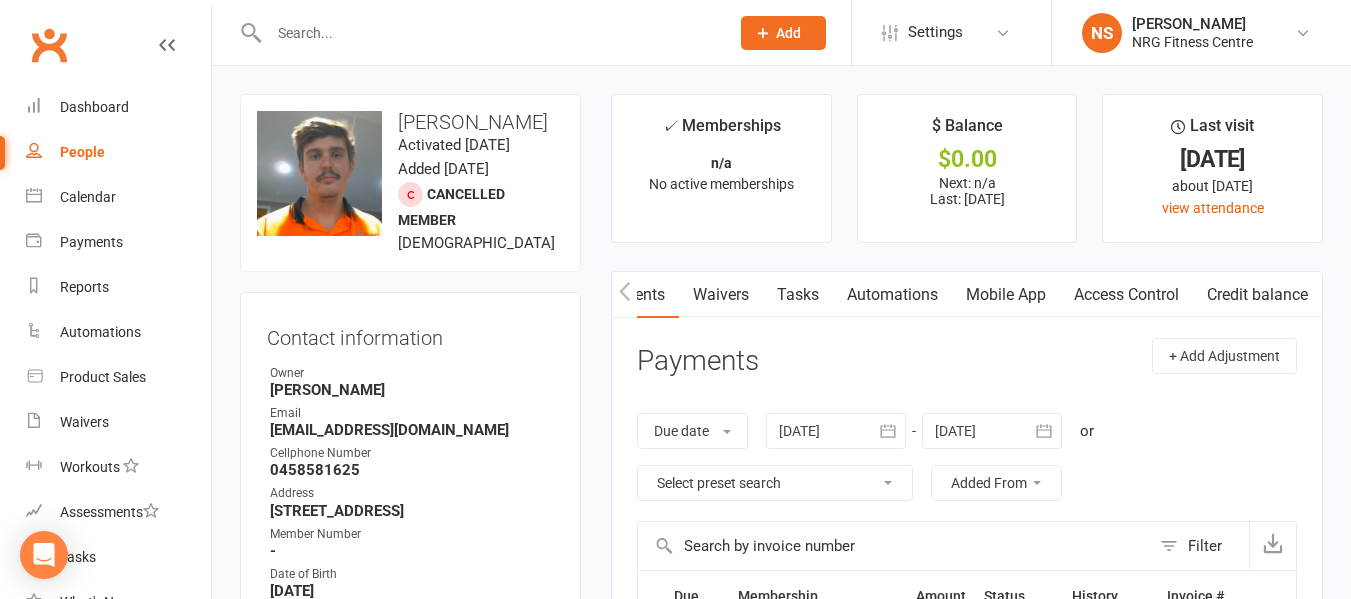 click on "Access Control" at bounding box center [1126, 295] 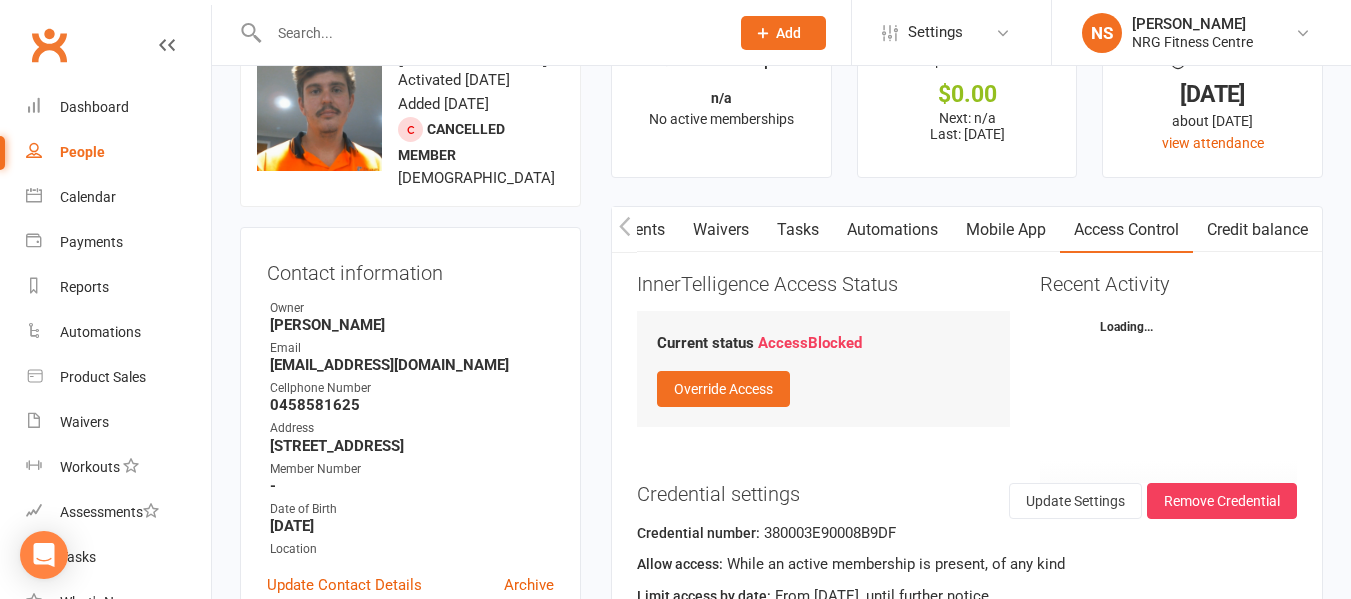scroll, scrollTop: 100, scrollLeft: 0, axis: vertical 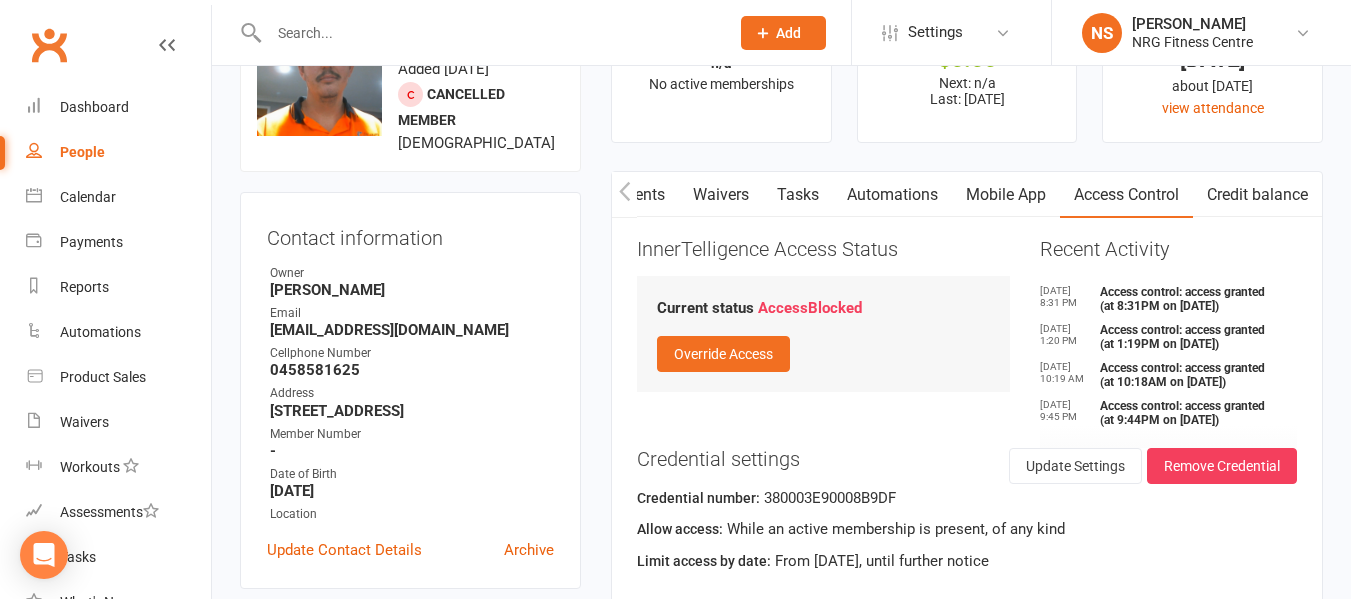 click 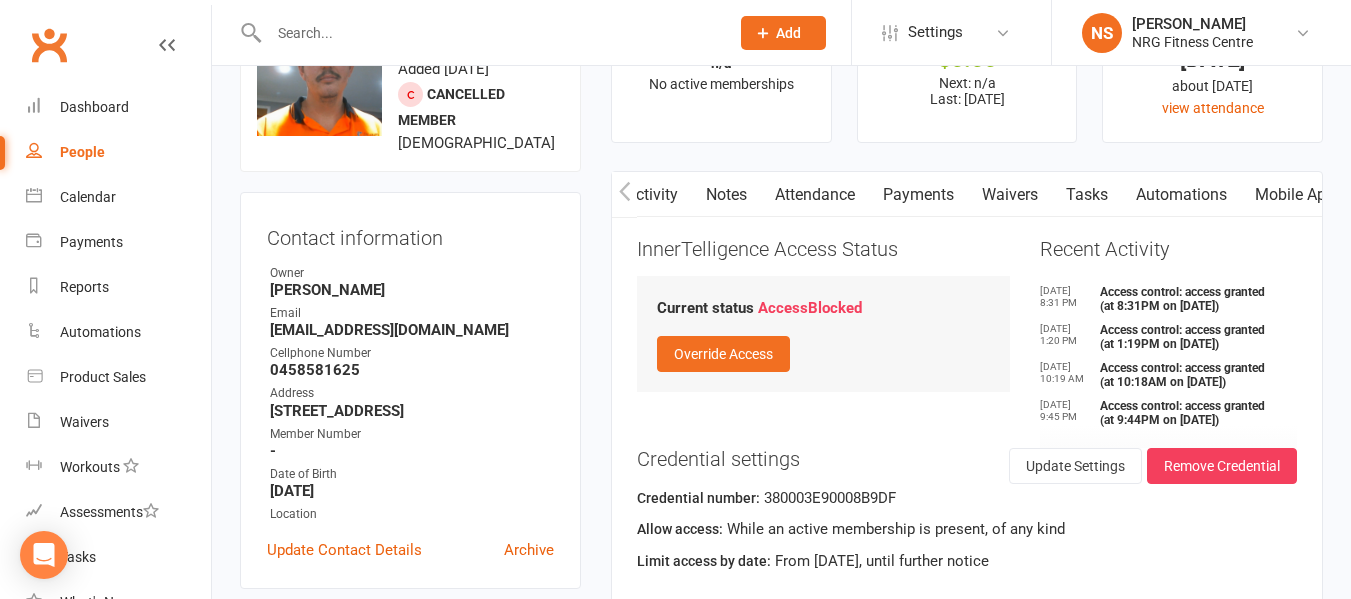 scroll, scrollTop: 0, scrollLeft: 0, axis: both 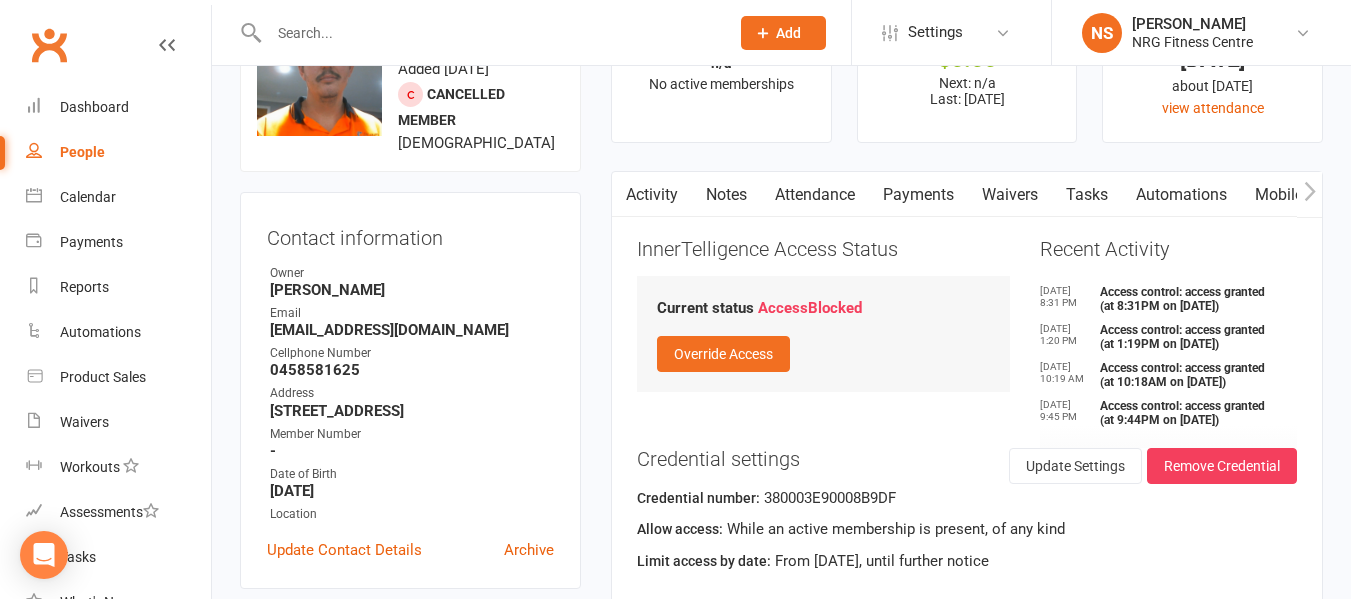click on "Activity" at bounding box center (652, 195) 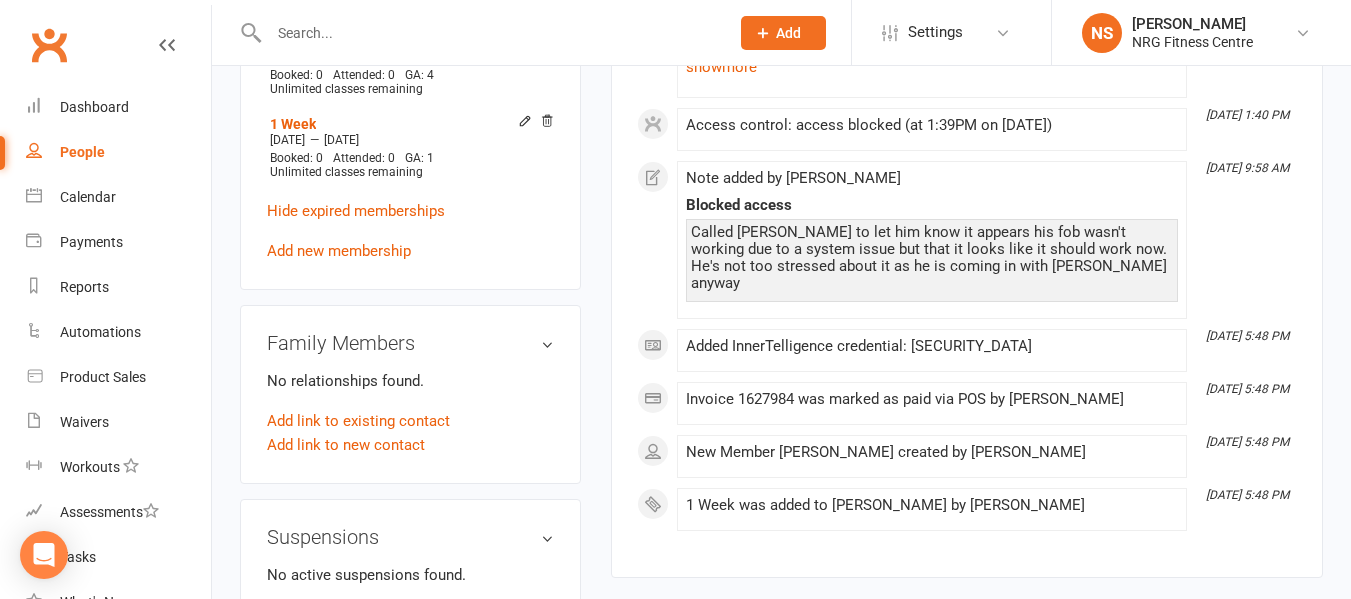 scroll, scrollTop: 800, scrollLeft: 0, axis: vertical 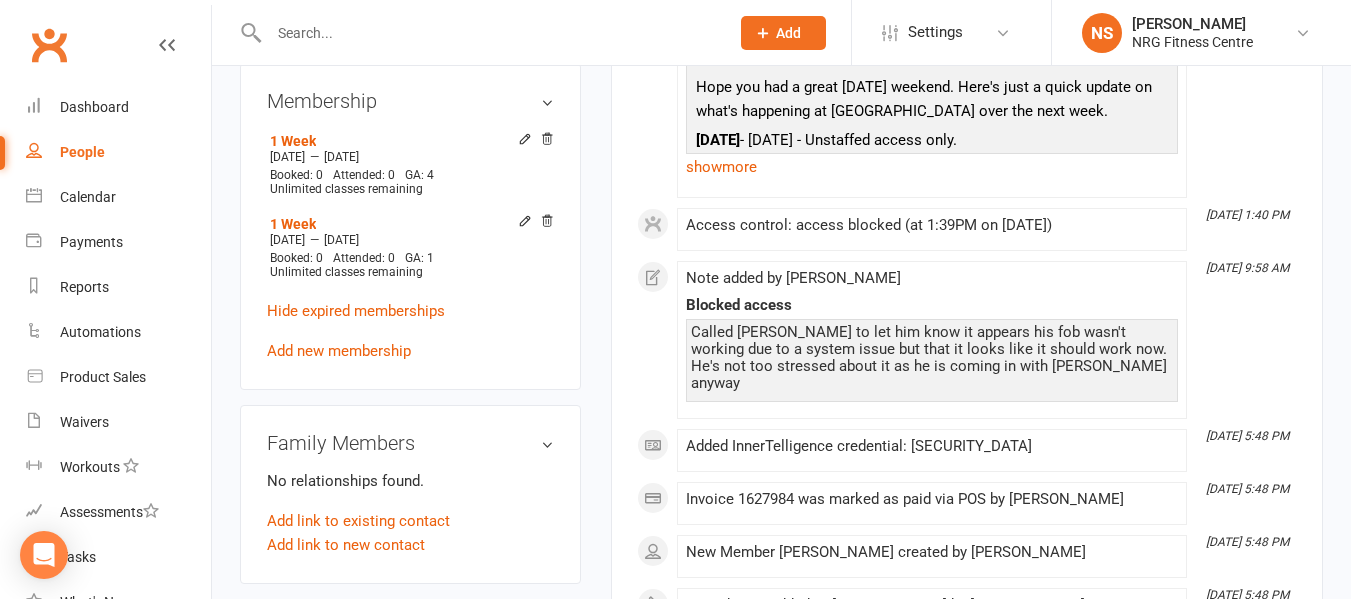click at bounding box center [489, 33] 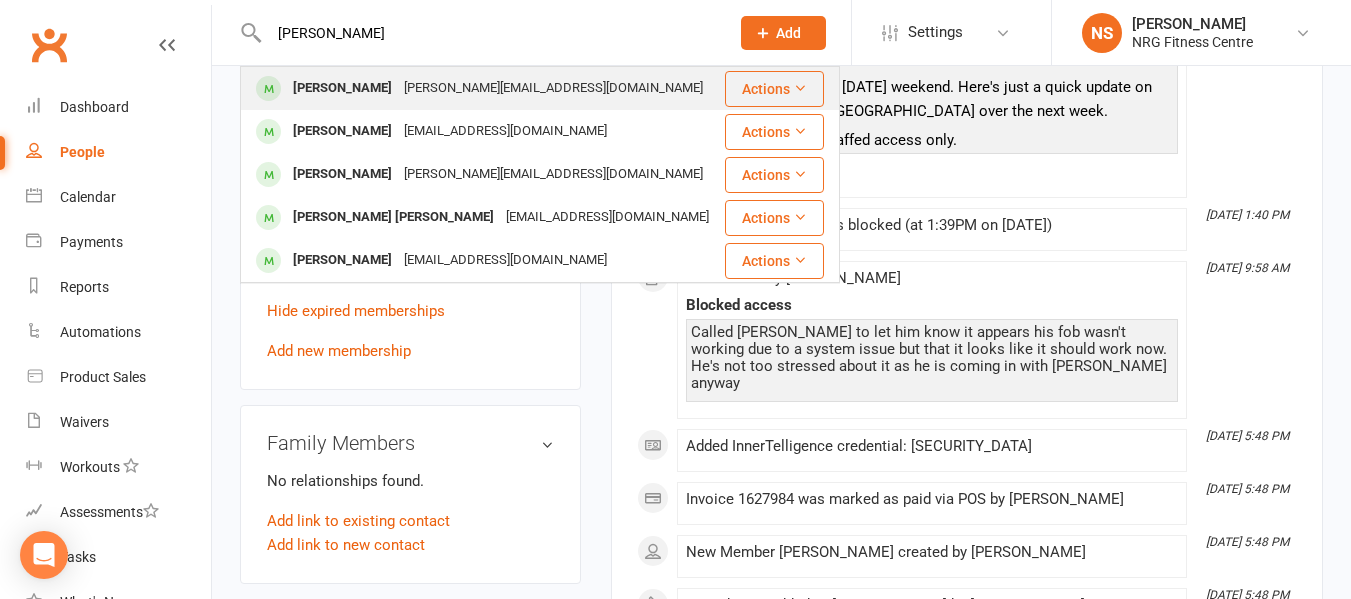 type on "burt" 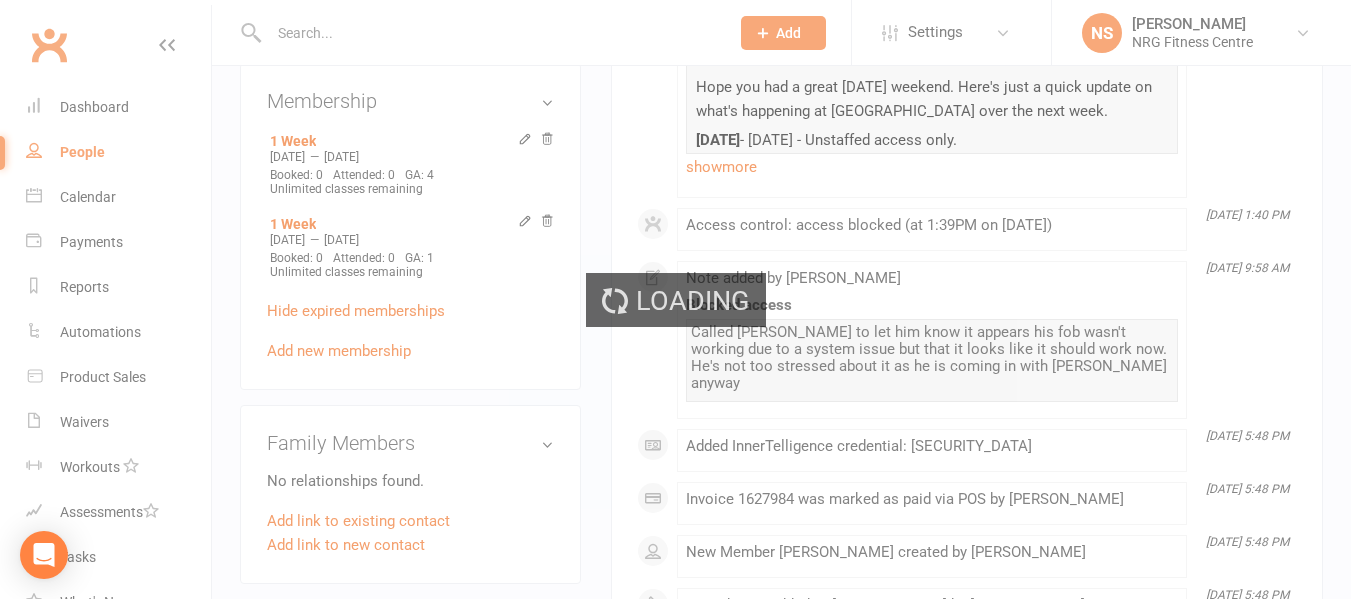 scroll, scrollTop: 0, scrollLeft: 0, axis: both 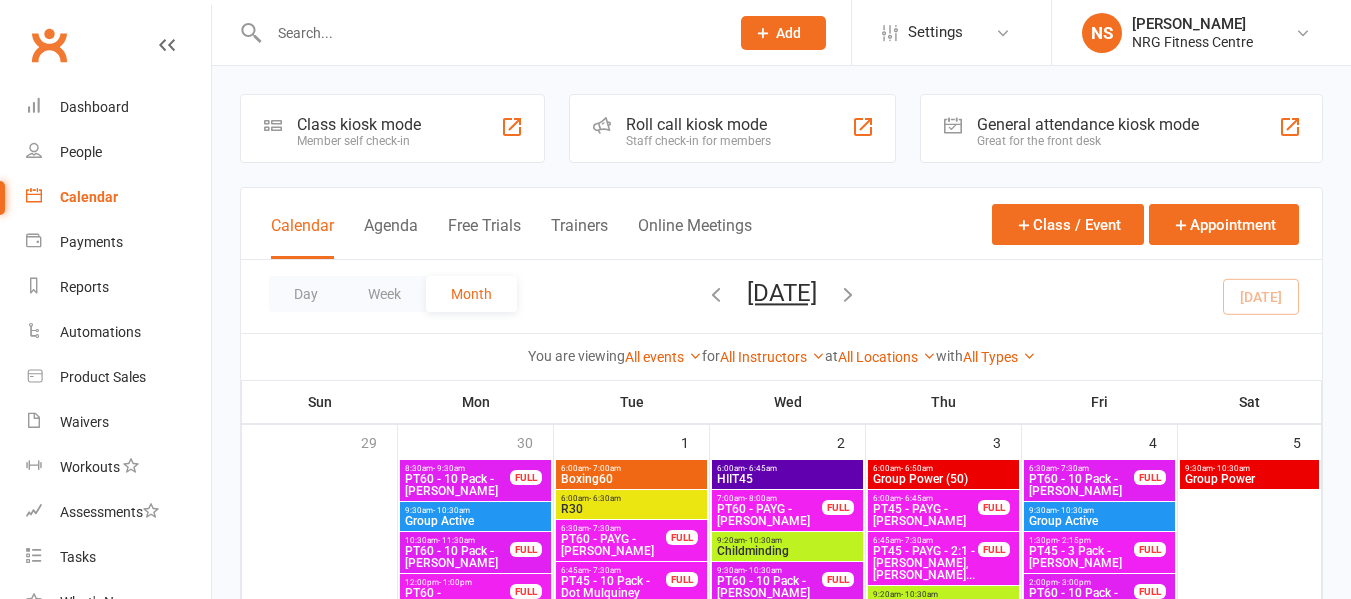 click at bounding box center [489, 33] 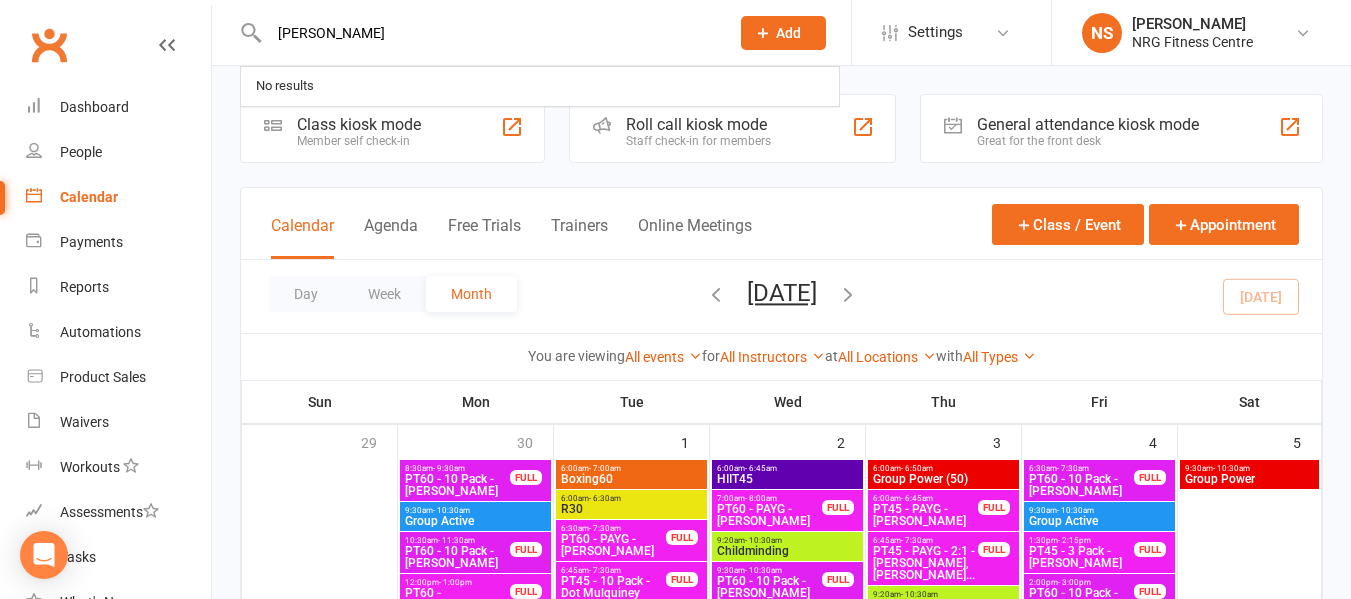 type on "mel cruther" 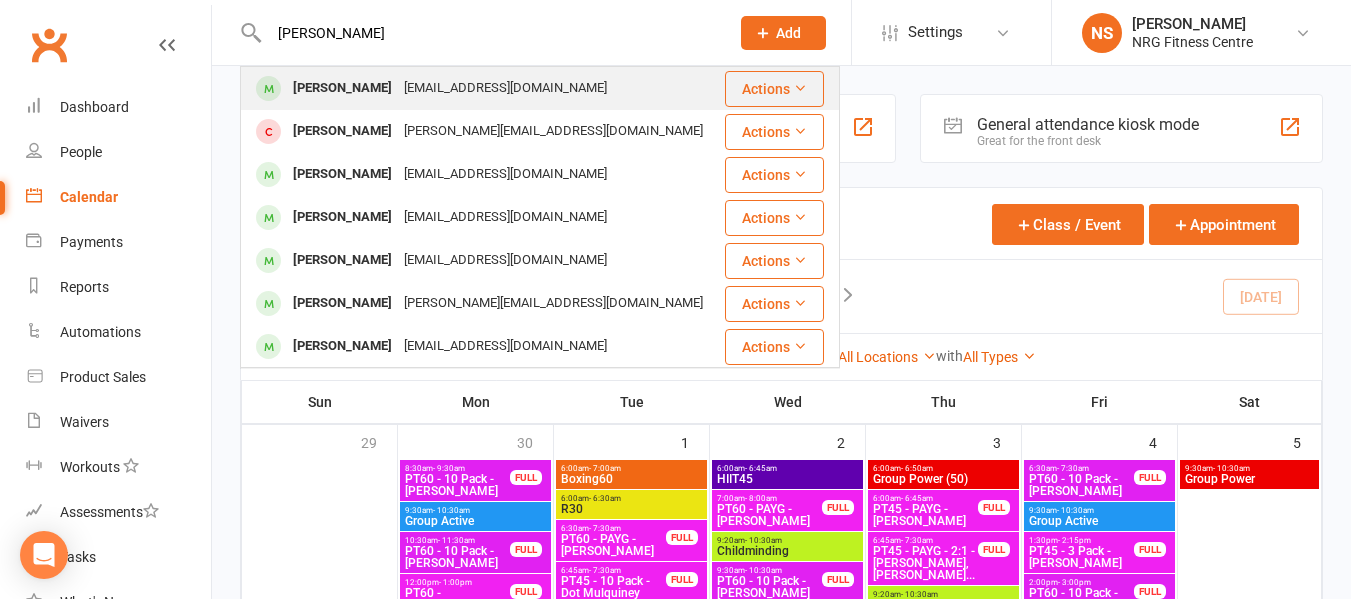 click on "Mel CRUTCHER mel1217a@hotmail.com" at bounding box center (482, 88) 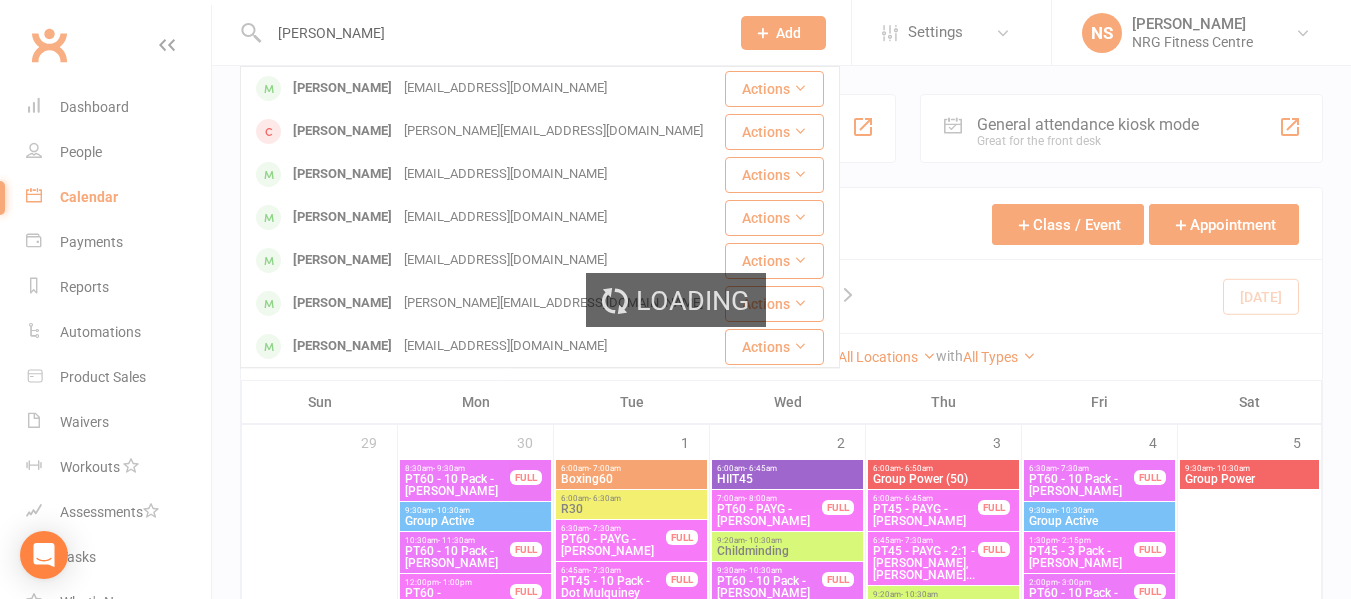 type 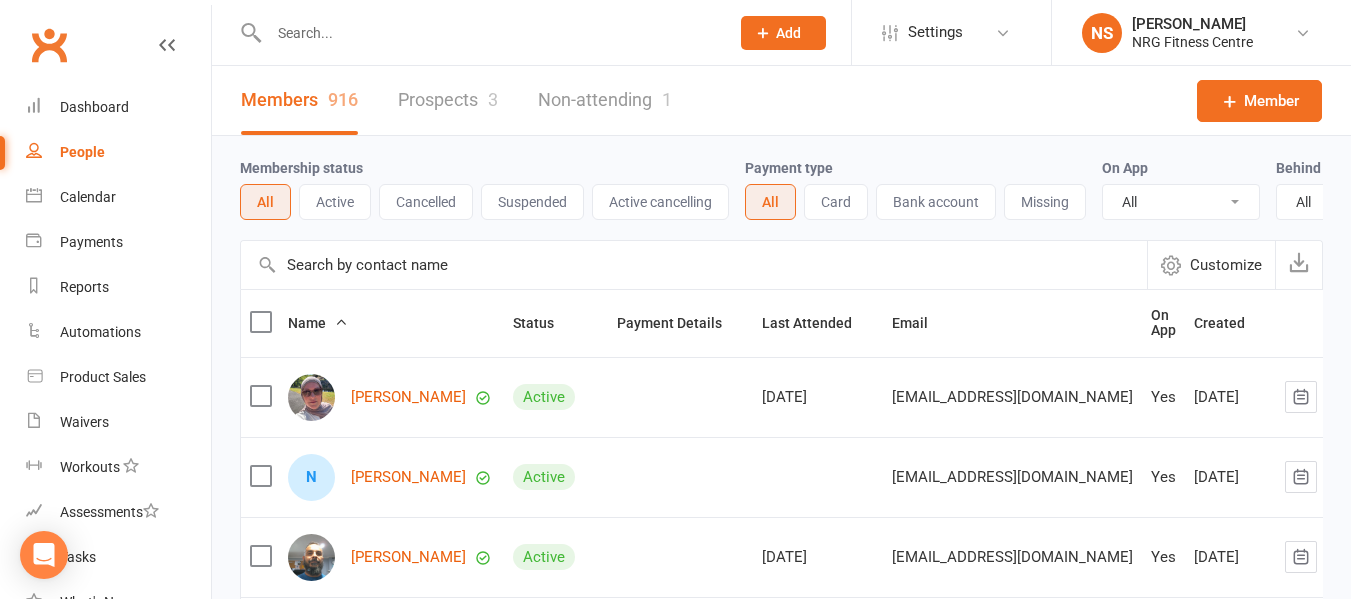 scroll, scrollTop: 0, scrollLeft: 0, axis: both 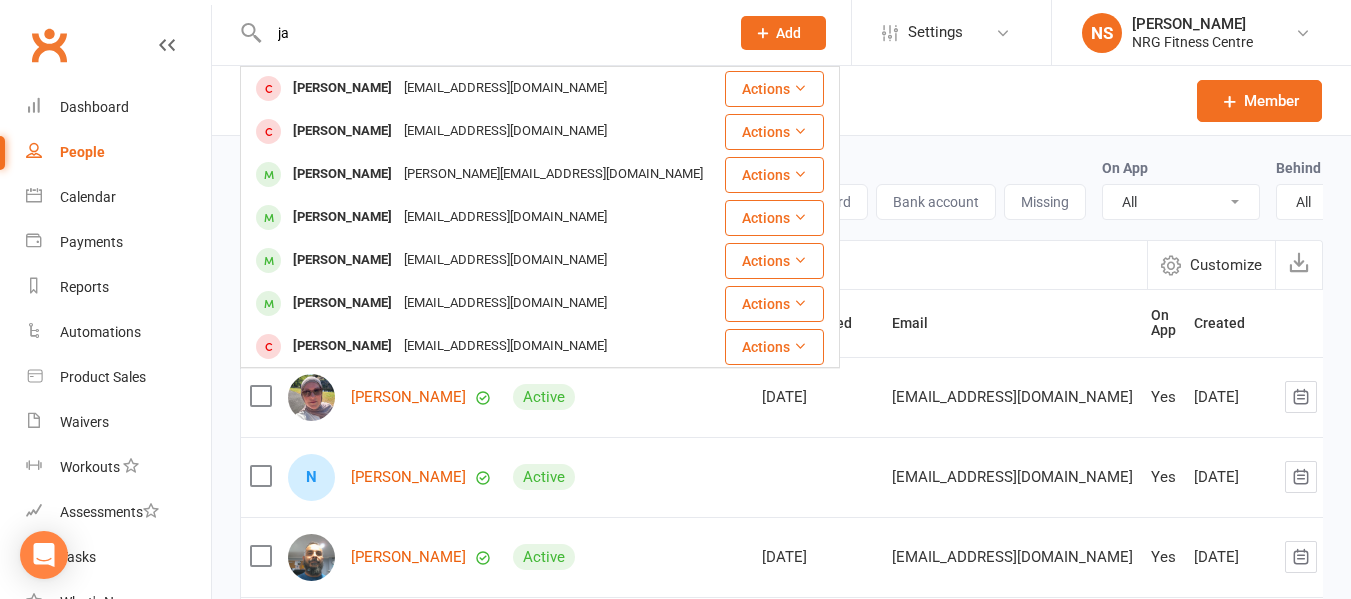type on "j" 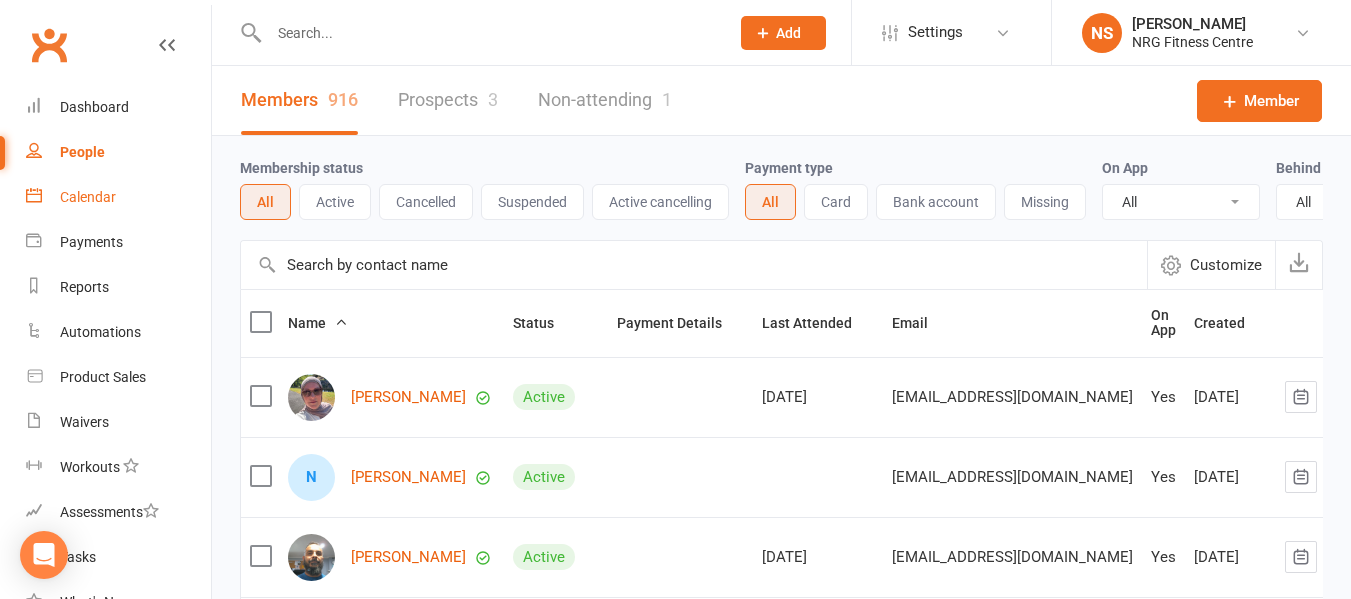 click on "Calendar" at bounding box center [118, 197] 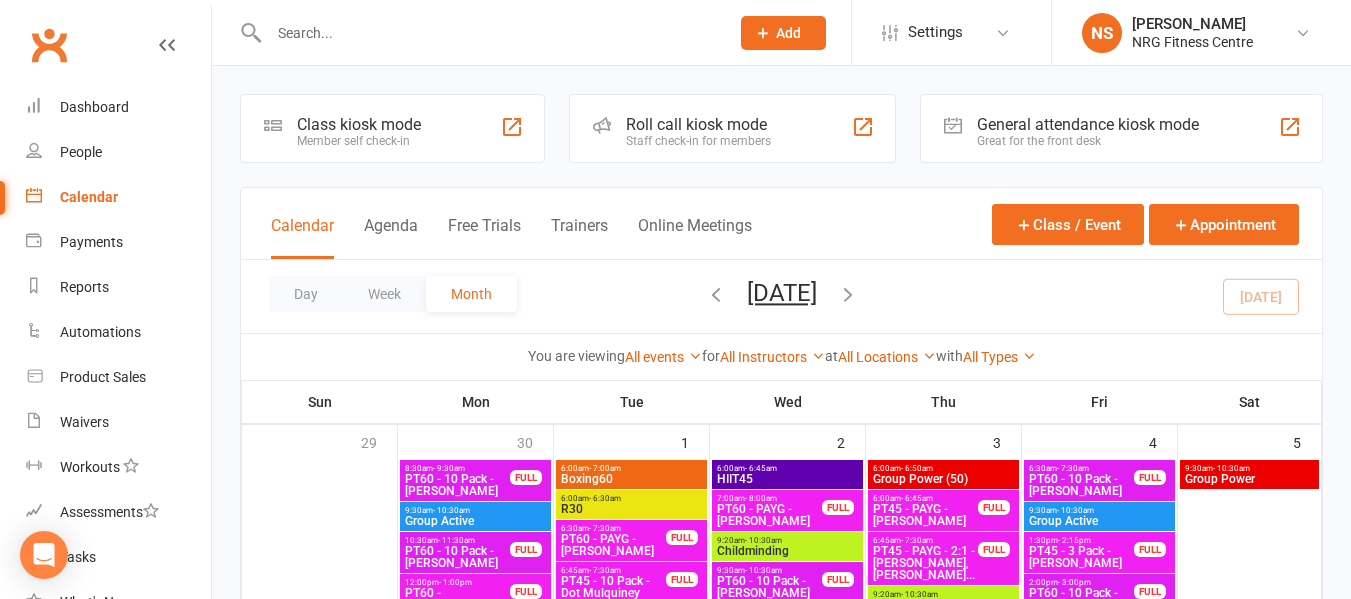 click at bounding box center (489, 33) 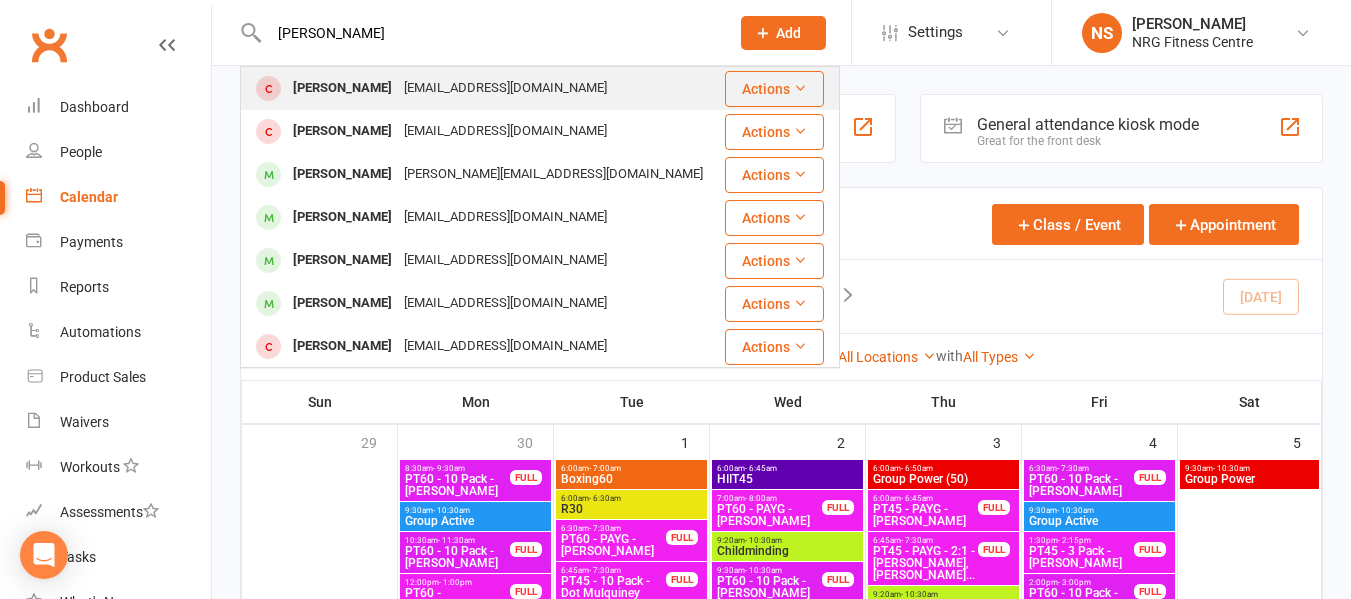 type on "[PERSON_NAME]" 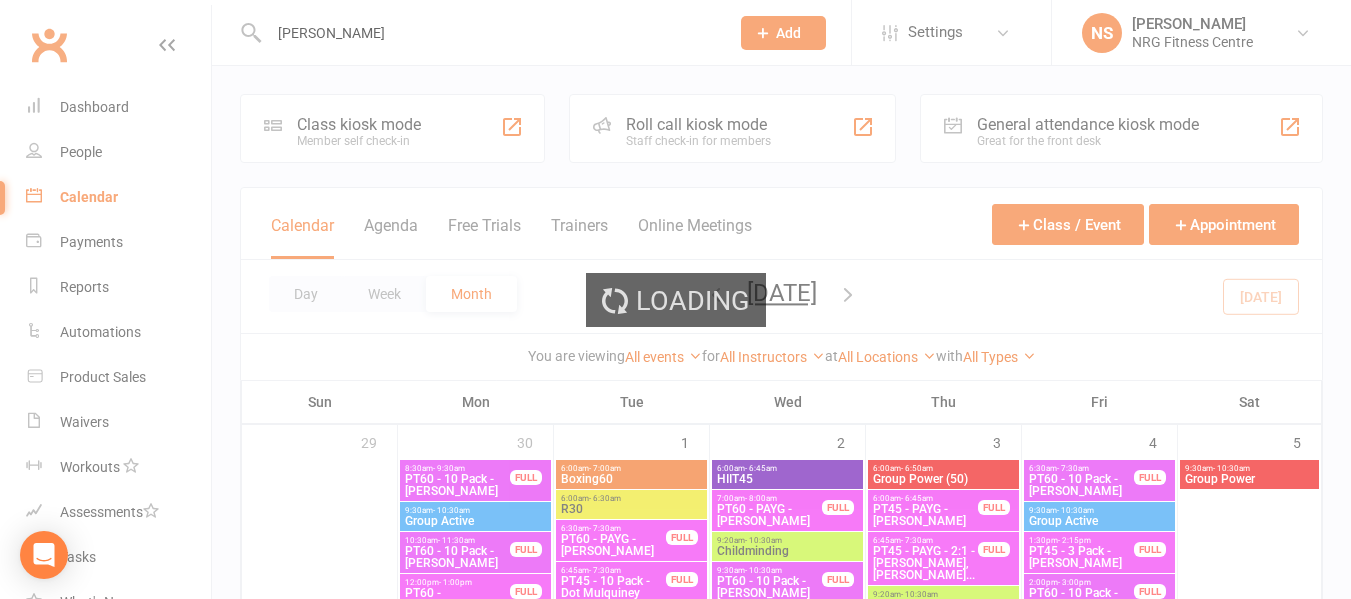 type 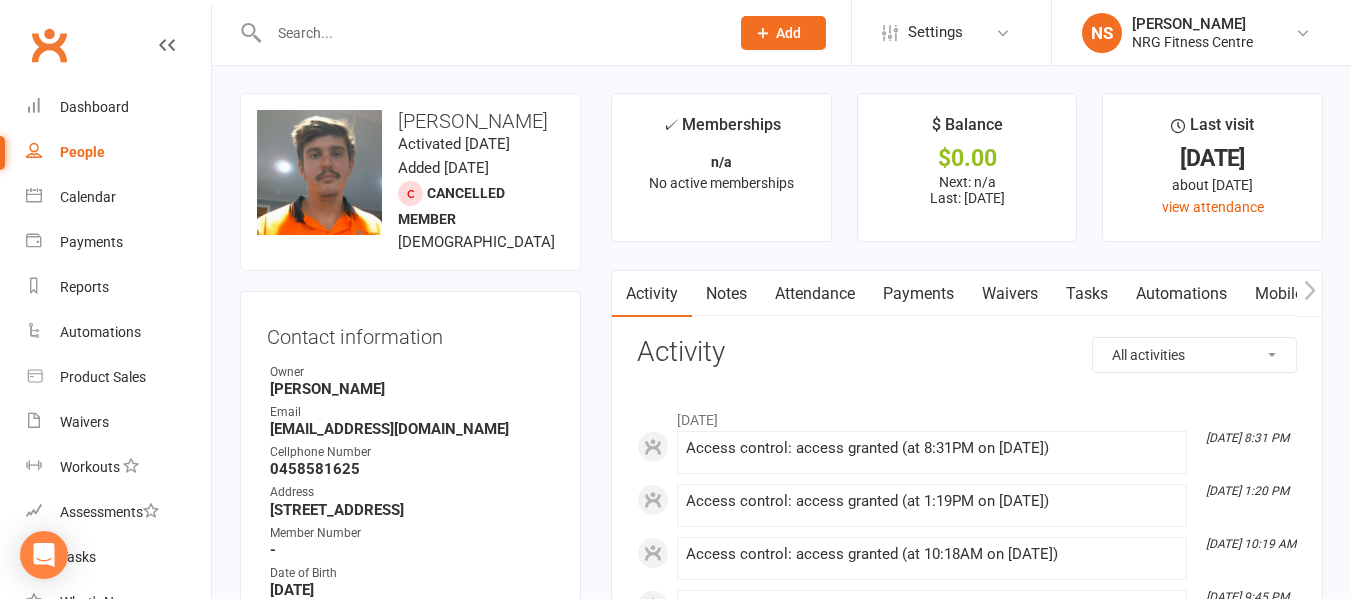 scroll, scrollTop: 0, scrollLeft: 0, axis: both 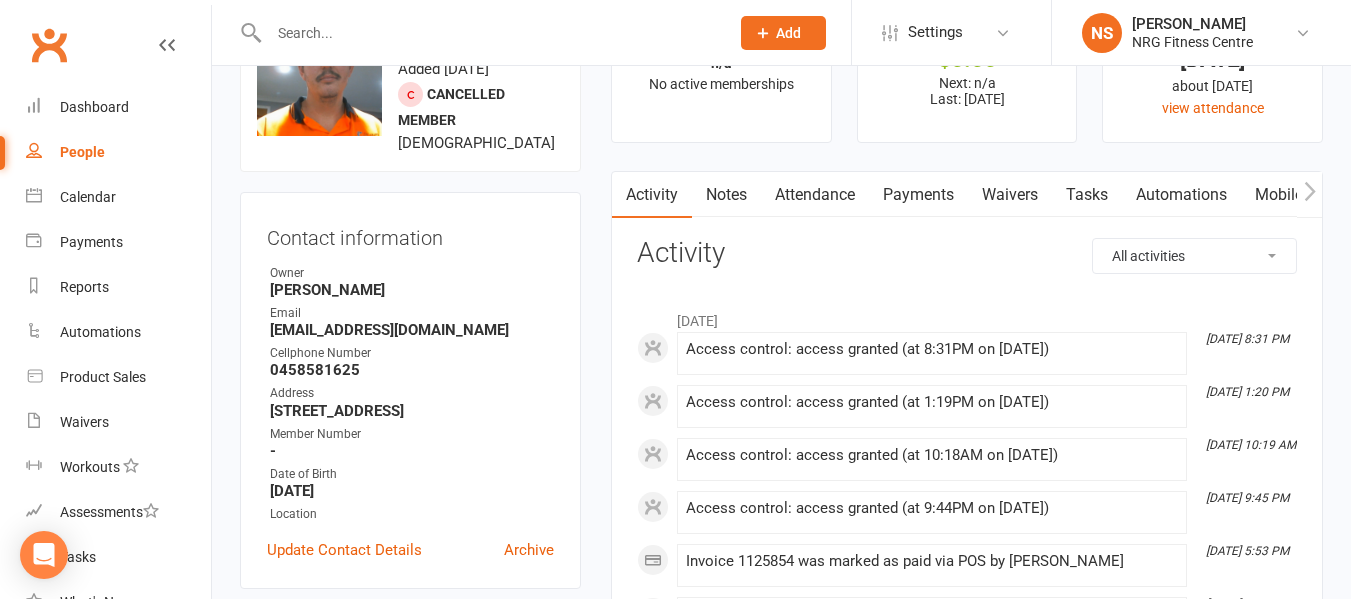 click on "People" at bounding box center (118, 152) 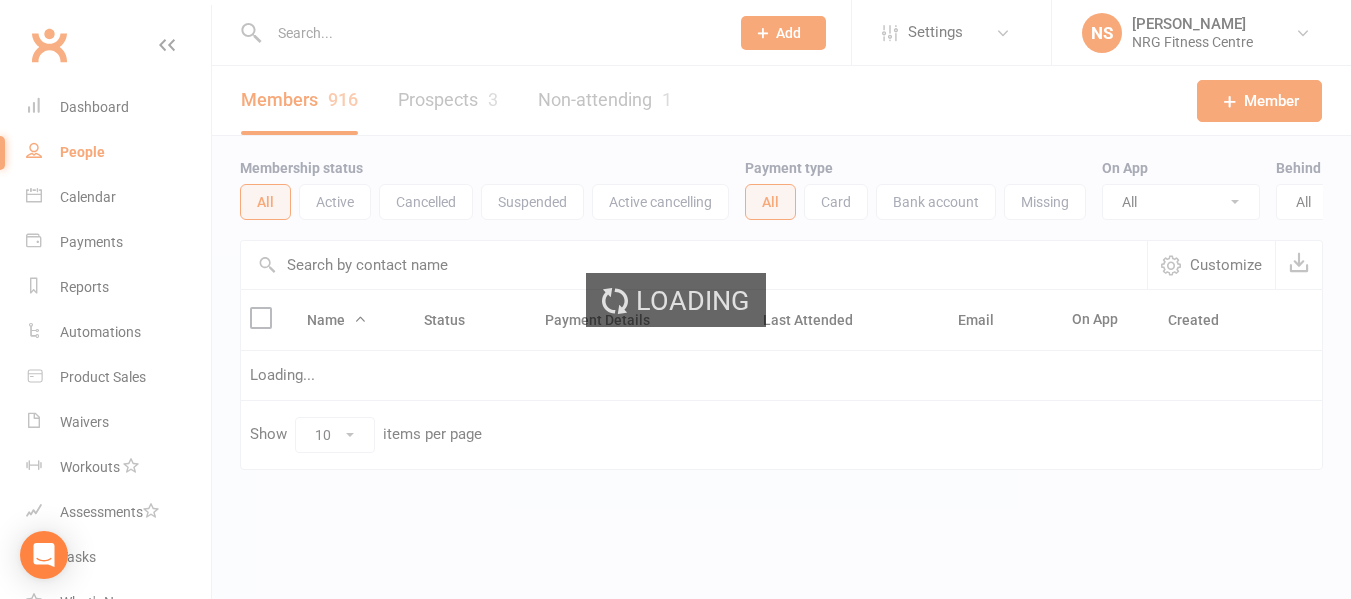 scroll, scrollTop: 0, scrollLeft: 0, axis: both 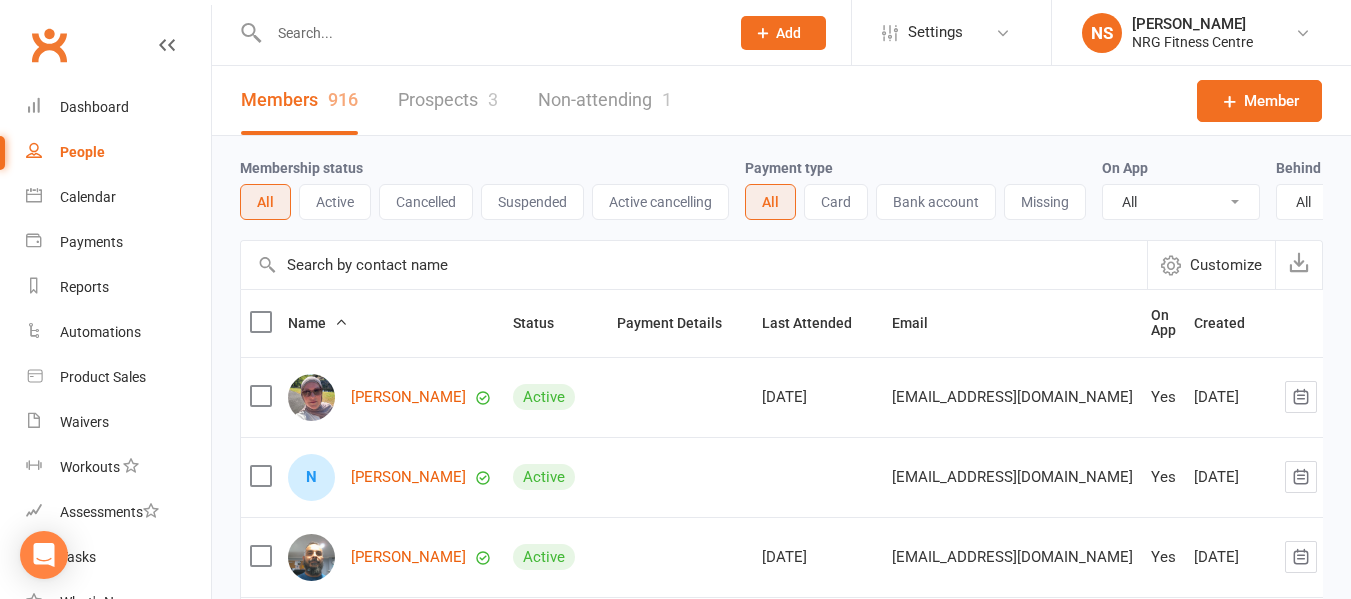 click 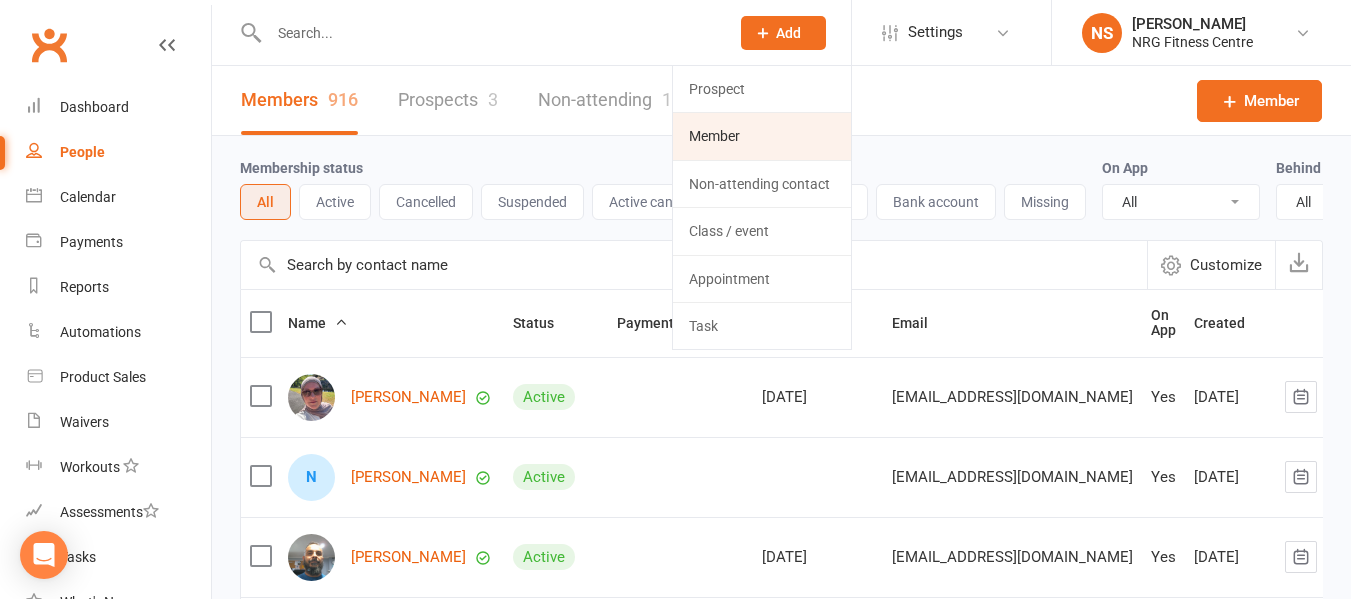 click on "Member" 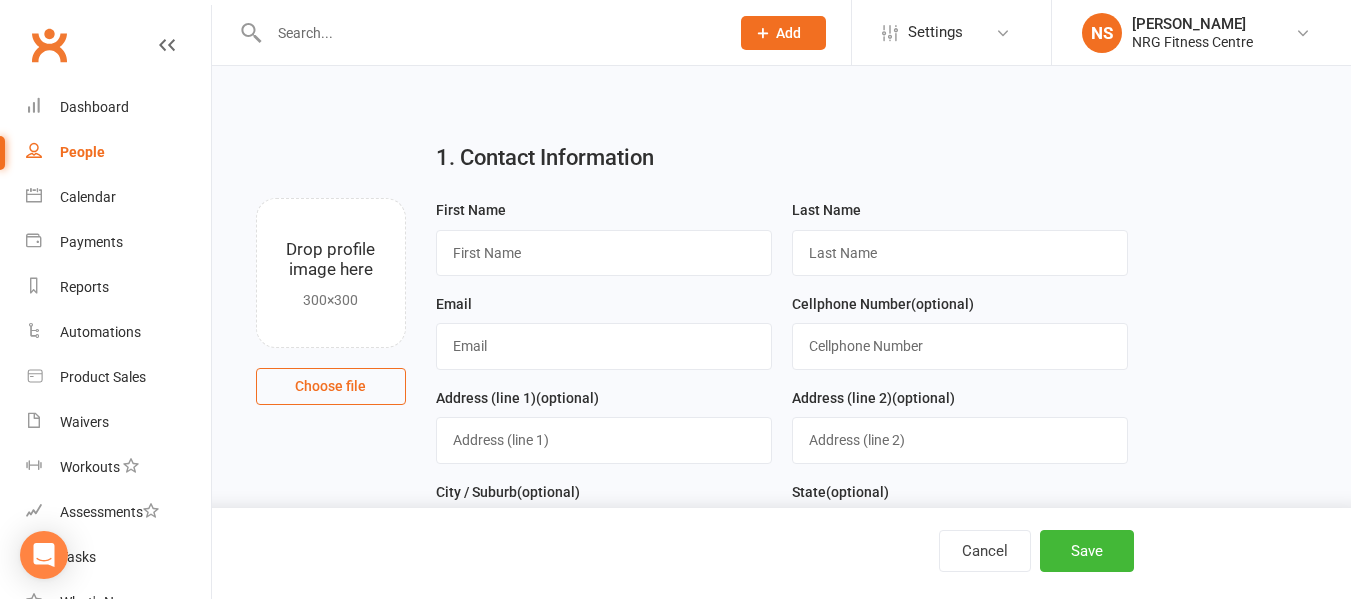 click on "1. Contact Information  Drop profile image here 300×300 Choose file
First Name
Last Name
Email
Cellphone Number  (optional)
Address (line 1)  (optional)
Address (line 2)  (optional)
City / Suburb  (optional)
State  (optional)
Postcode  (optional)
Member Number  (optional)
Date of Birth  (optional)
[DATE] - [DATE]
2021
2022
2023
2024
2025
2026
2027
2028
2029
2030
2031
2032
2033
2034
2035
2036
2037
2038
2039
2040
Owner  (optional) Select Owner [PERSON_NAME] [PERSON_NAME] [PERSON_NAME] [PERSON_NAME] [PERSON_NAME]" at bounding box center (781, 1294) 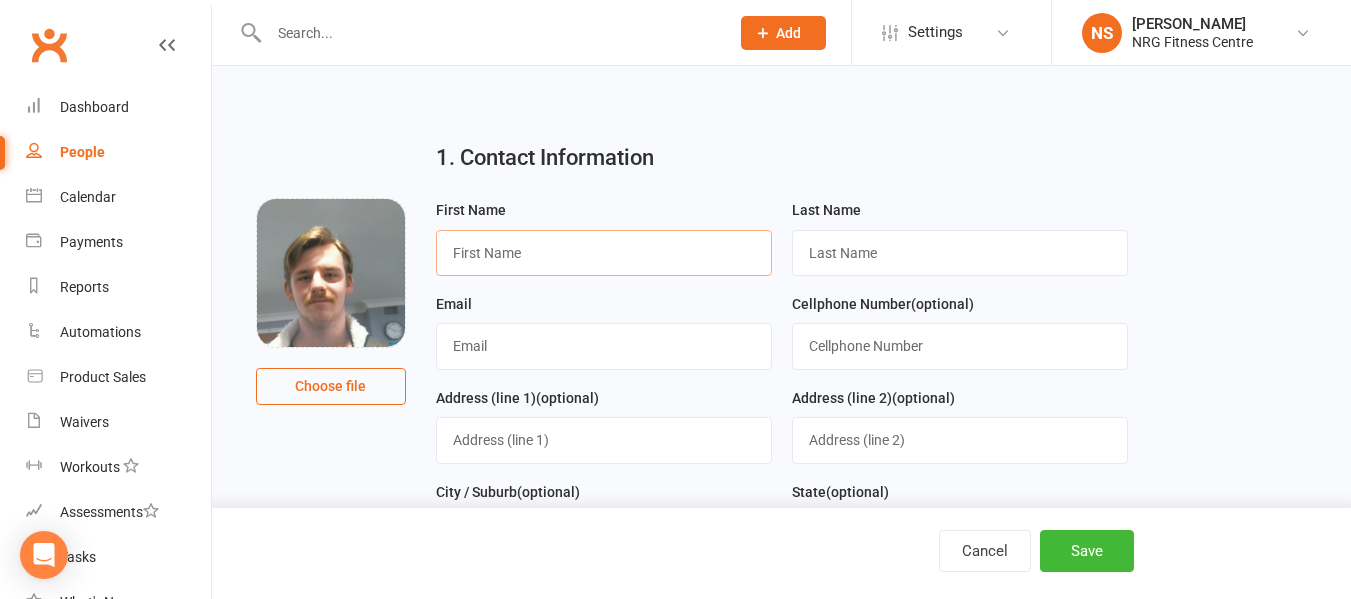 click at bounding box center (604, 253) 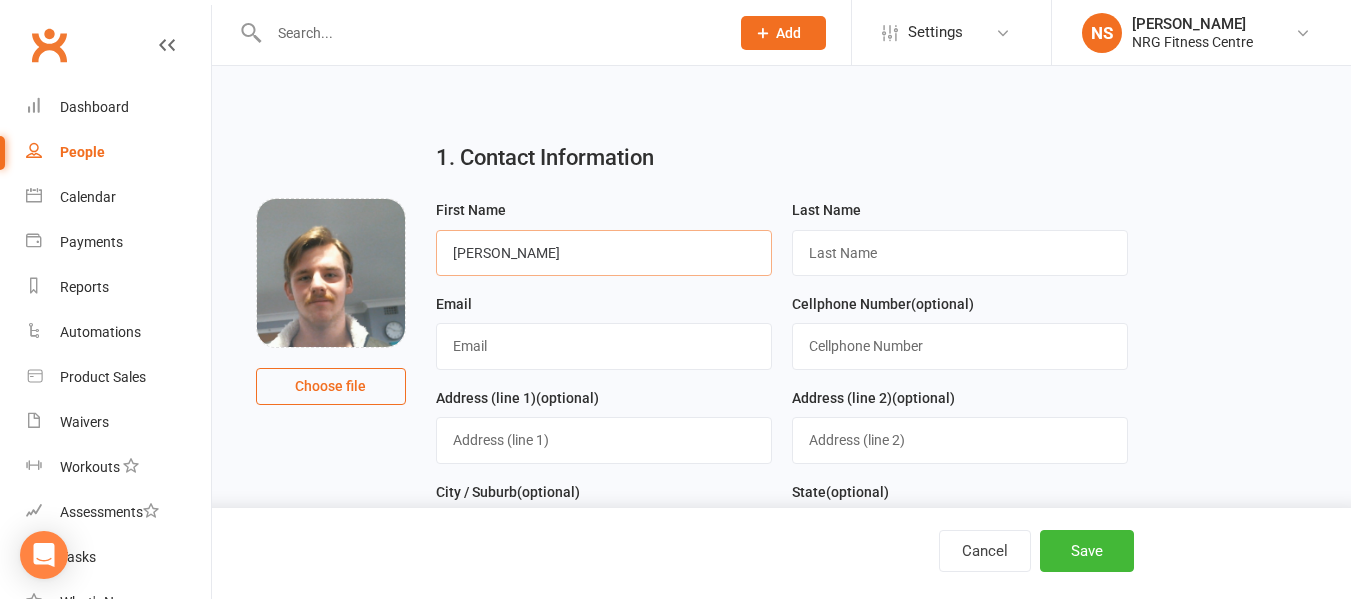 type on "[PERSON_NAME]" 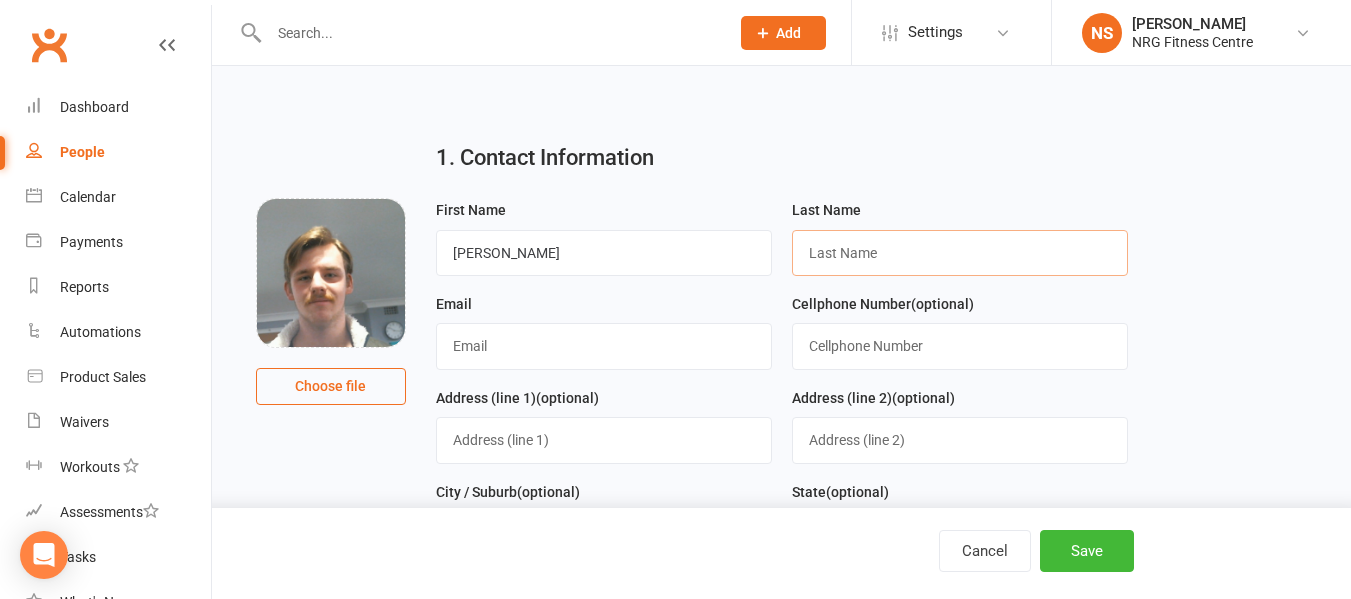 click at bounding box center [960, 253] 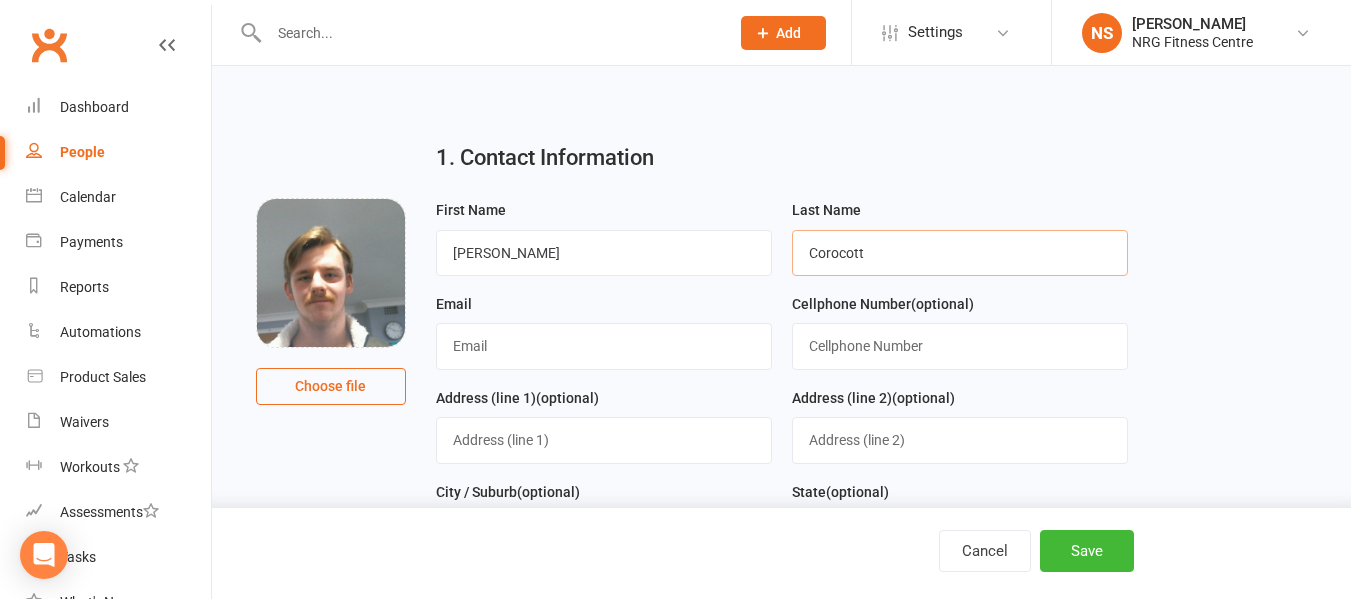 type on "Corocott" 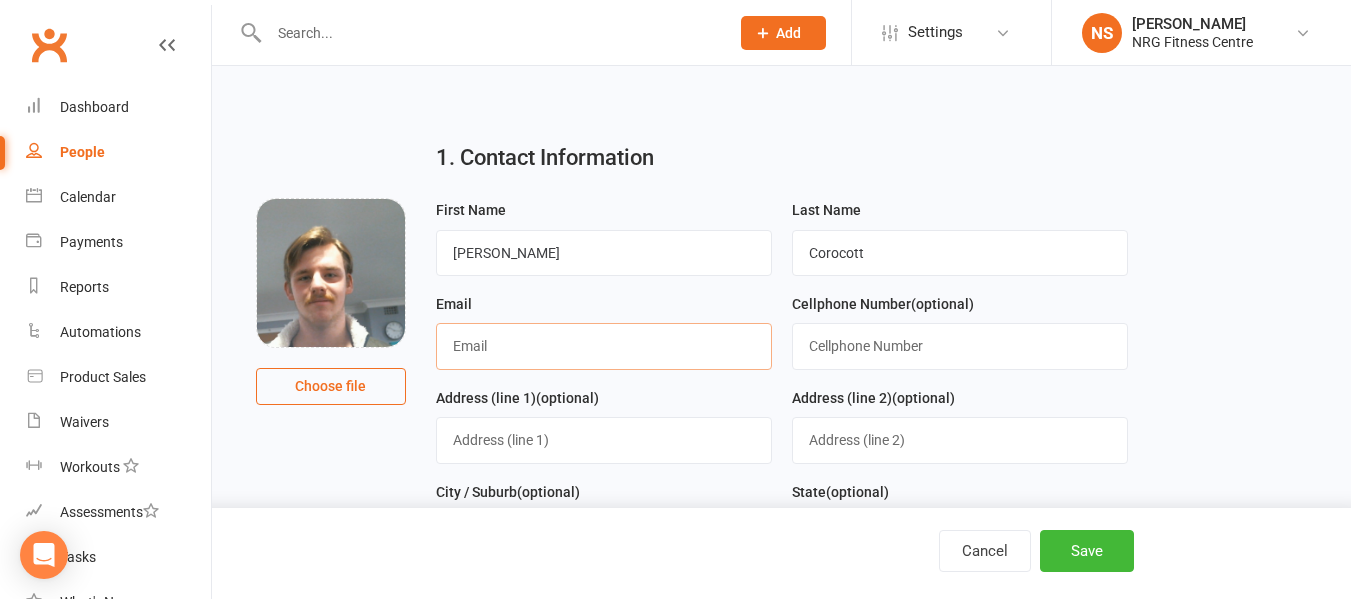 click at bounding box center [604, 346] 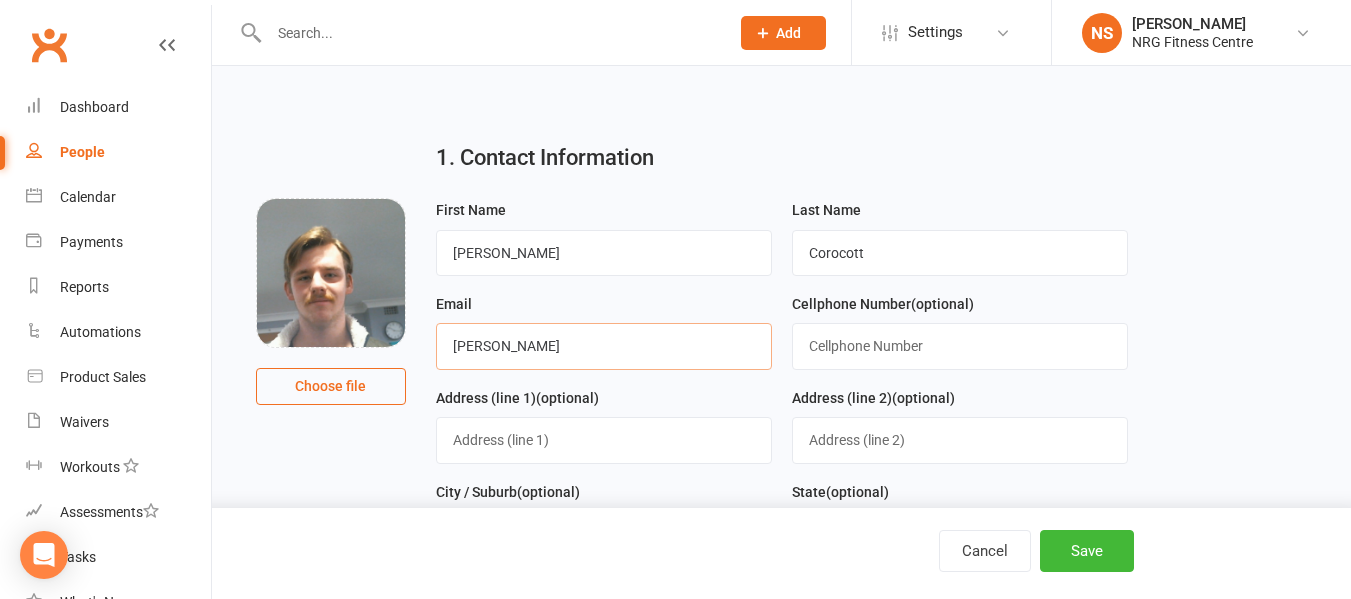 type on "[PERSON_NAME]" 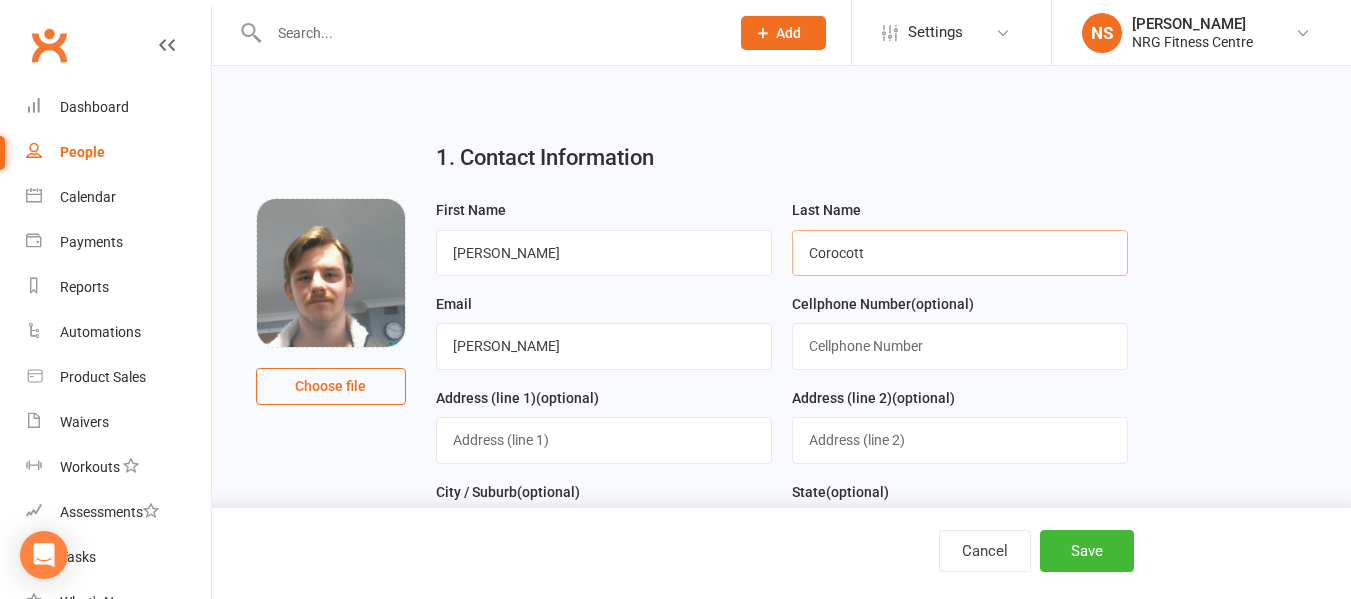 click on "Corocott" at bounding box center (960, 253) 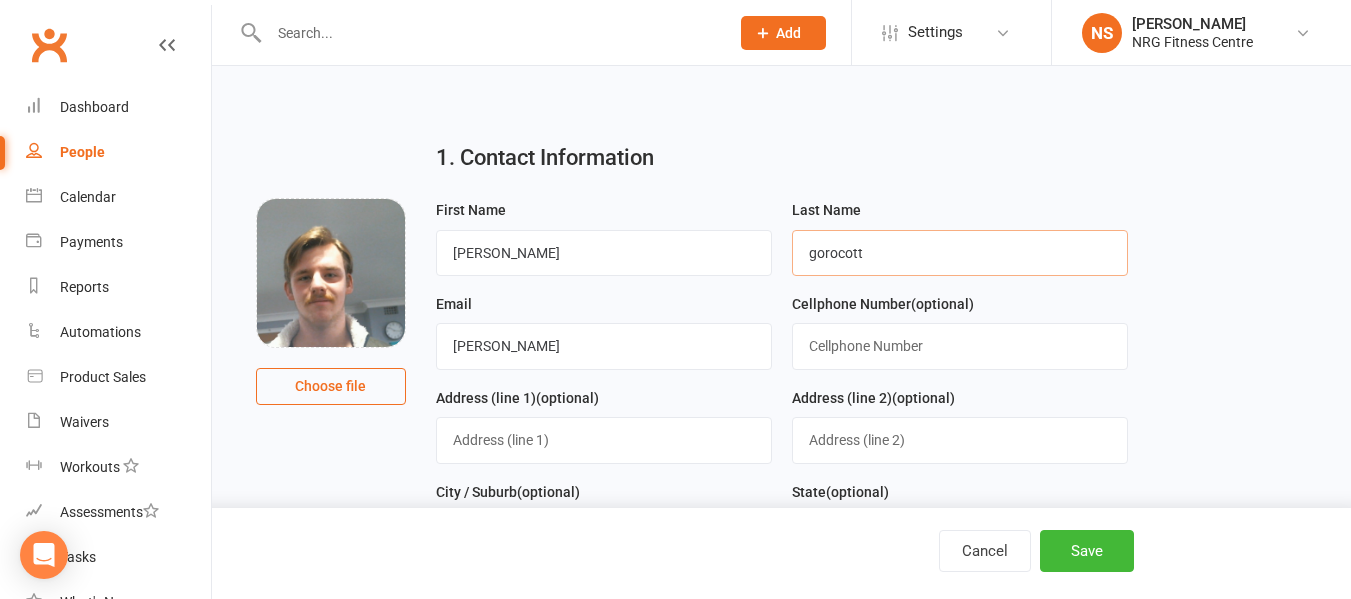 type on "gorocott" 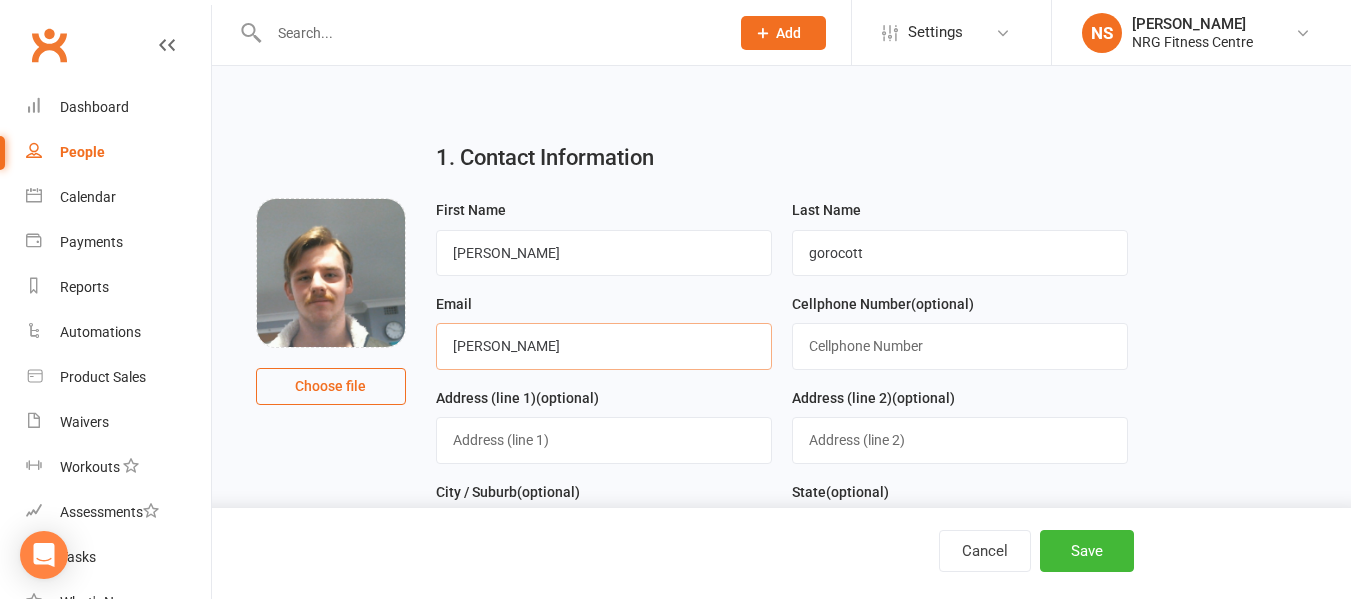 click on "[PERSON_NAME]" at bounding box center (604, 346) 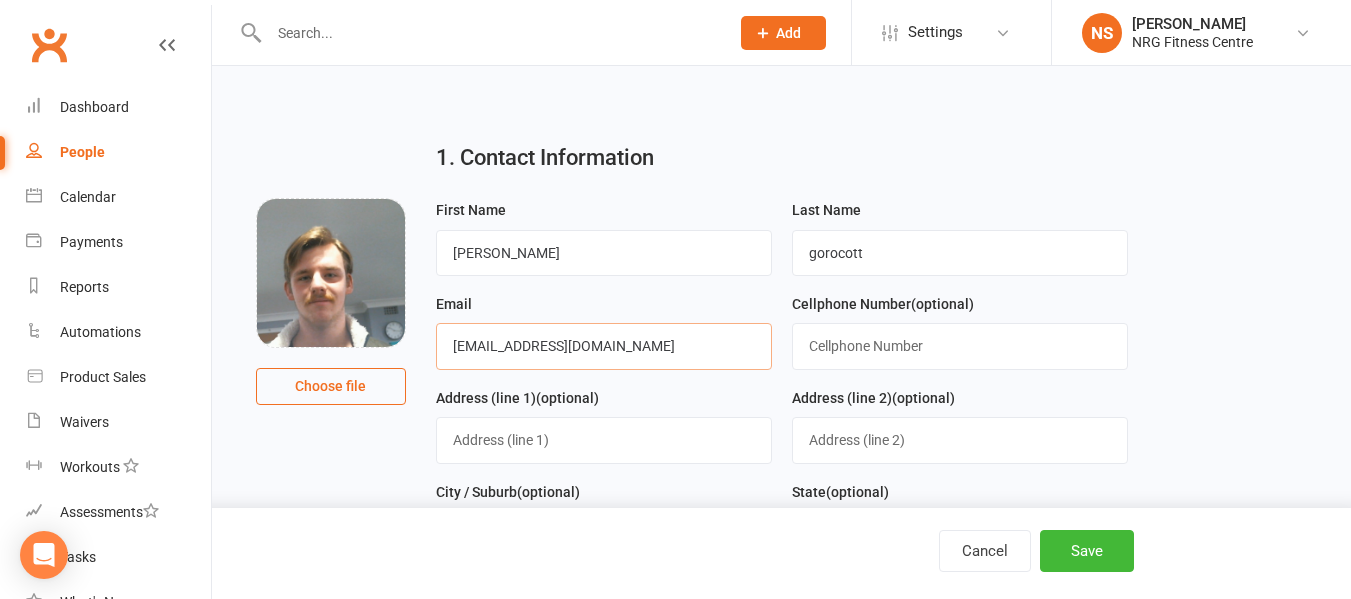 type on "[EMAIL_ADDRESS][DOMAIN_NAME]" 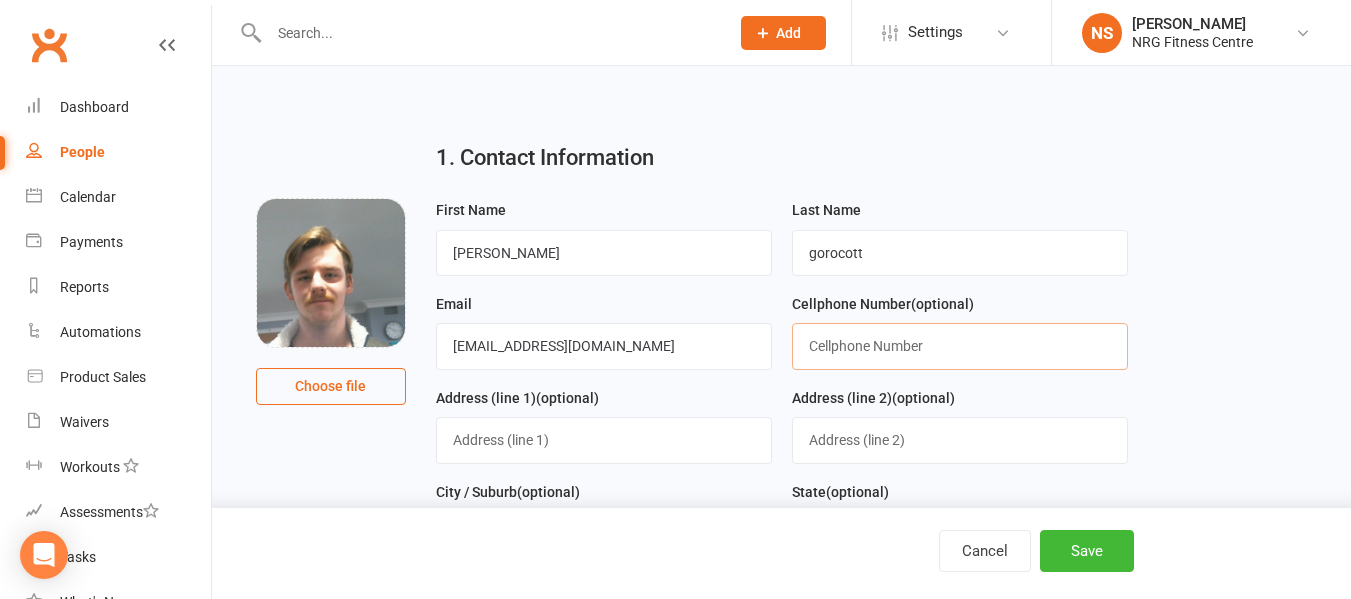 click at bounding box center (960, 346) 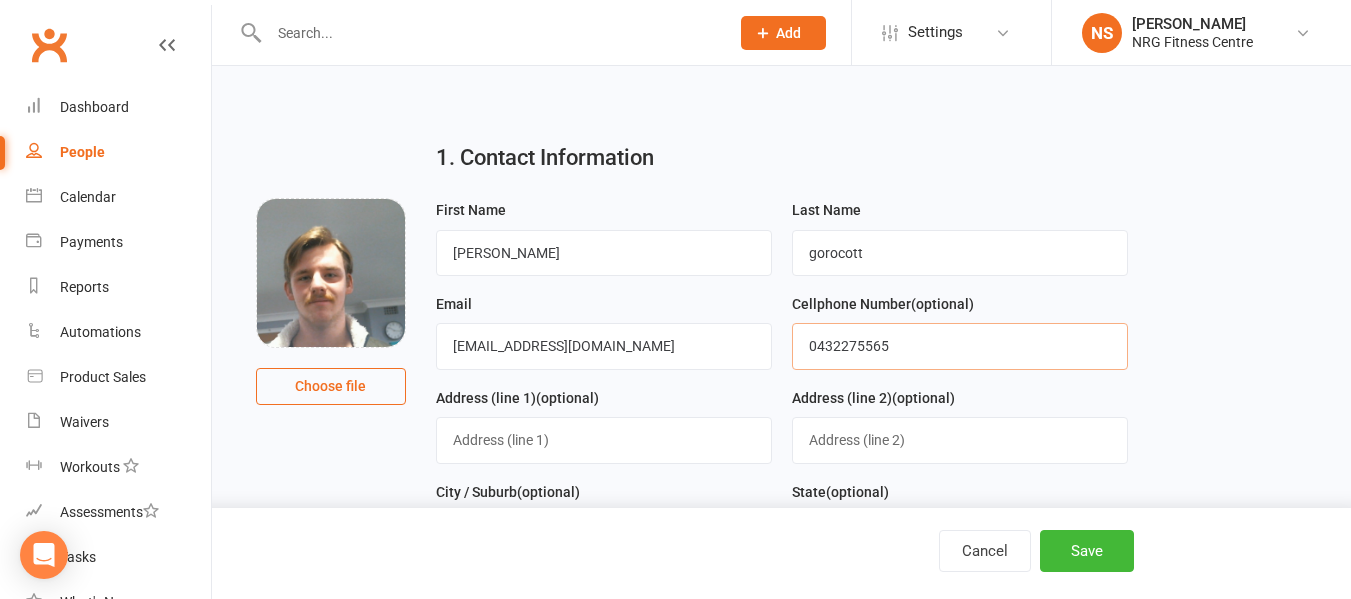 type on "0432275565" 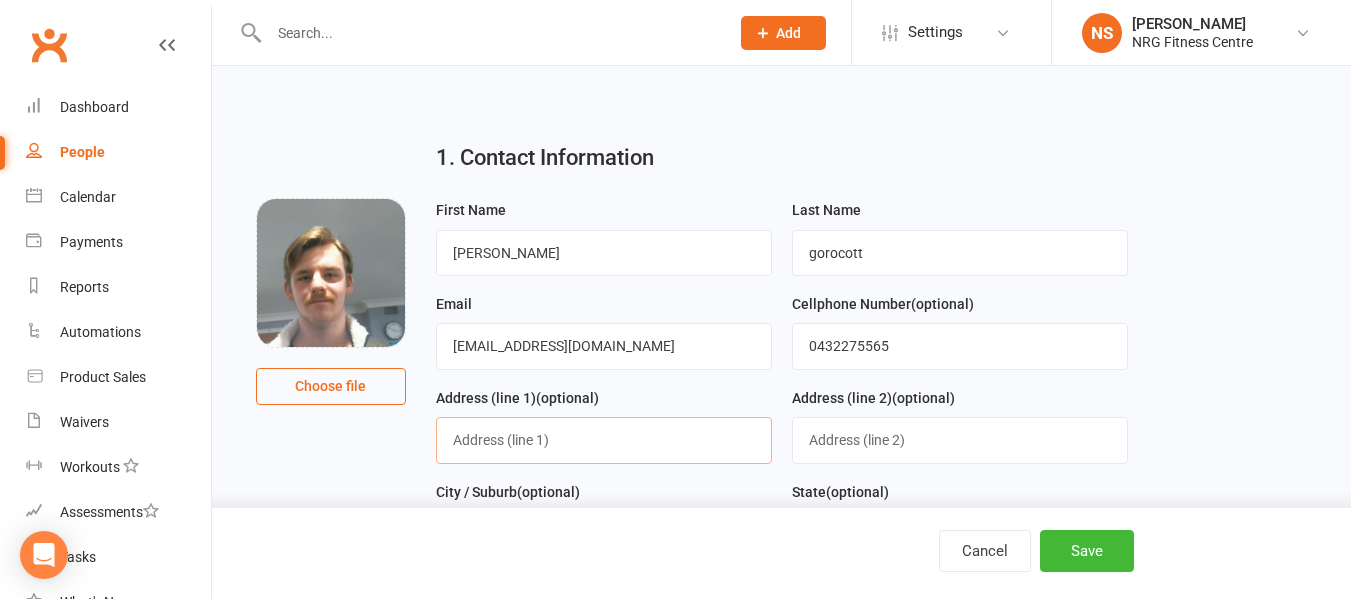 click at bounding box center (604, 440) 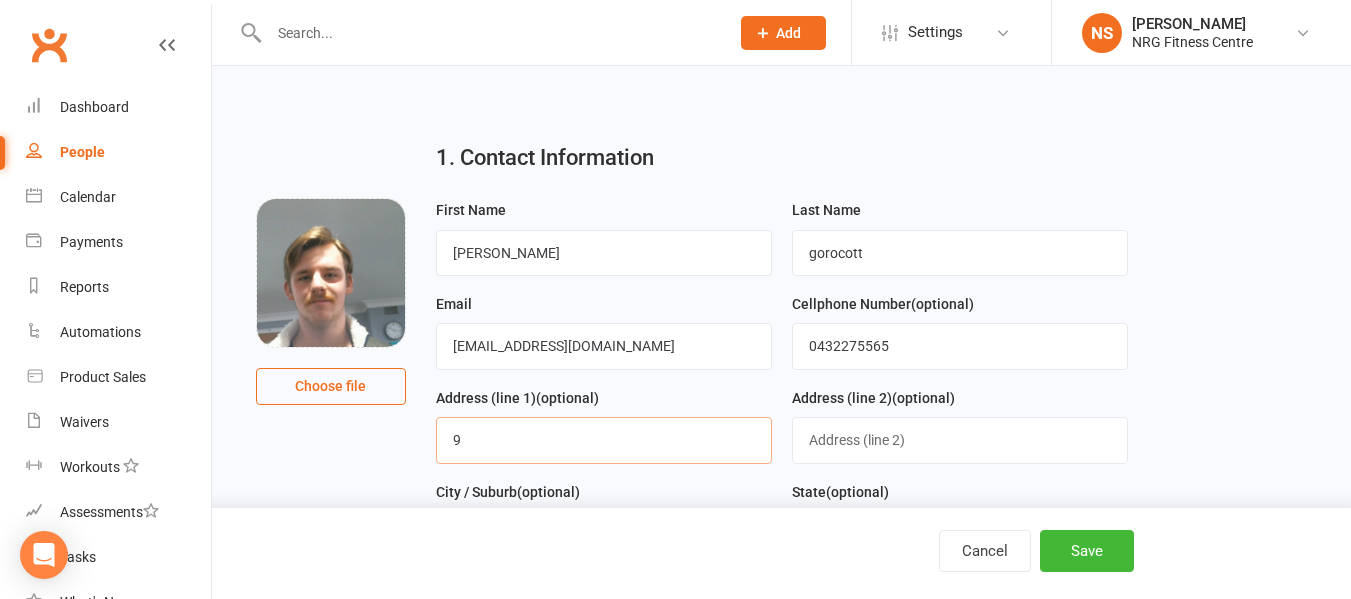 type on "92" 